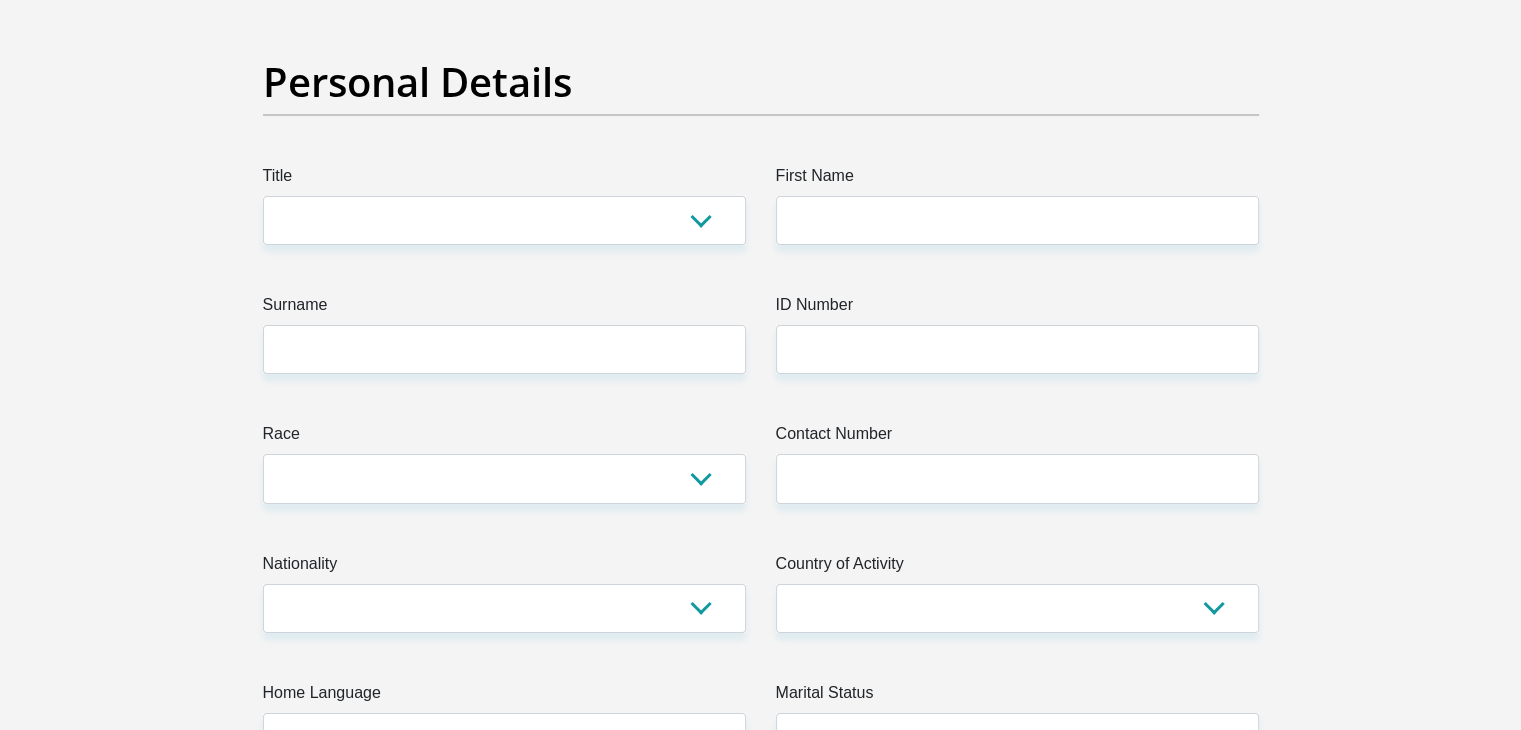 scroll, scrollTop: 0, scrollLeft: 0, axis: both 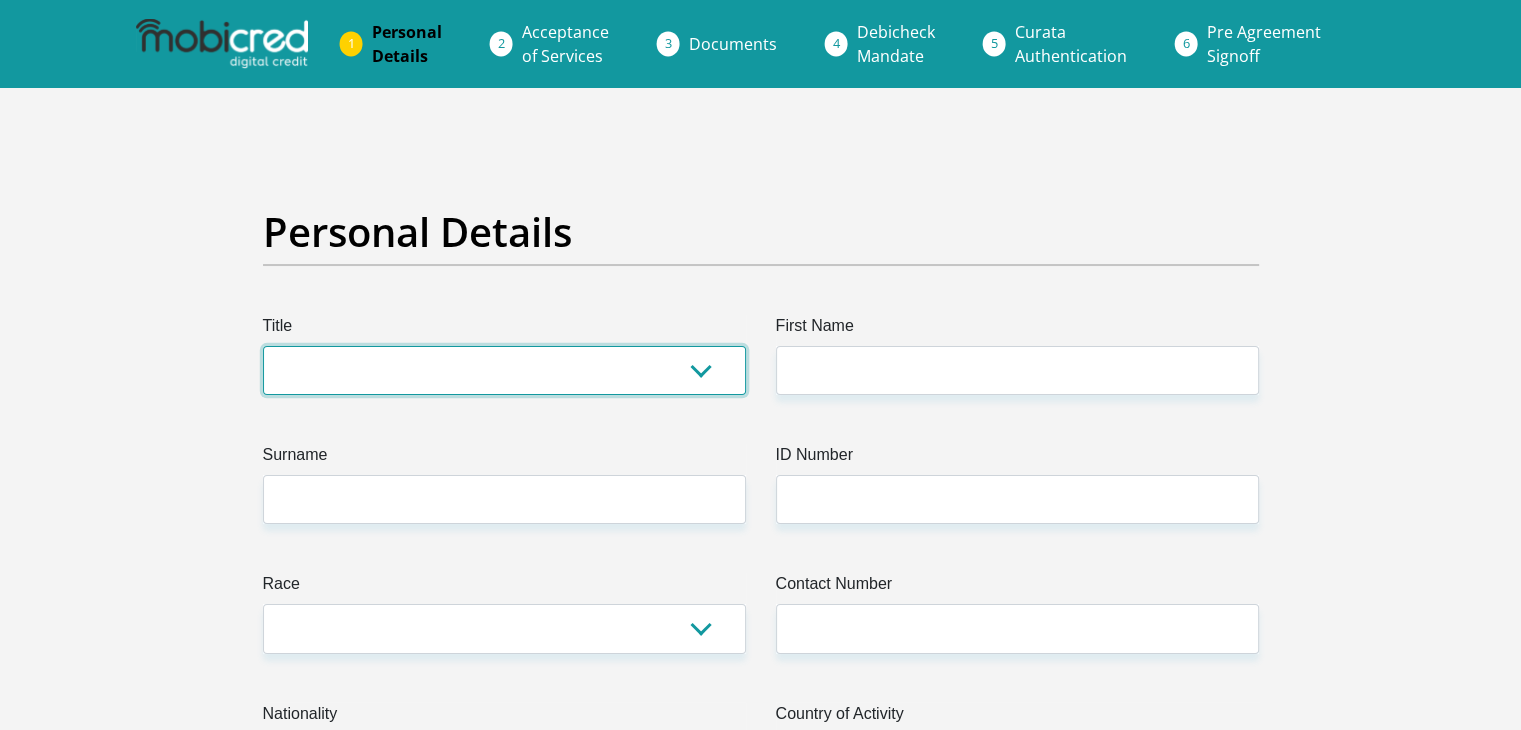 click on "Mr
Ms
Mrs
Dr
Other" at bounding box center (504, 370) 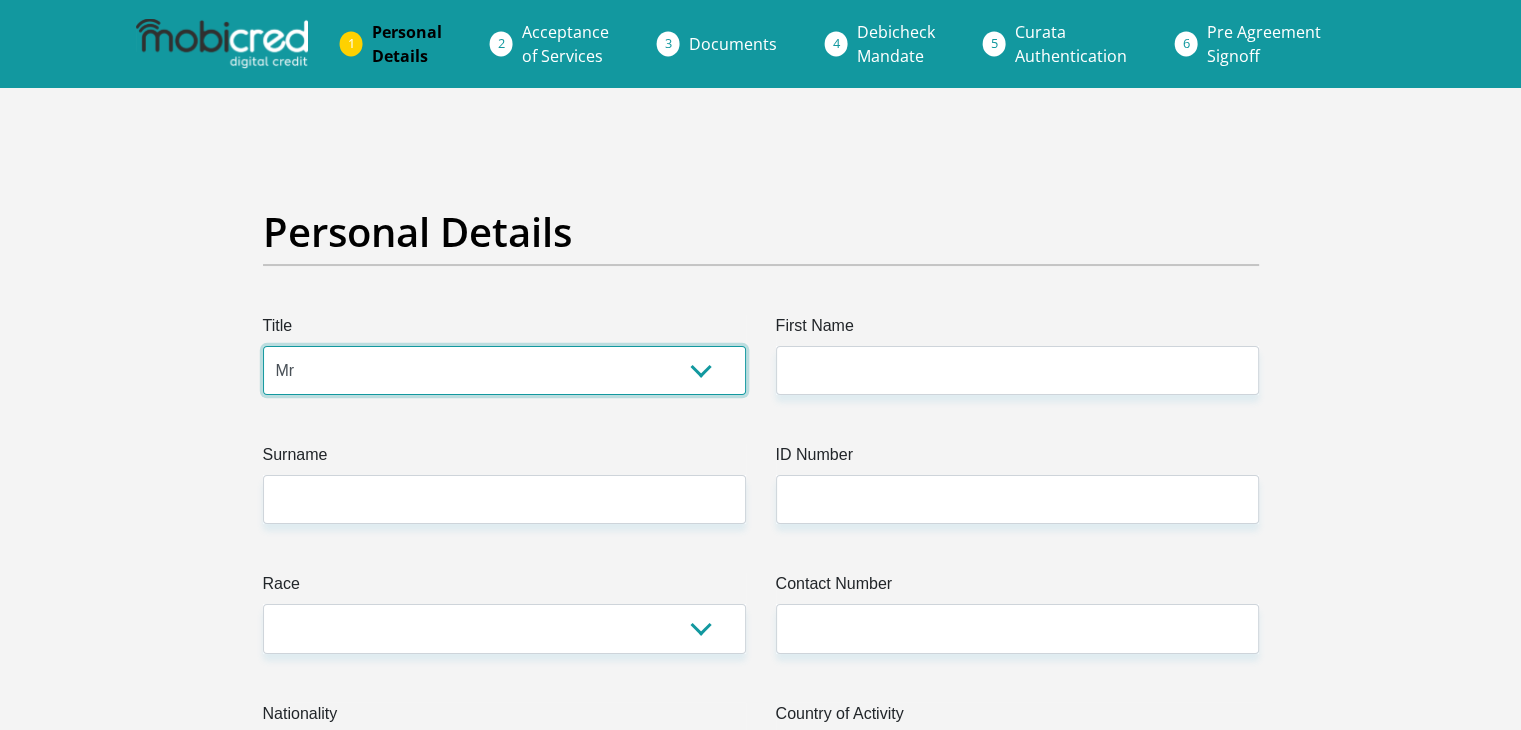 click on "Mr
Ms
Mrs
Dr
Other" at bounding box center [504, 370] 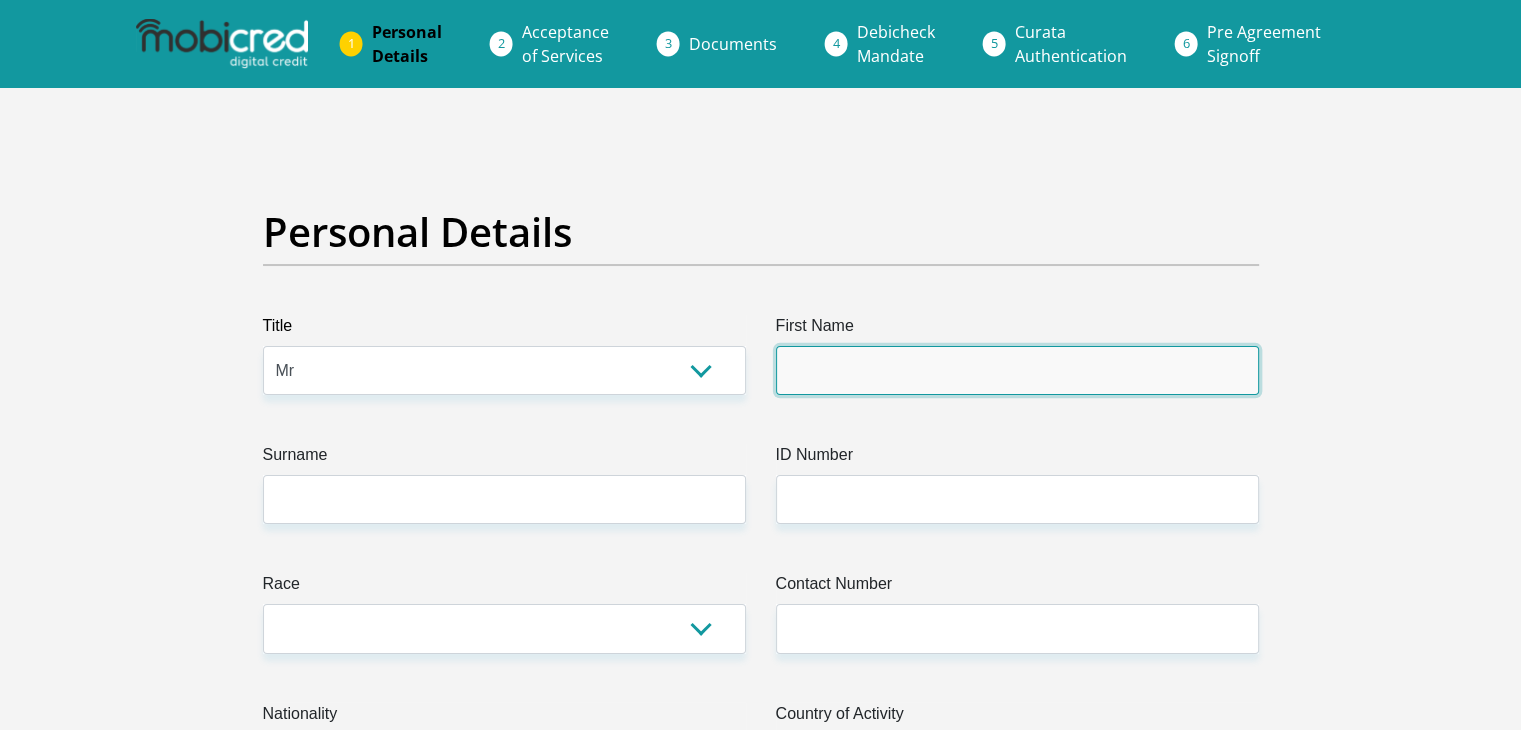 click on "First Name" at bounding box center (1017, 370) 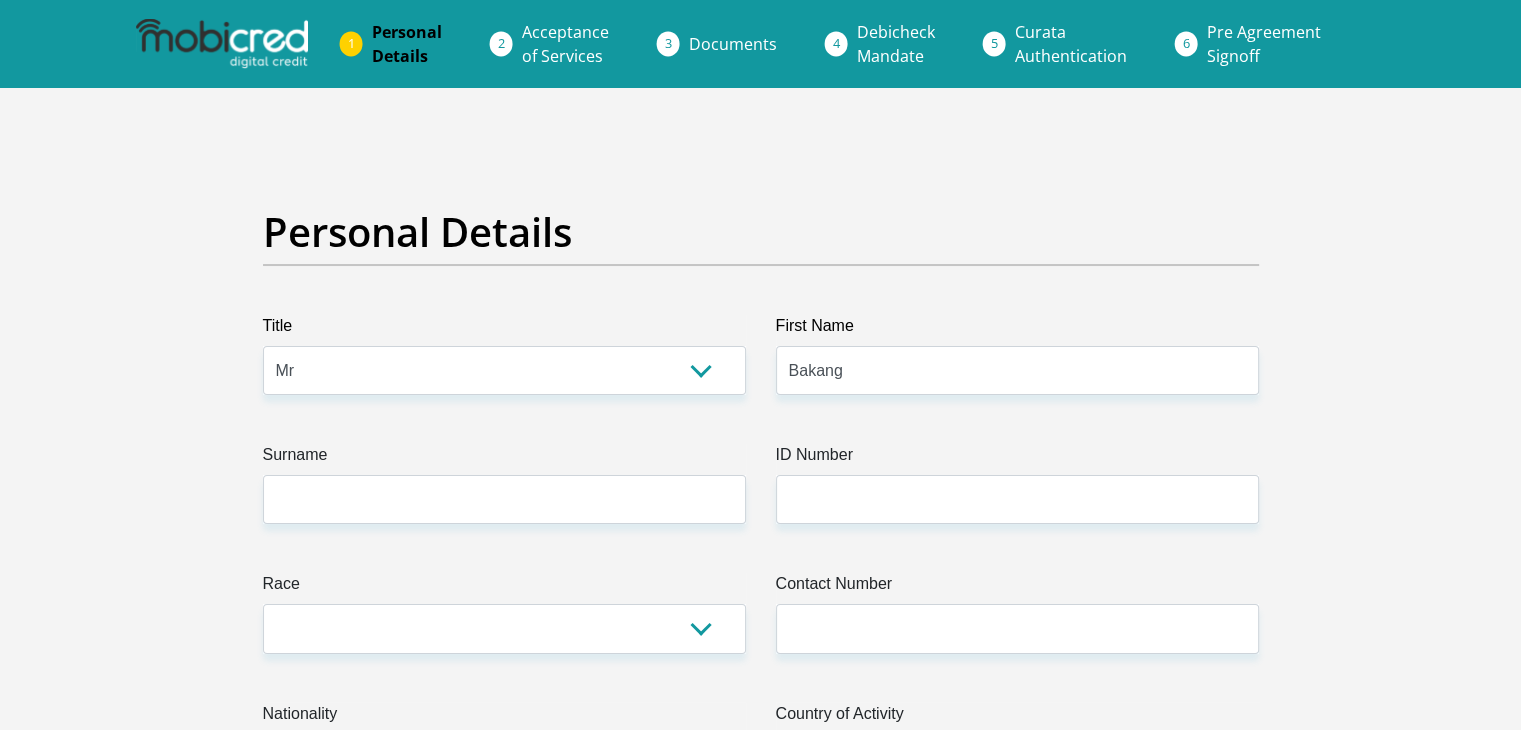 click on "Title
Mr
Ms
Mrs
Dr
Other
First Name
Bakang
Surname
ID Number
Please input valid ID number
Race
Black
Coloured
Indian
White
Other
Contact Number
Please input valid contact number
Nationality
South Africa
Afghanistan
Aland Islands
Albania  Algeria" at bounding box center [761, 3567] 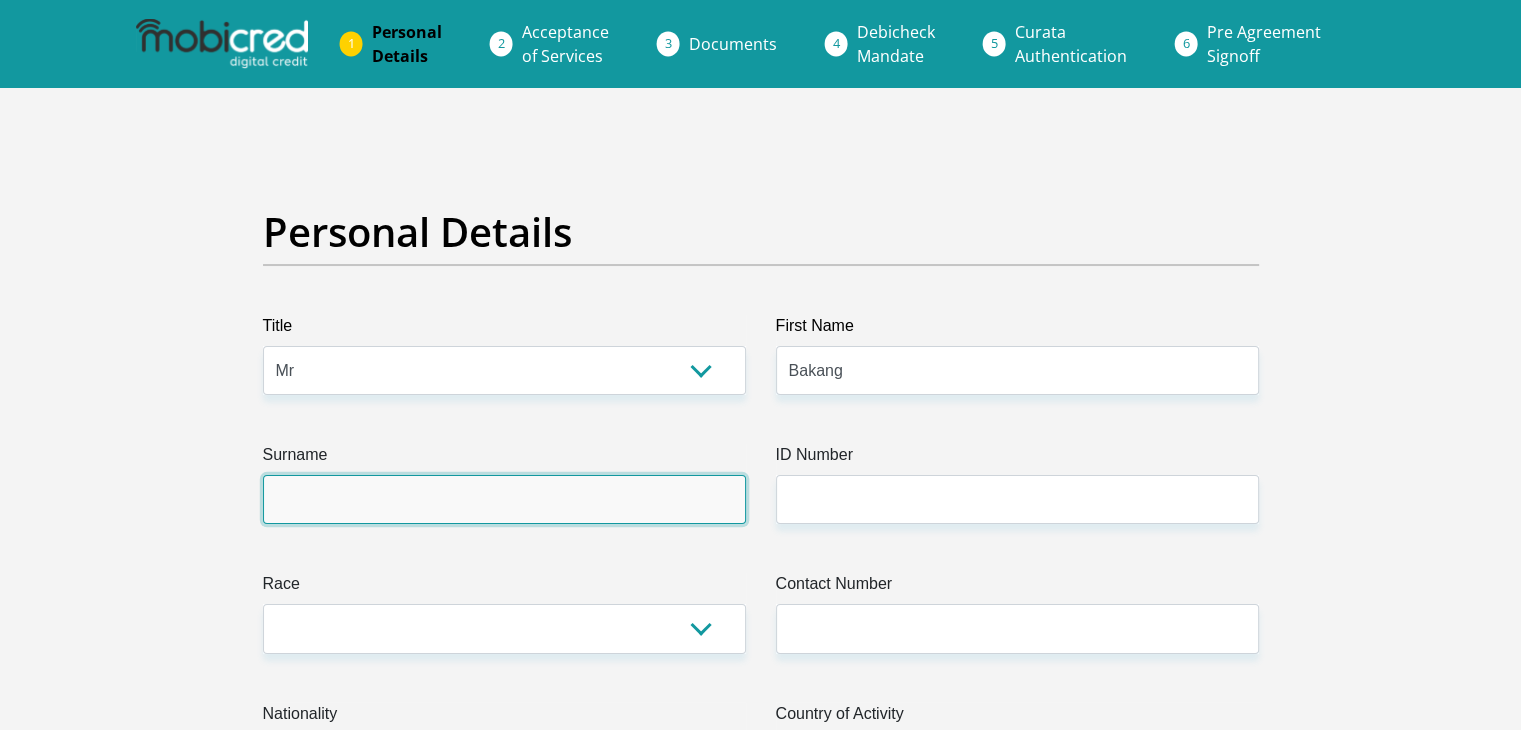 click on "Surname" at bounding box center [504, 499] 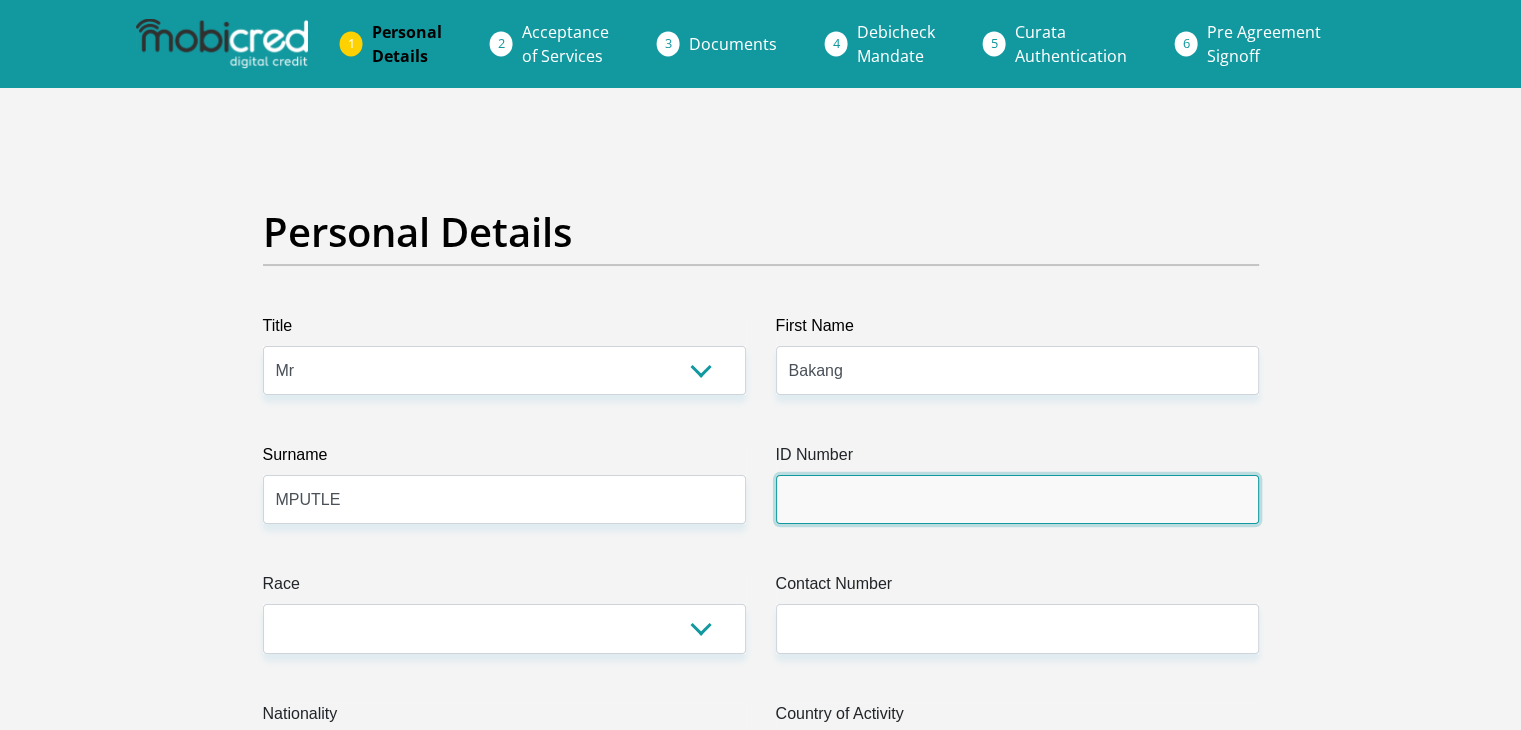 click on "ID Number" at bounding box center (1017, 499) 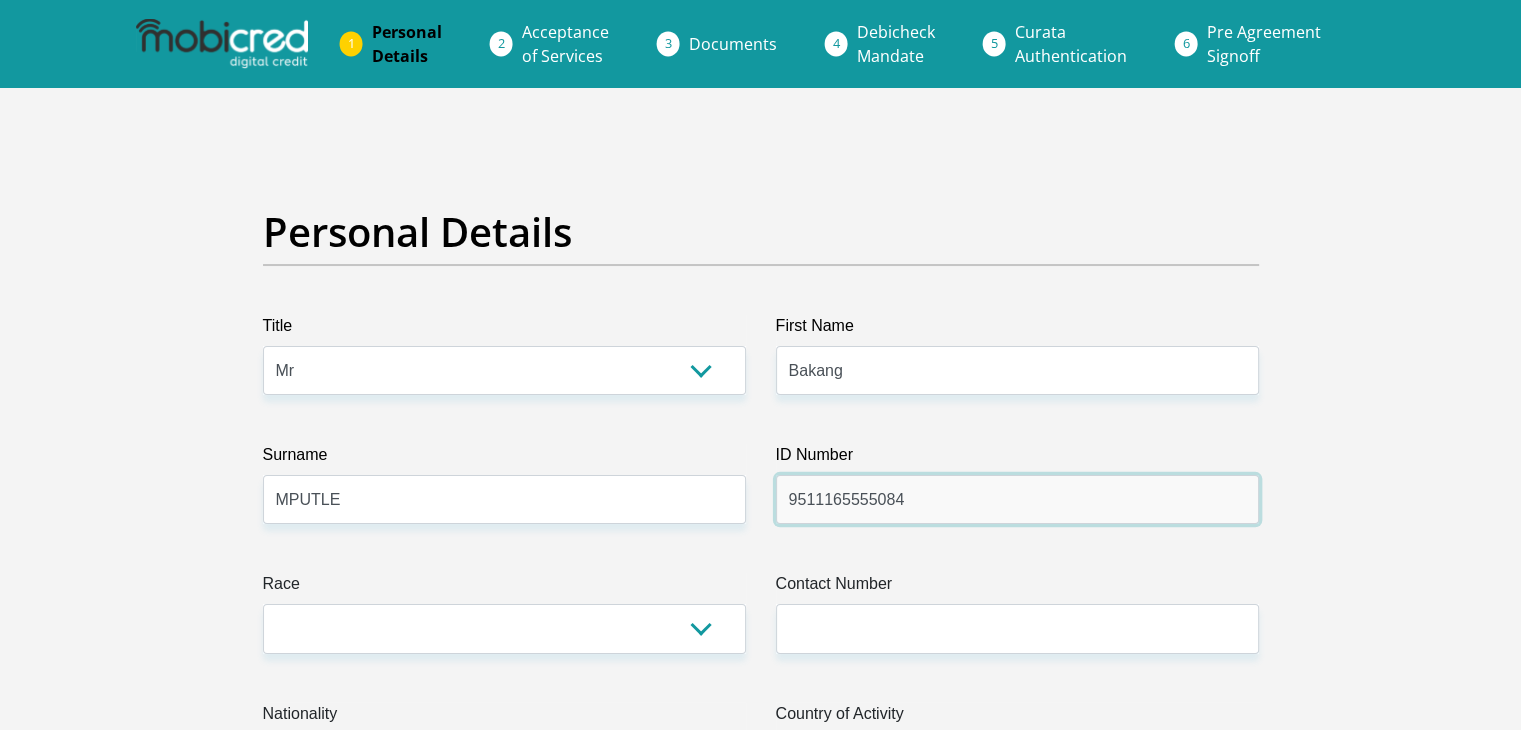 type on "9511165555084" 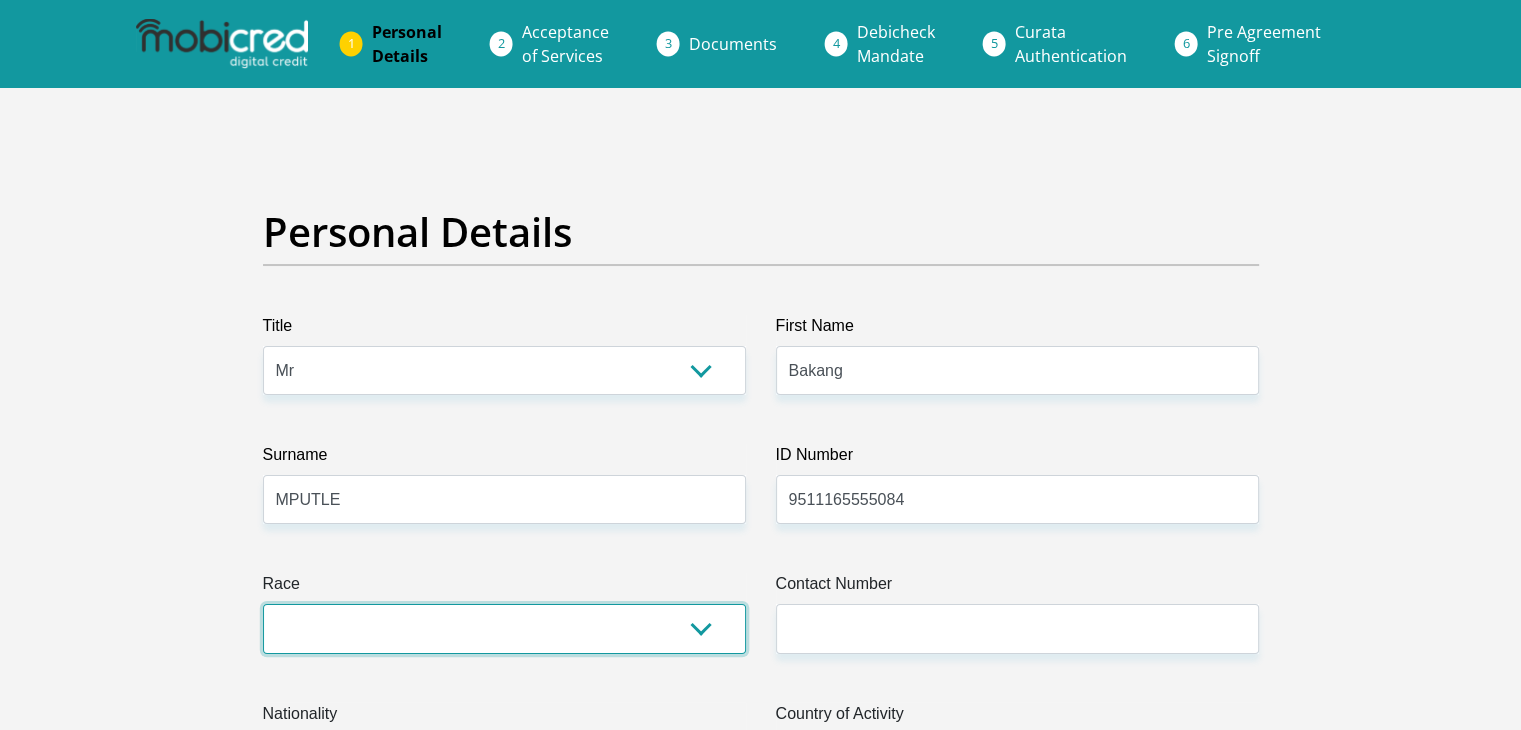 click on "Black
Coloured
Indian
White
Other" at bounding box center (504, 628) 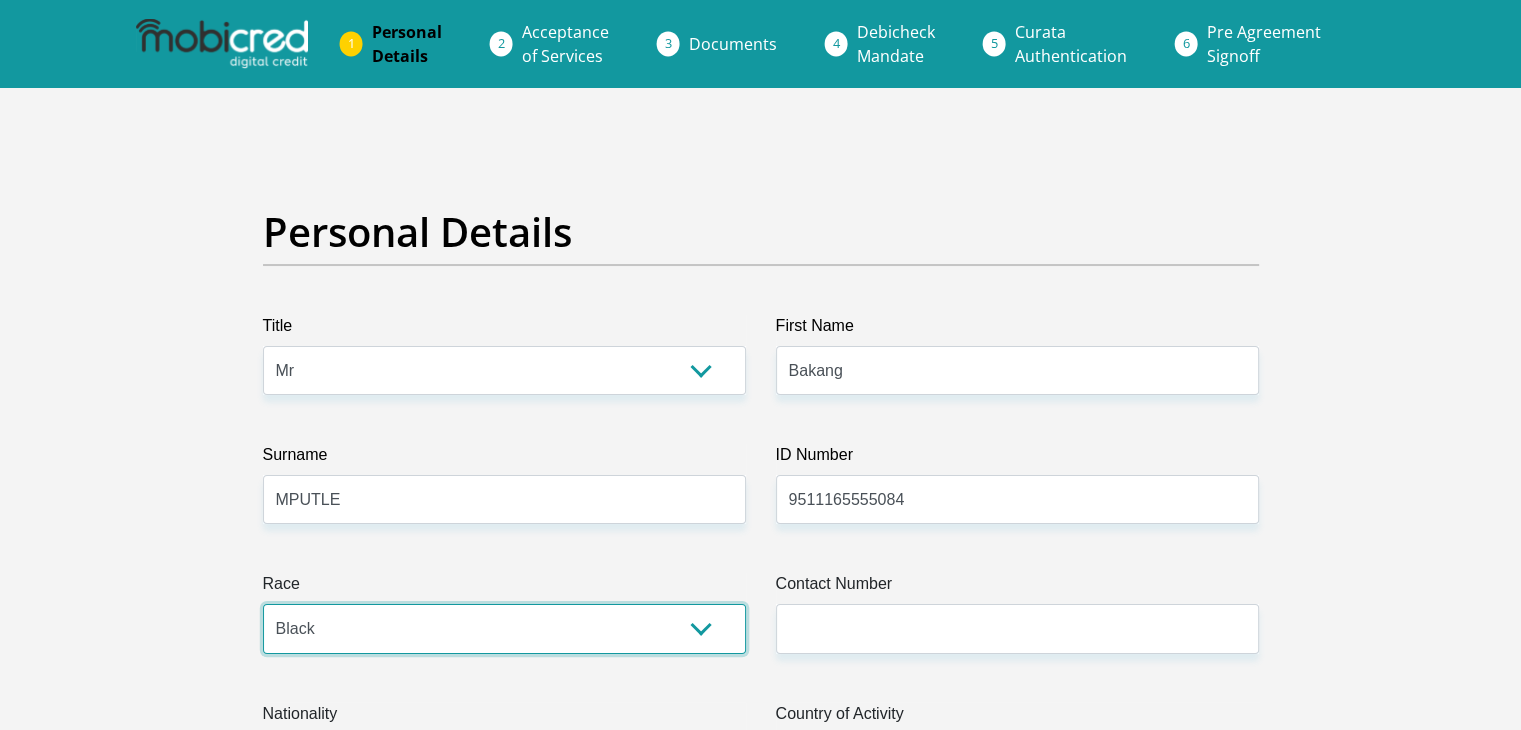 click on "Black
Coloured
Indian
White
Other" at bounding box center [504, 628] 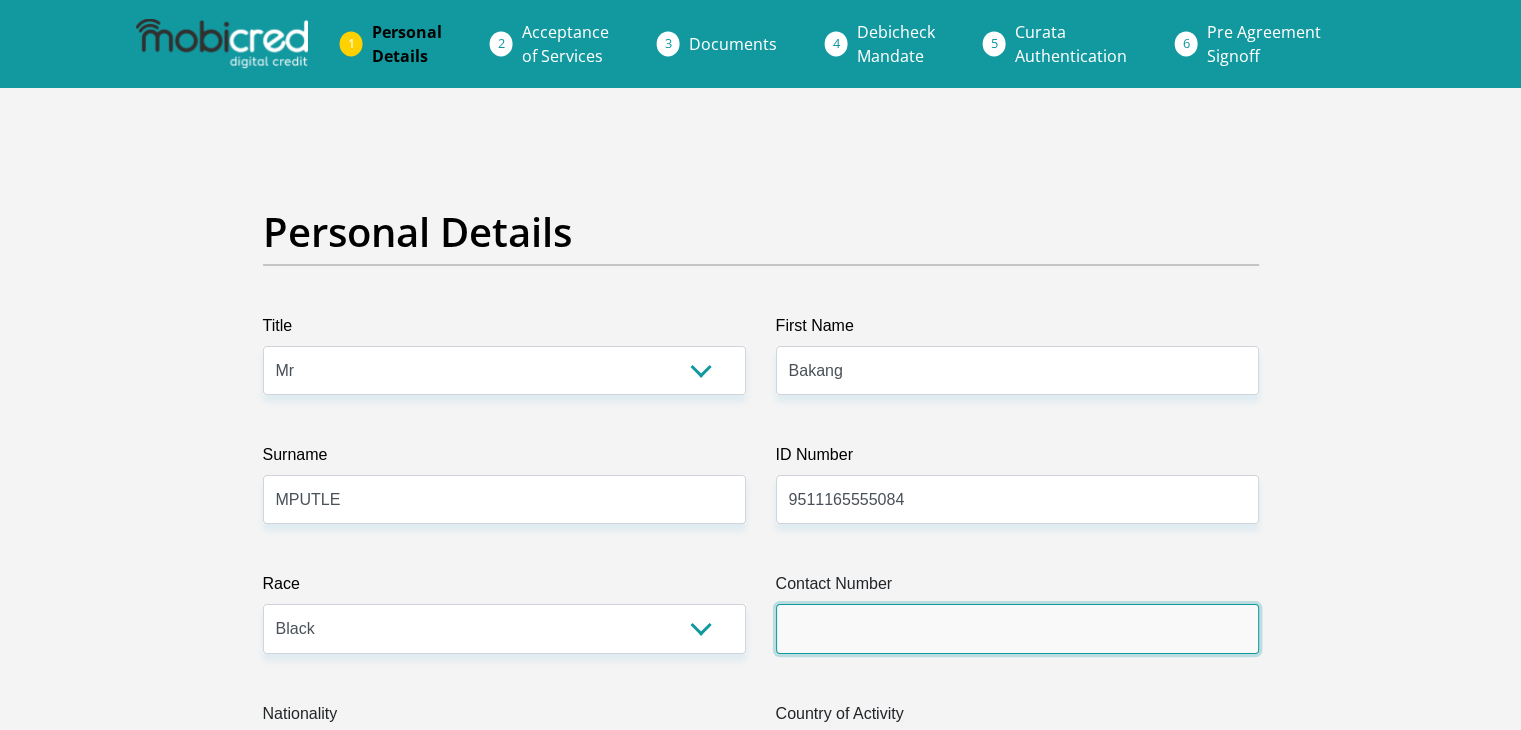 click on "Contact Number" at bounding box center (1017, 628) 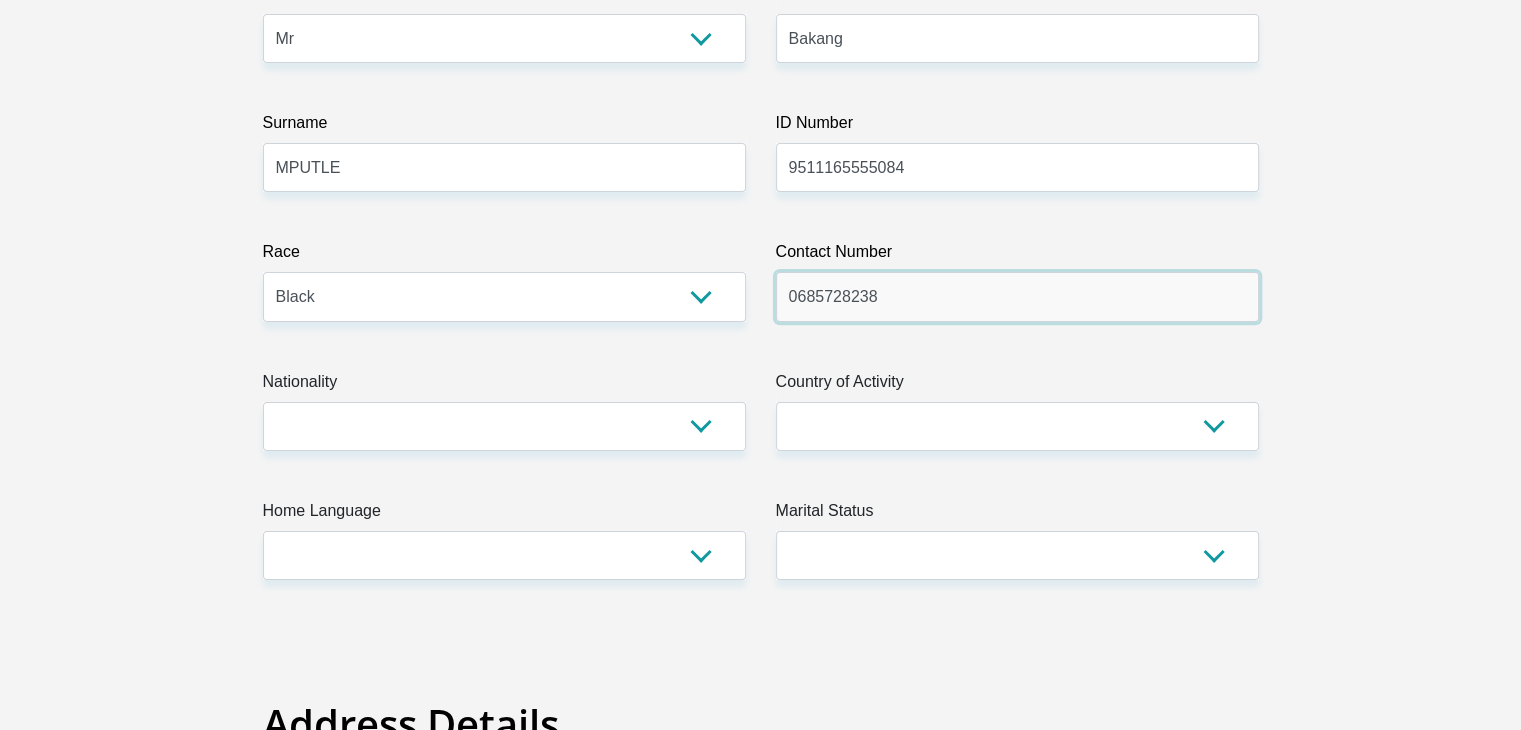 scroll, scrollTop: 339, scrollLeft: 0, axis: vertical 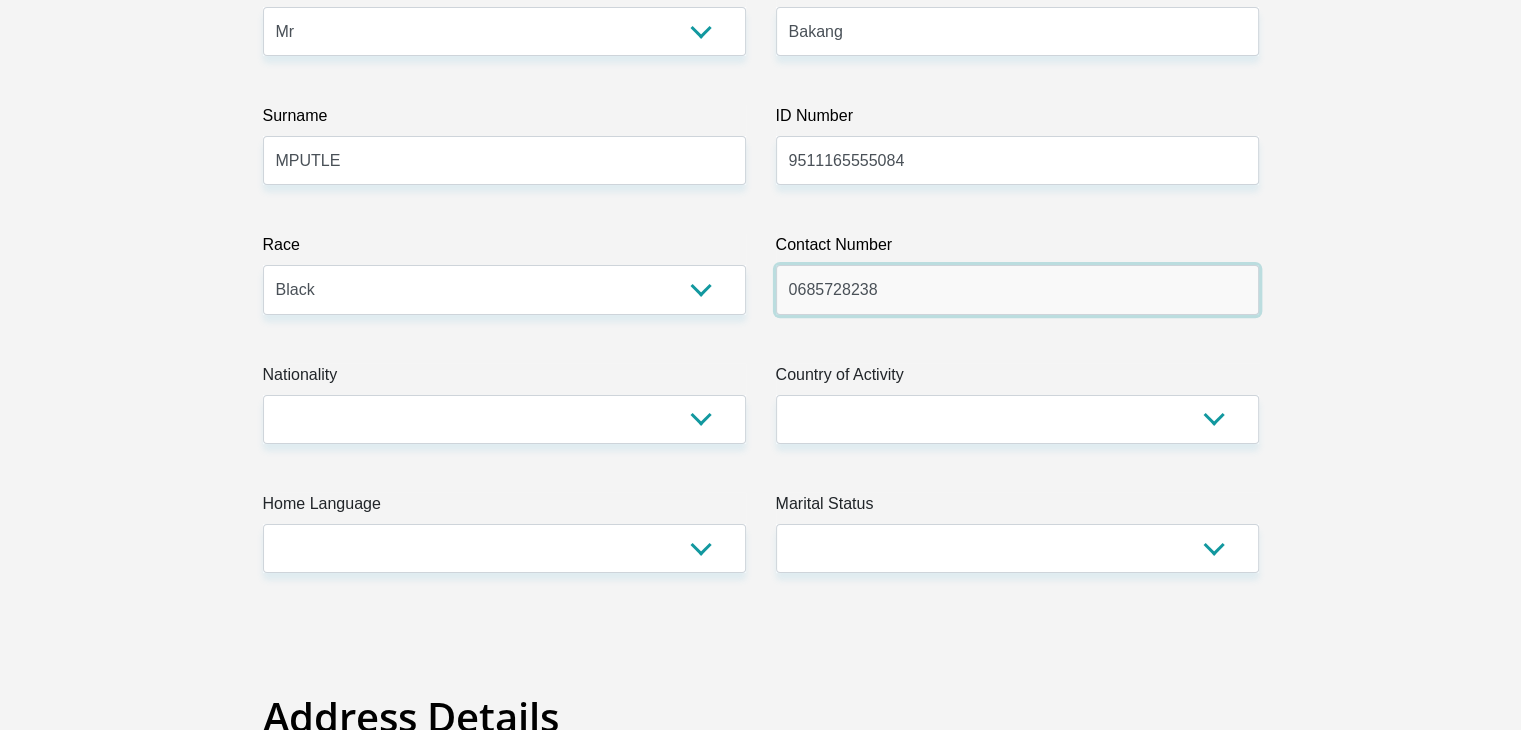 type on "0685728238" 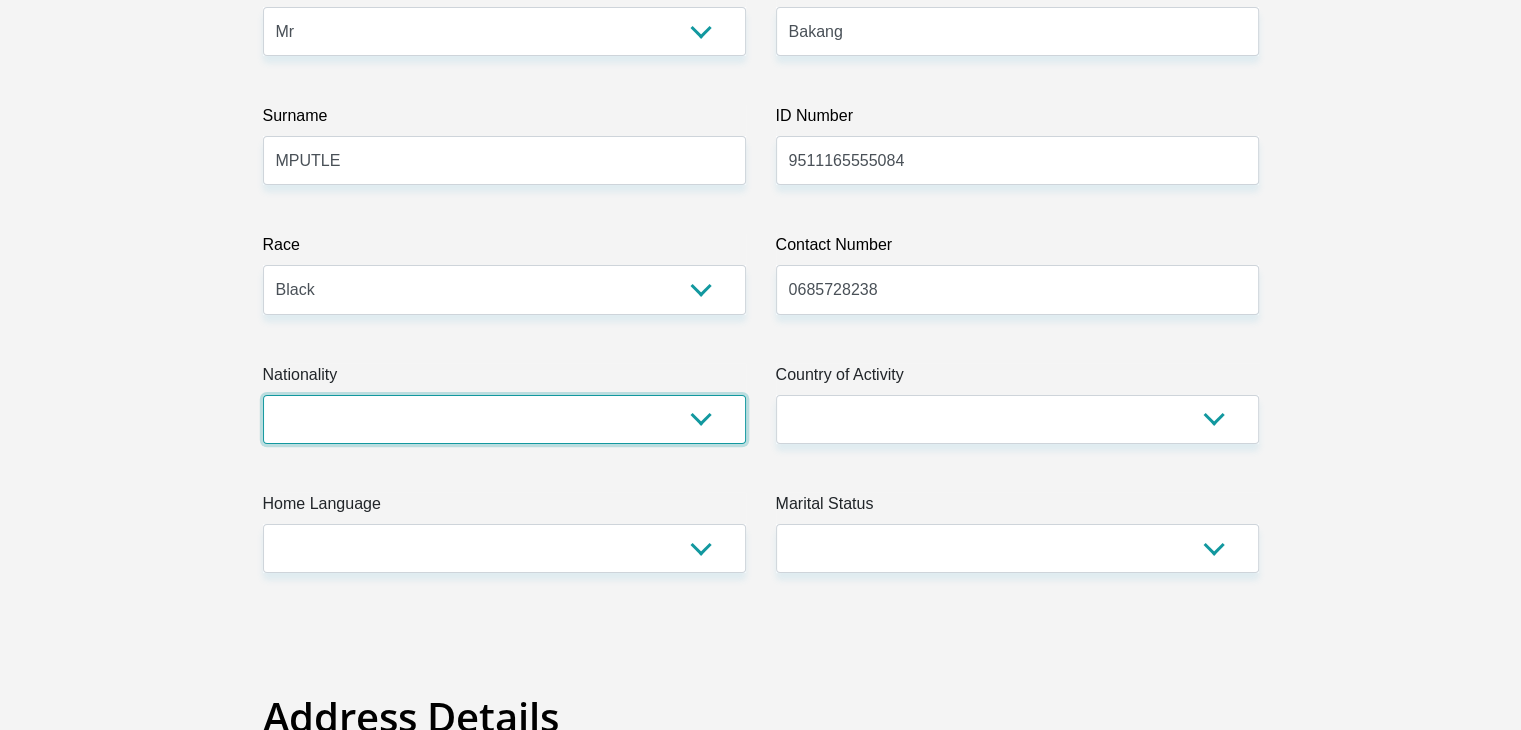 click on "South Africa
Afghanistan
Aland Islands
Albania
Algeria
America Samoa
American Virgin Islands
Andorra
Angola
Anguilla
Antarctica
Antigua and Barbuda
Argentina
Armenia
Aruba
Ascension Island
Australia
Austria
Azerbaijan
Bahamas
Bahrain
Bangladesh
Barbados
Chad" at bounding box center [504, 419] 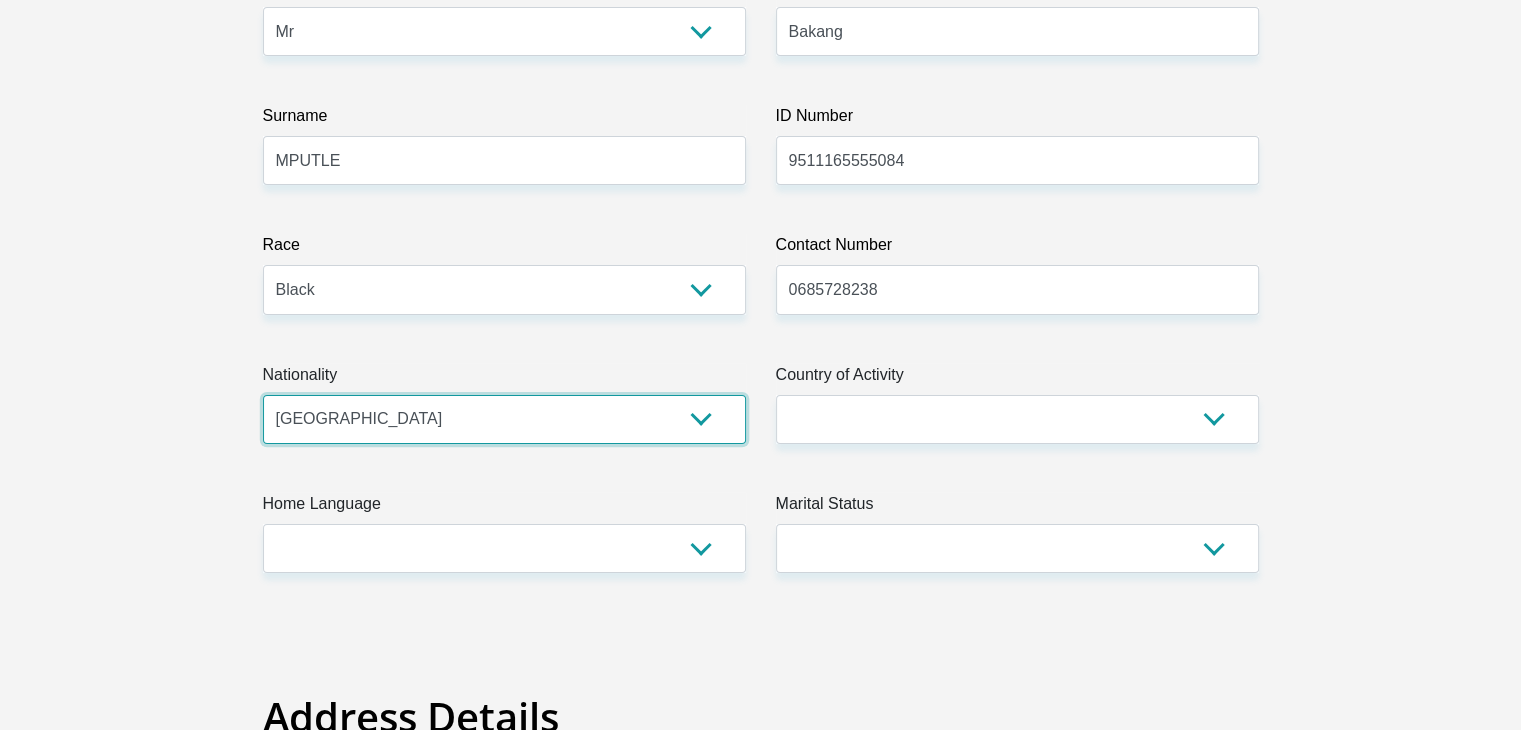 click on "South Africa
Afghanistan
Aland Islands
Albania
Algeria
America Samoa
American Virgin Islands
Andorra
Angola
Anguilla
Antarctica
Antigua and Barbuda
Argentina
Armenia
Aruba
Ascension Island
Australia
Austria
Azerbaijan
Bahamas
Bahrain
Bangladesh
Barbados
Chad" at bounding box center [504, 419] 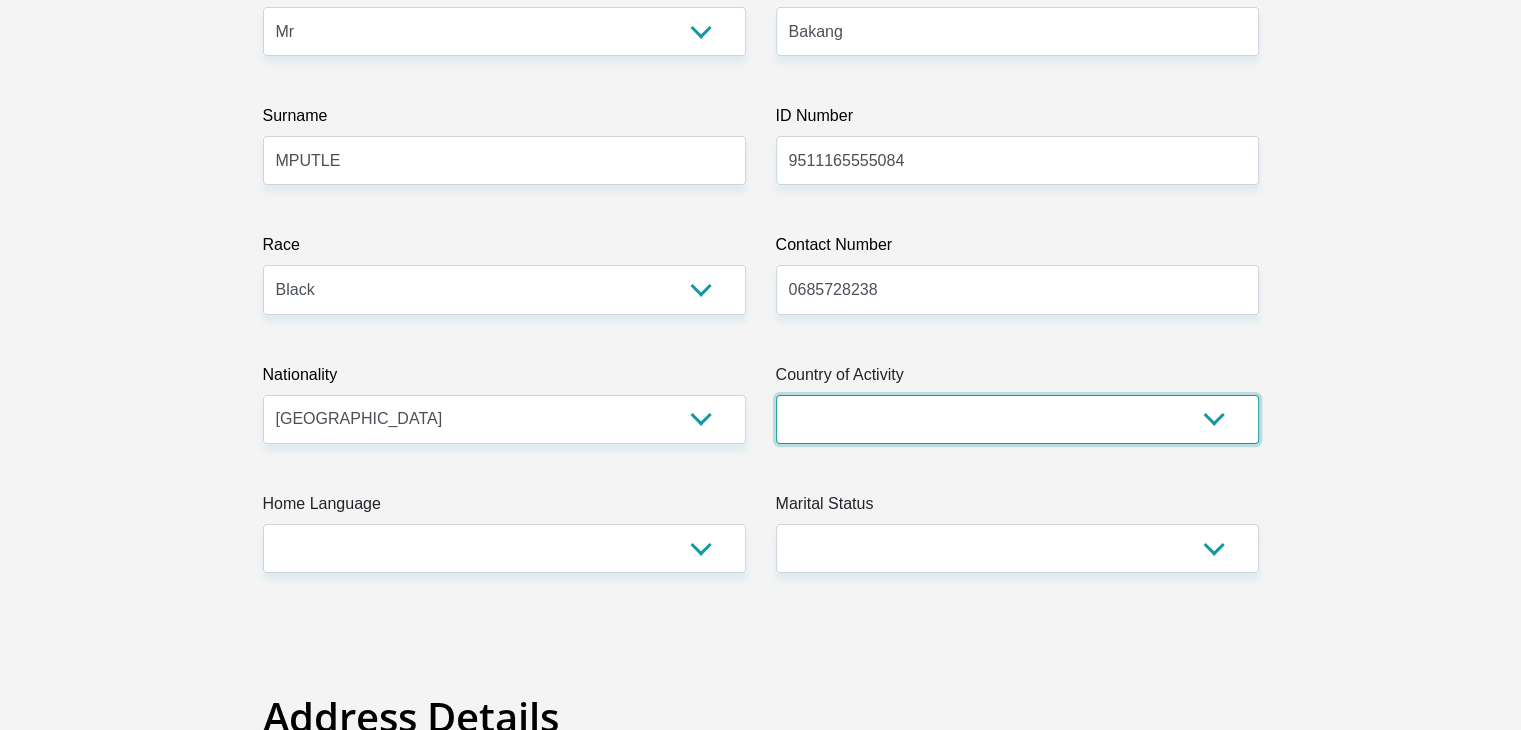 click on "South Africa
Afghanistan
Aland Islands
Albania
Algeria
America Samoa
American Virgin Islands
Andorra
Angola
Anguilla
Antarctica
Antigua and Barbuda
Argentina
Armenia
Aruba
Ascension Island
Australia
Austria
Azerbaijan
Chad" at bounding box center (1017, 419) 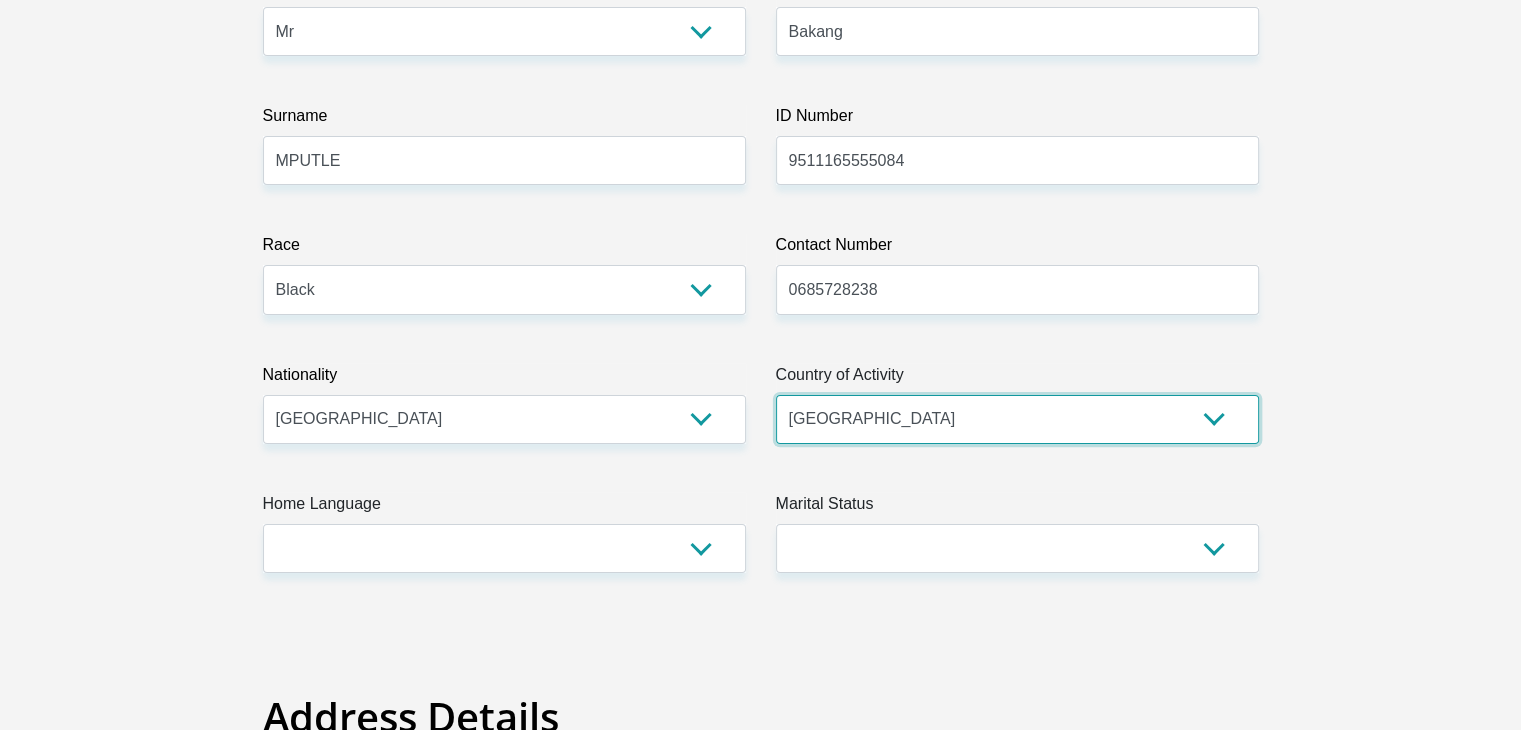 click on "South Africa
Afghanistan
Aland Islands
Albania
Algeria
America Samoa
American Virgin Islands
Andorra
Angola
Anguilla
Antarctica
Antigua and Barbuda
Argentina
Armenia
Aruba
Ascension Island
Australia
Austria
Azerbaijan
Chad" at bounding box center (1017, 419) 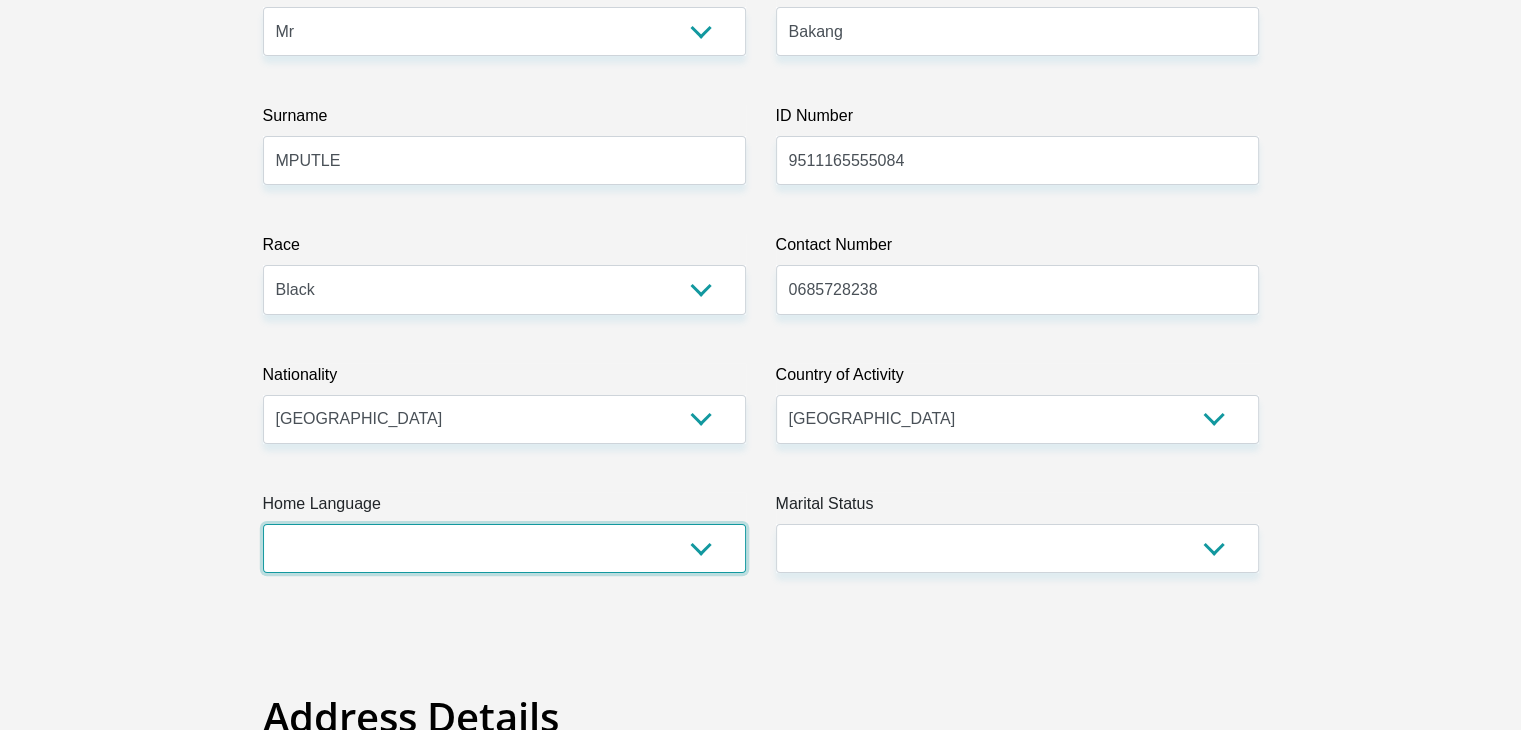click on "Afrikaans
English
Sepedi
South Ndebele
Southern Sotho
Swati
Tsonga
Tswana
Venda
Xhosa
Zulu
Other" at bounding box center [504, 548] 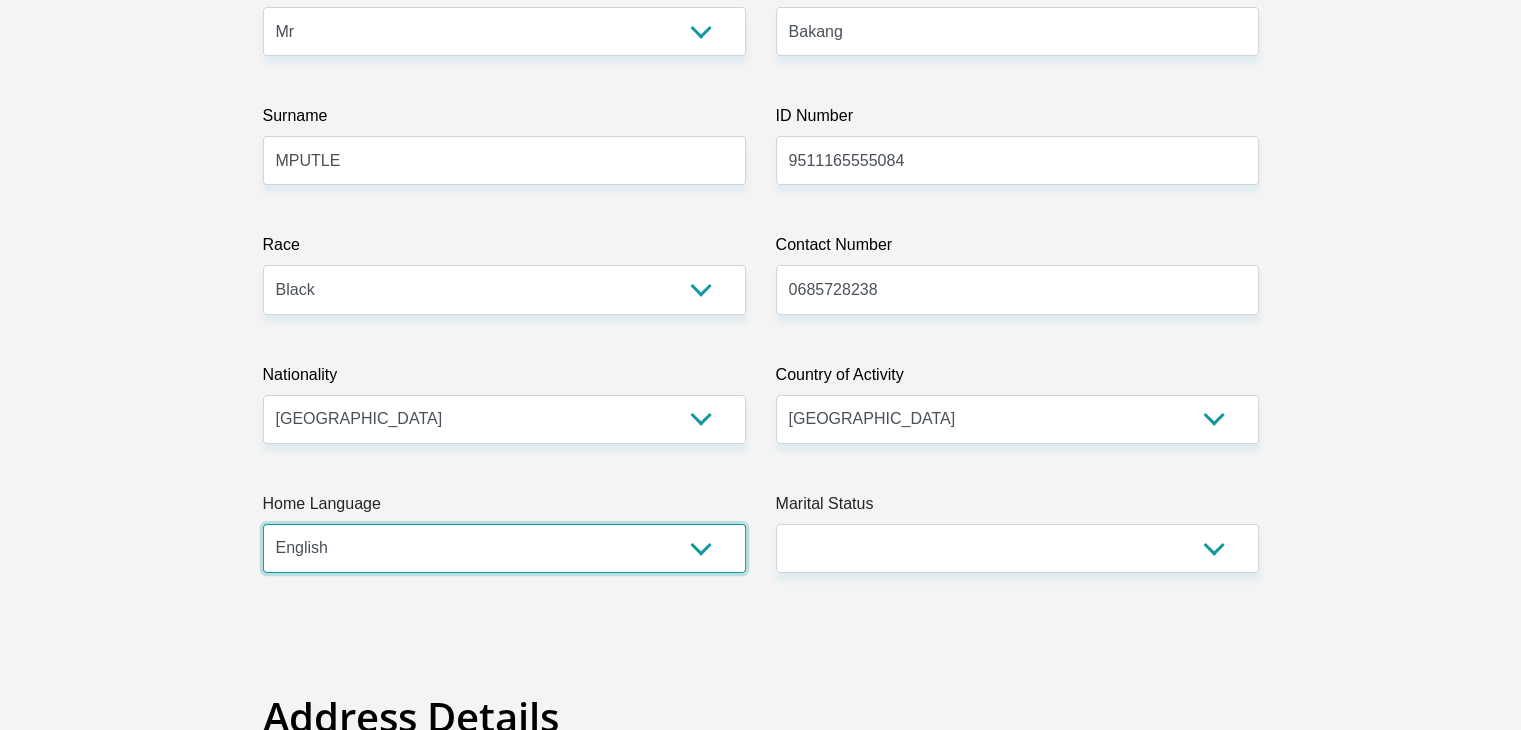 click on "Afrikaans
English
Sepedi
South Ndebele
Southern Sotho
Swati
Tsonga
Tswana
Venda
Xhosa
Zulu
Other" at bounding box center (504, 548) 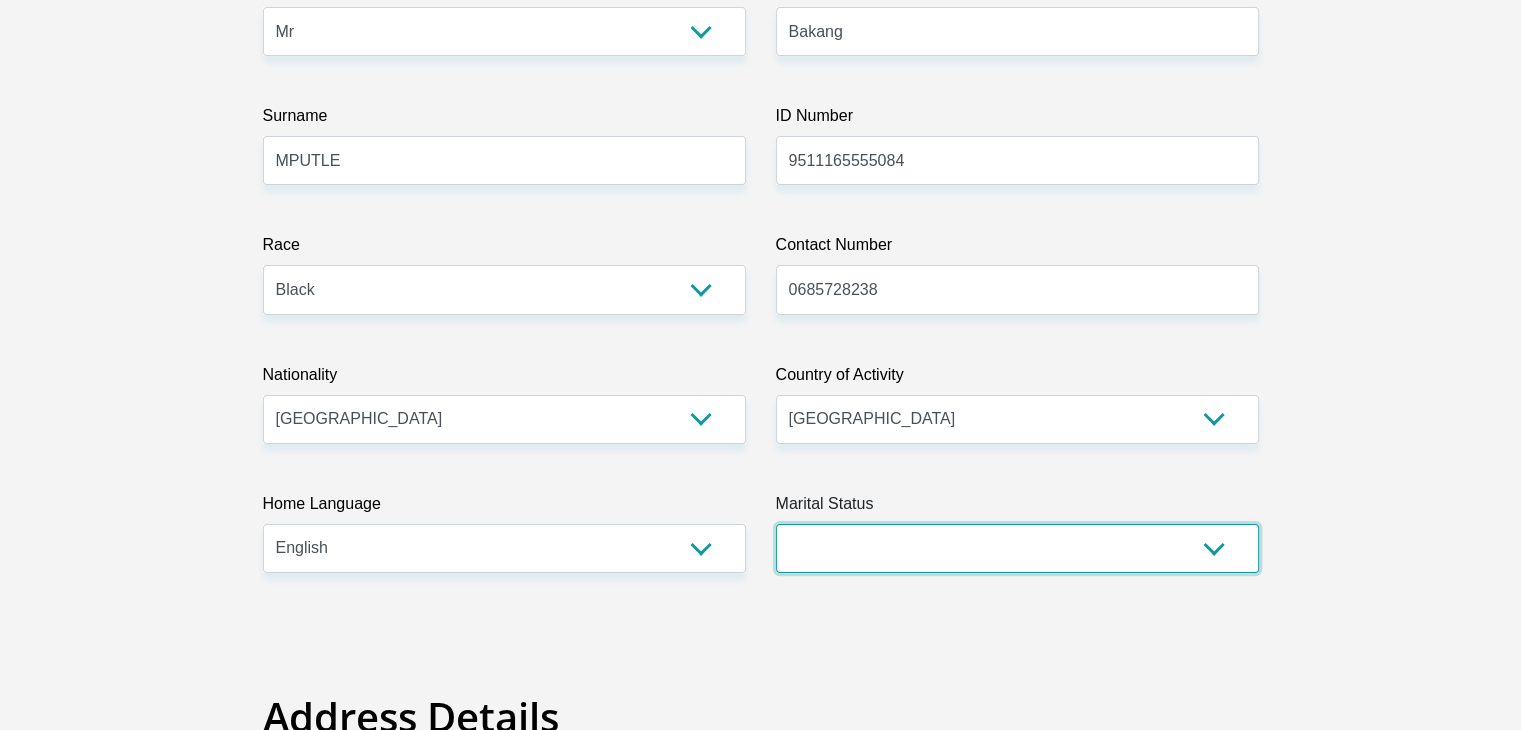 click on "Married ANC
Single
Divorced
Widowed
Married COP or Customary Law" at bounding box center [1017, 548] 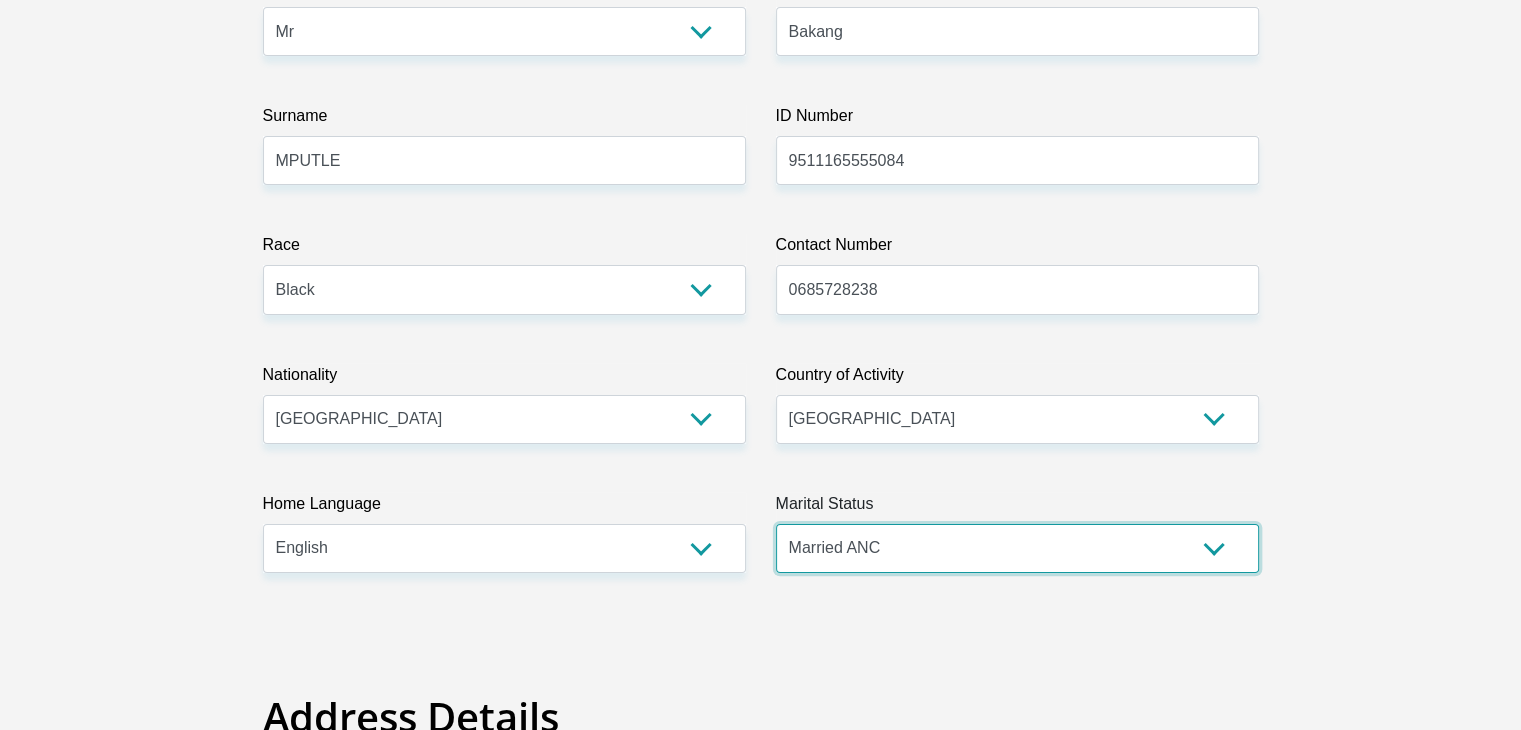 click on "Married ANC
Single
Divorced
Widowed
Married COP or Customary Law" at bounding box center [1017, 548] 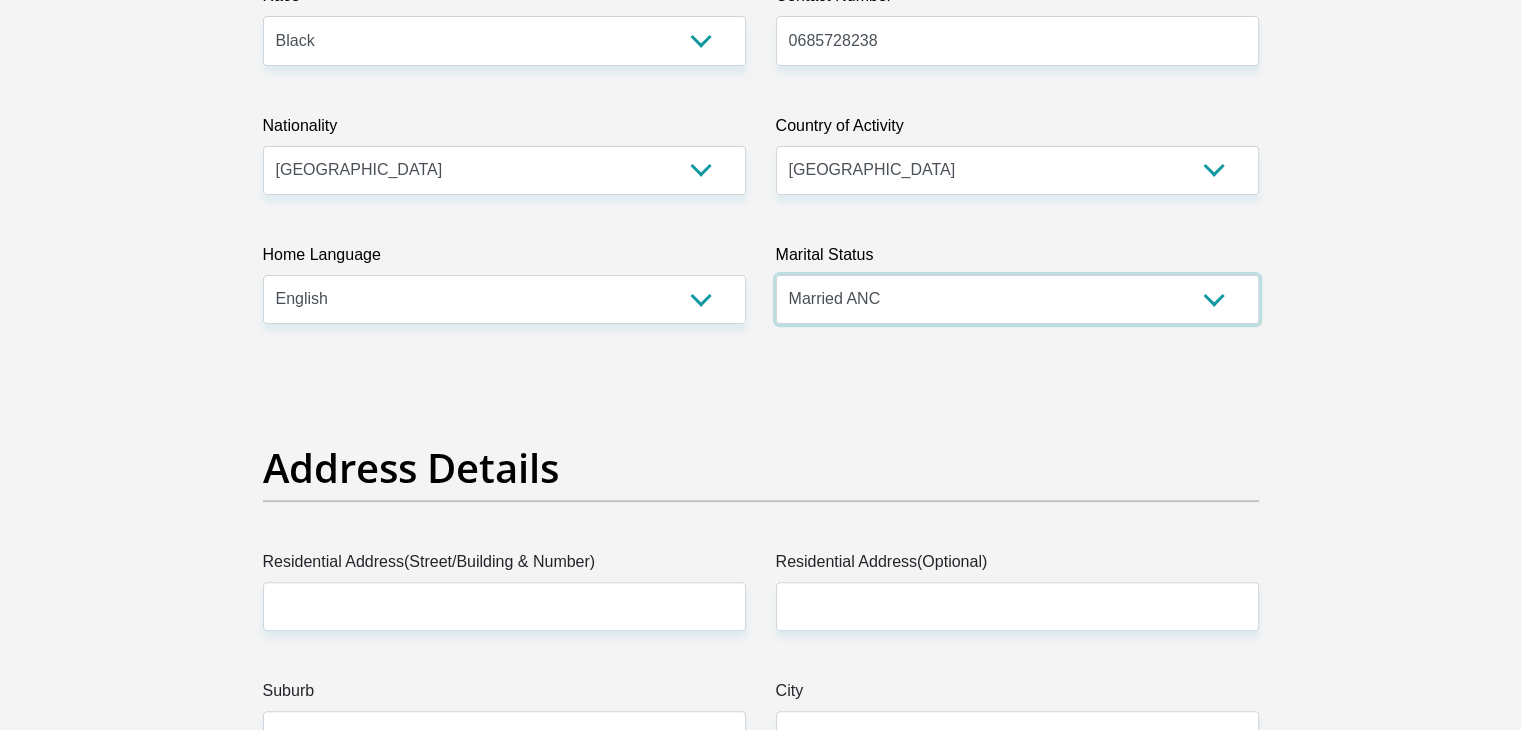 scroll, scrollTop: 595, scrollLeft: 0, axis: vertical 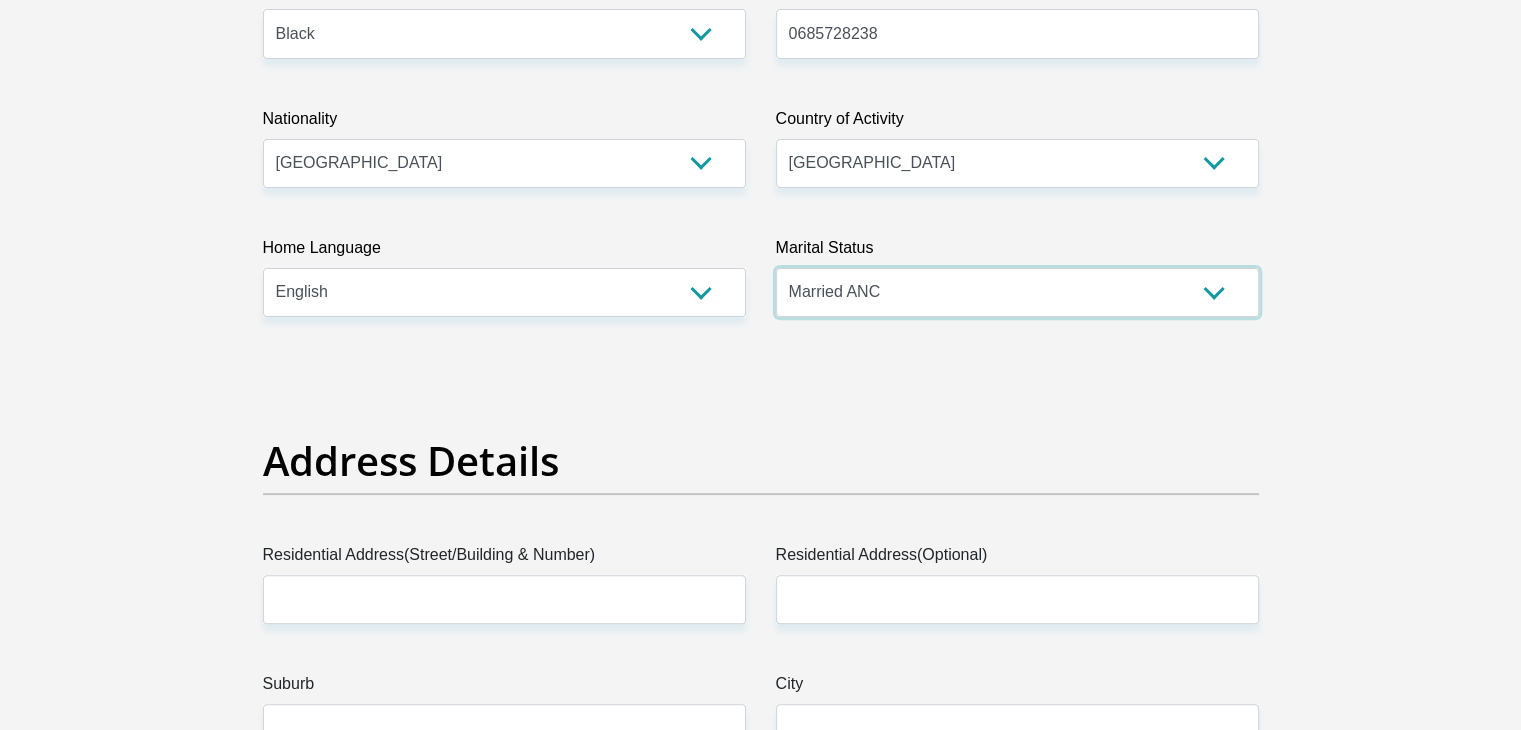 click on "Married ANC
Single
Divorced
Widowed
Married COP or Customary Law" at bounding box center [1017, 292] 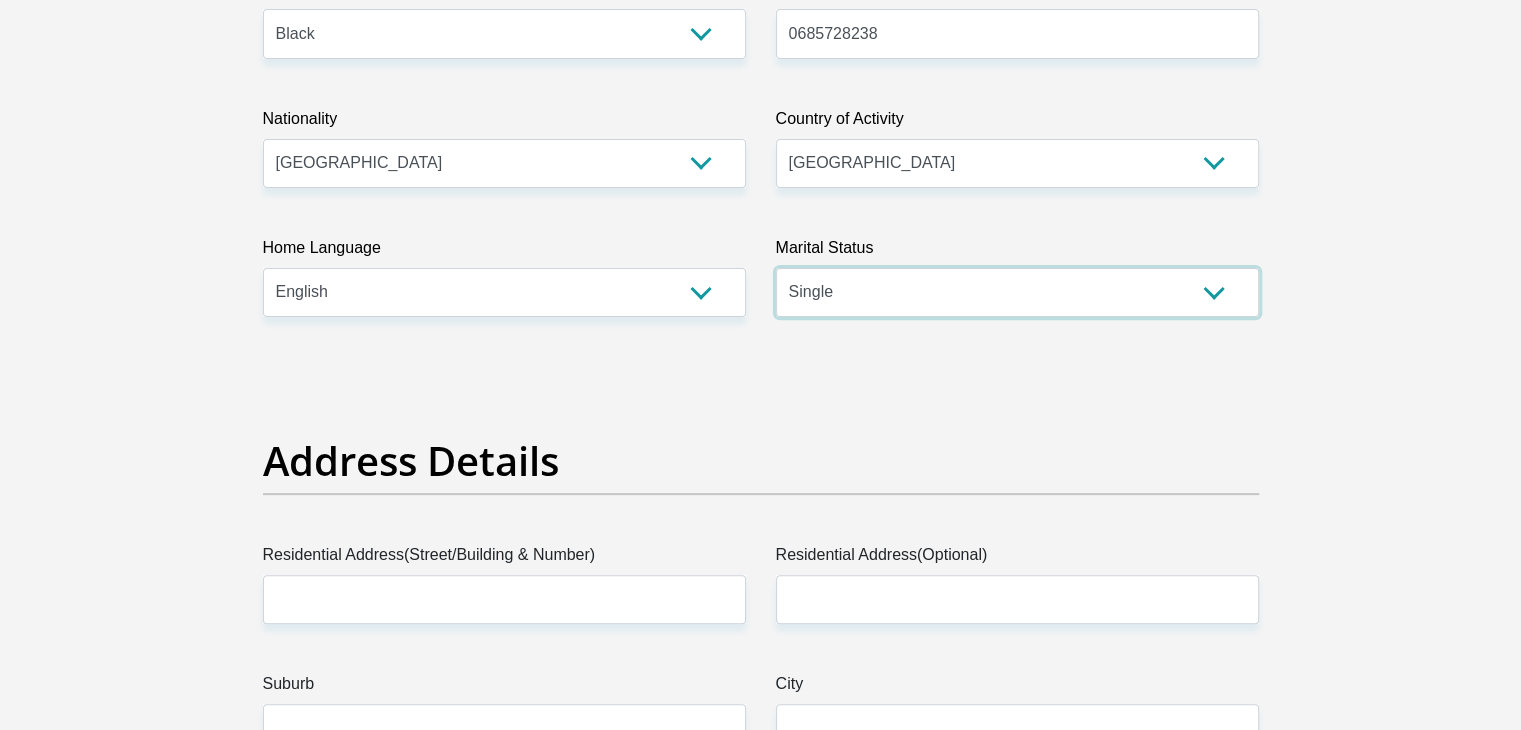 click on "Married ANC
Single
Divorced
Widowed
Married COP or Customary Law" at bounding box center (1017, 292) 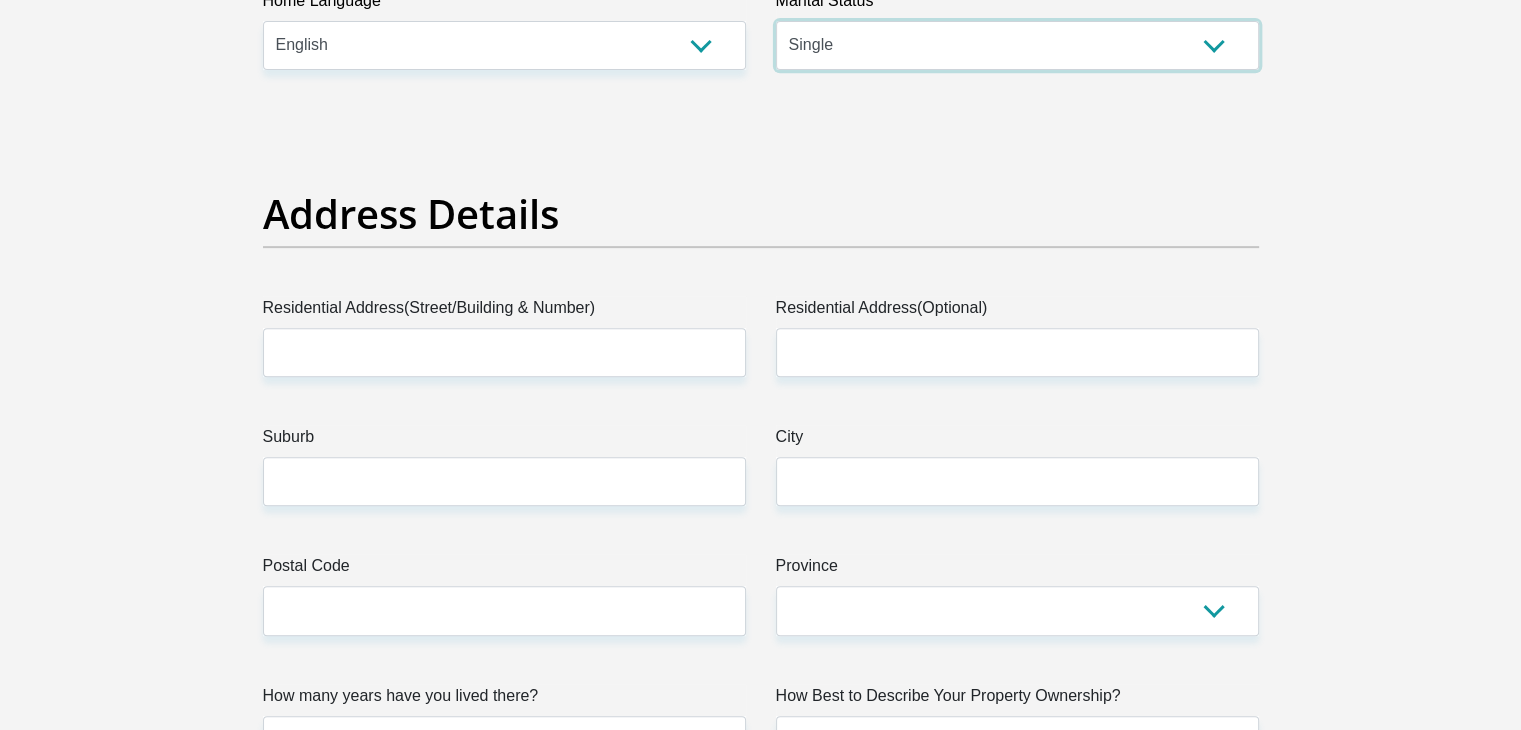 scroll, scrollTop: 838, scrollLeft: 0, axis: vertical 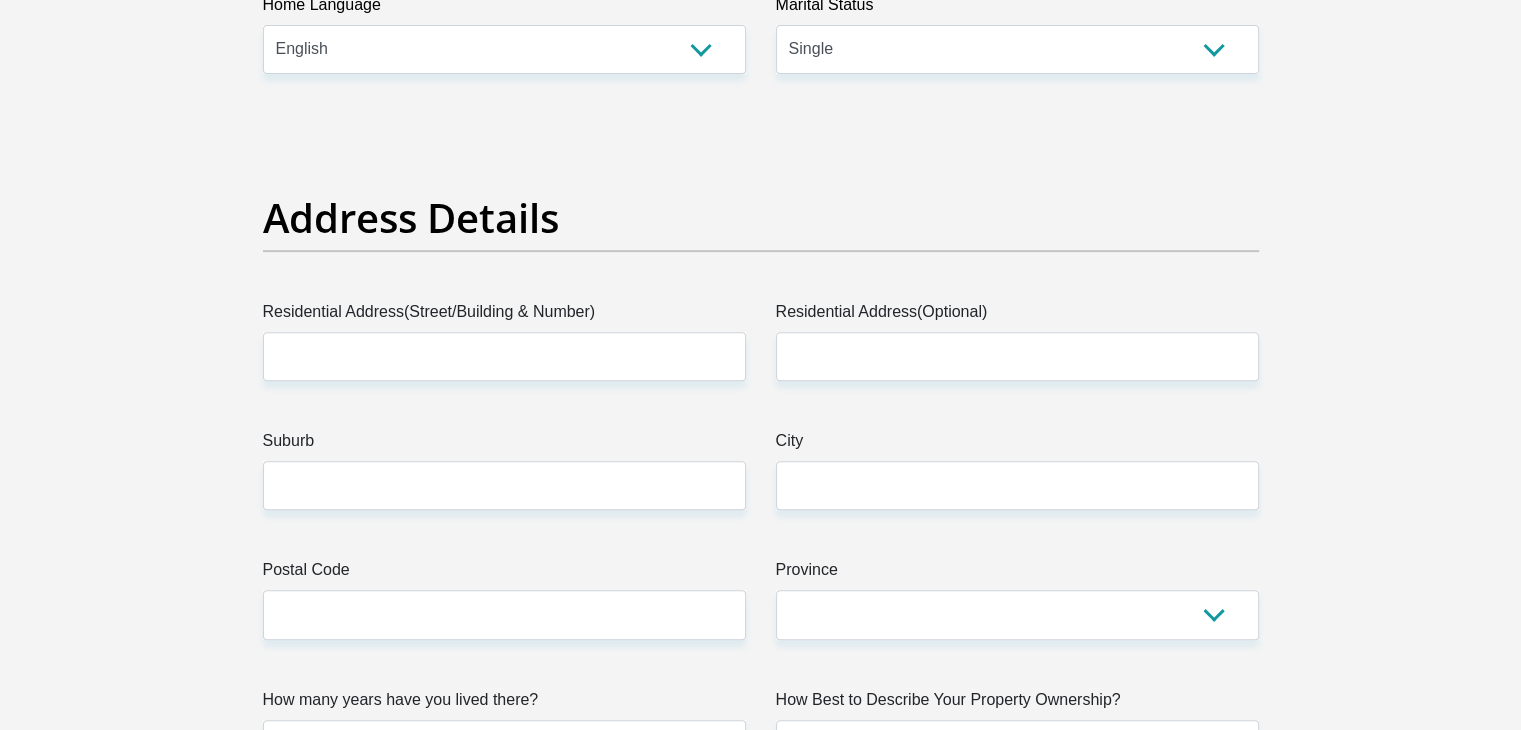 click on "Residential Address(Street/Building & Number)" at bounding box center (504, 316) 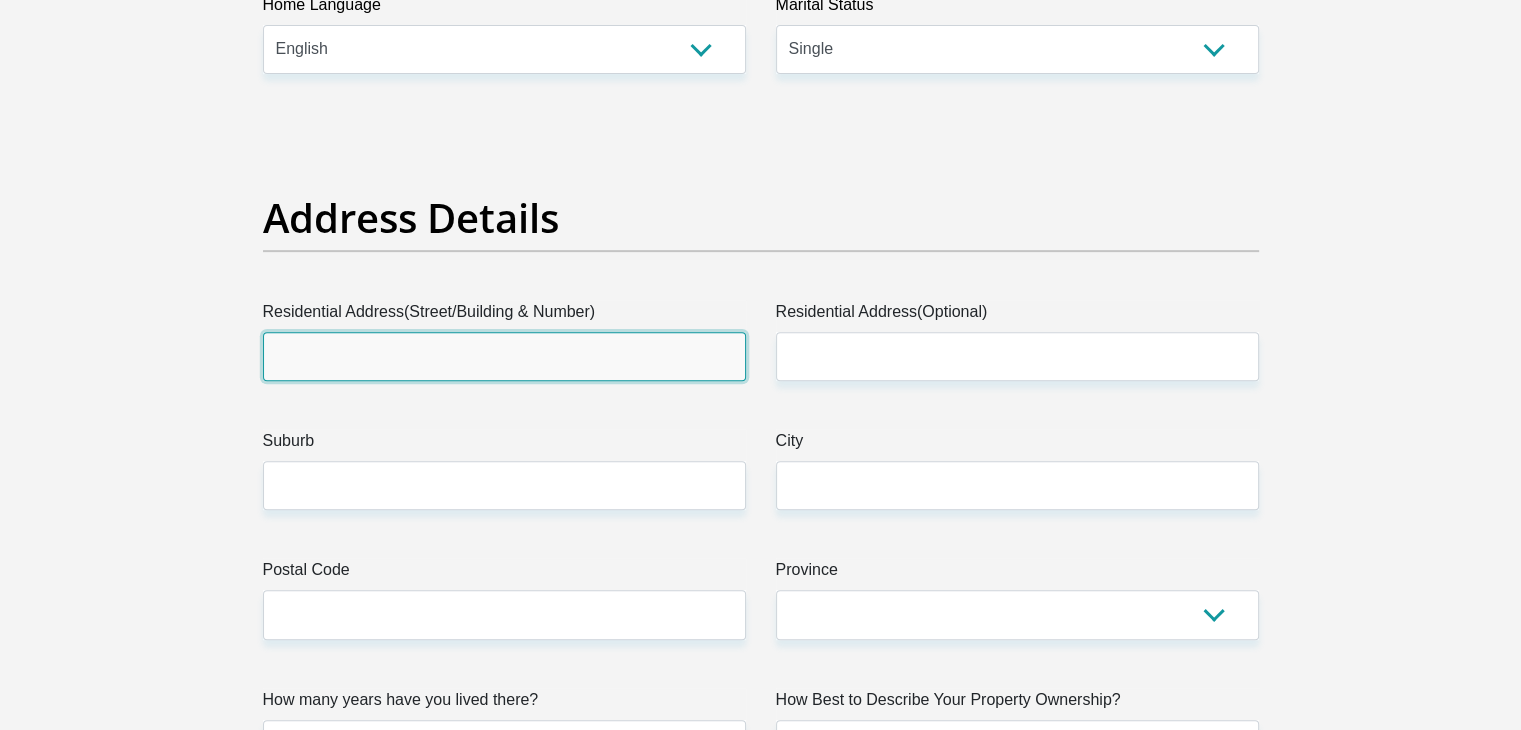 click on "Residential Address(Street/Building & Number)" at bounding box center [504, 356] 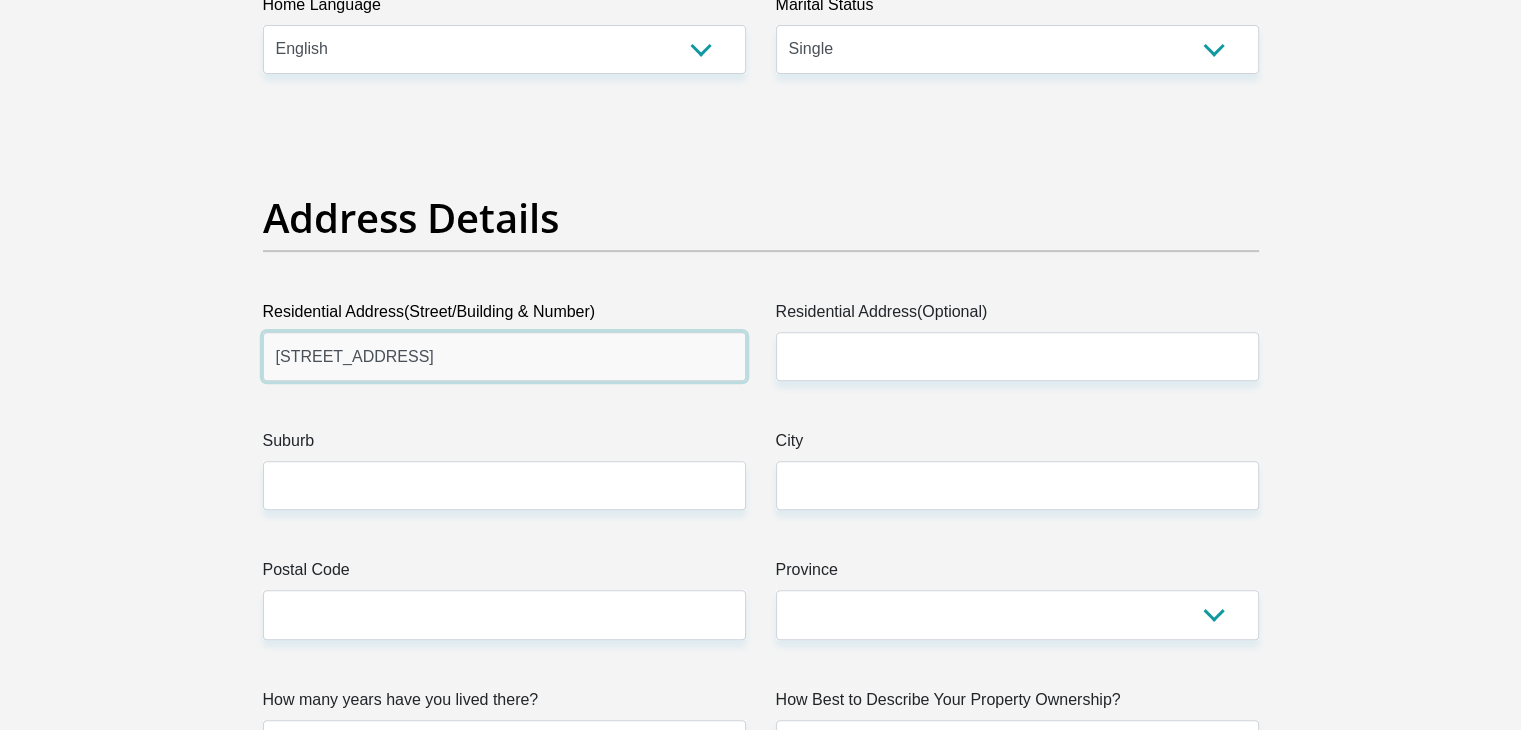 type on "43 President St" 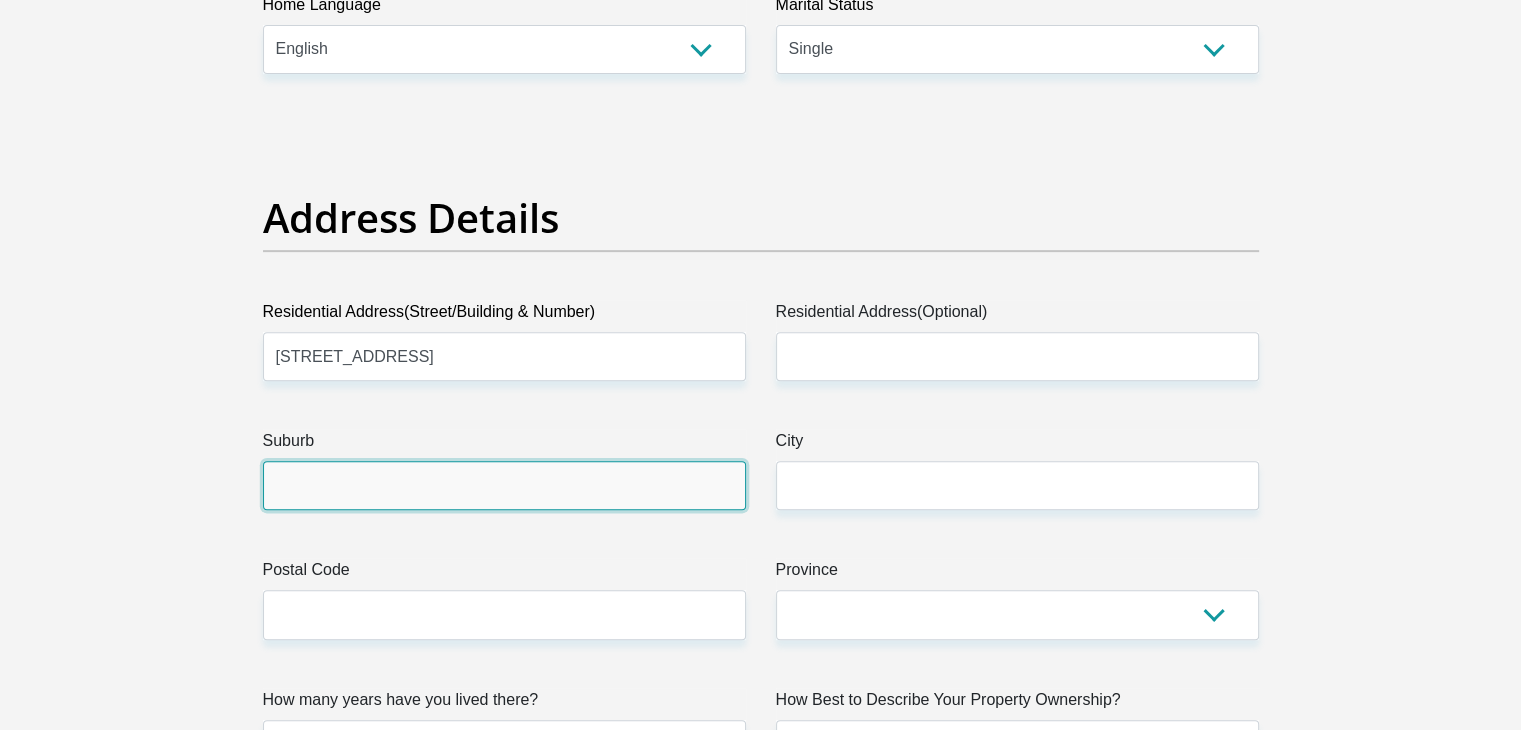 click on "Suburb" at bounding box center (504, 485) 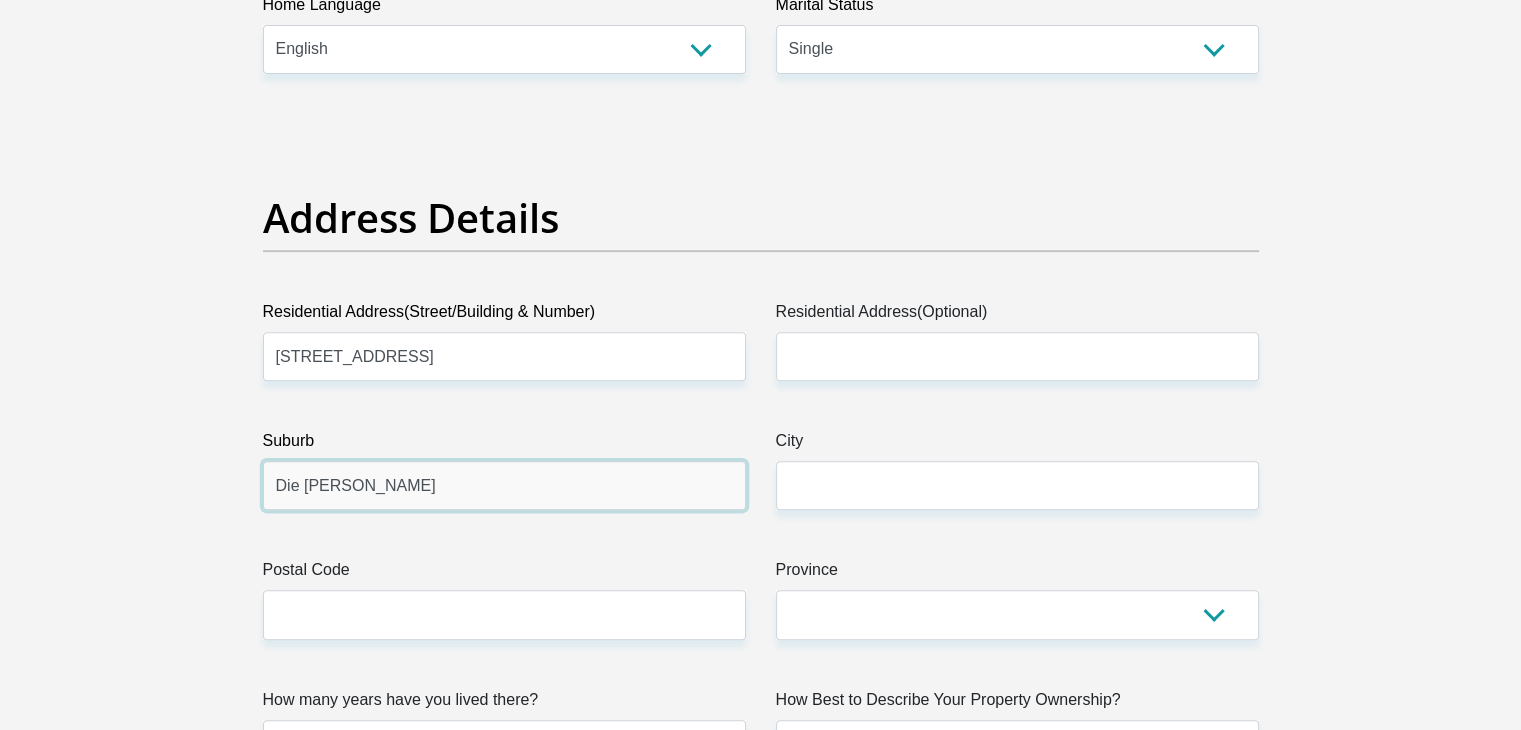 type on "Die Bult" 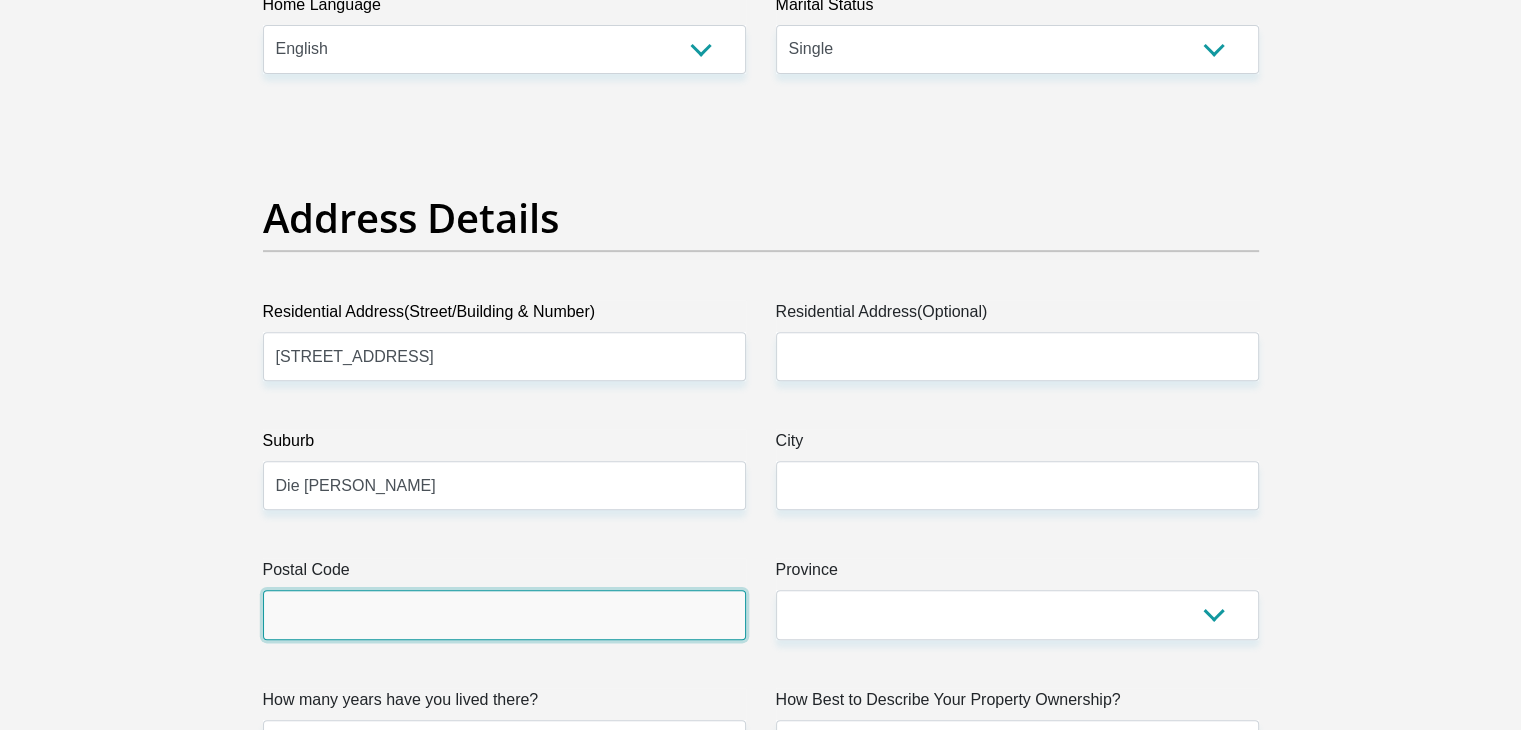 click on "Postal Code" at bounding box center (504, 614) 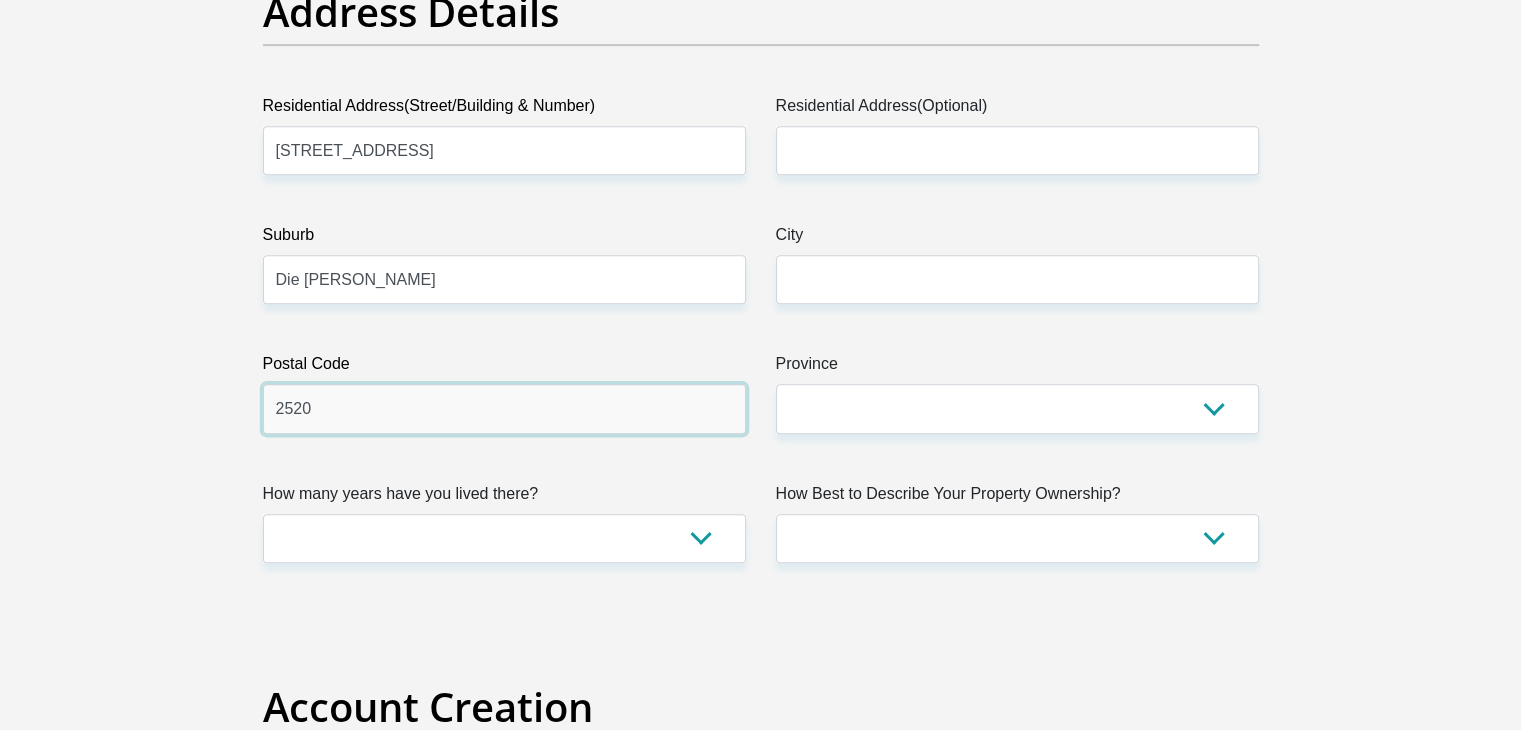 scroll, scrollTop: 1044, scrollLeft: 0, axis: vertical 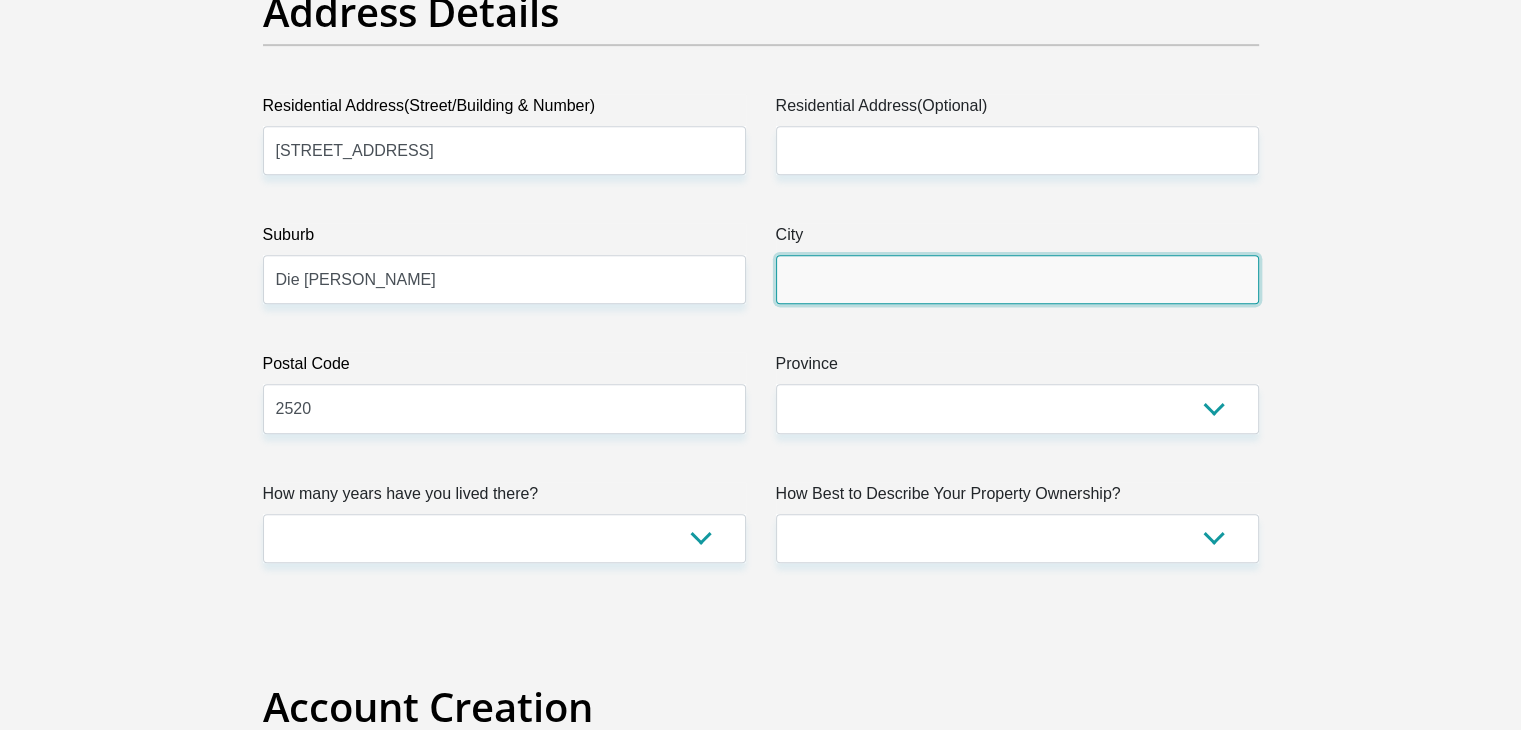 click on "City" at bounding box center (1017, 279) 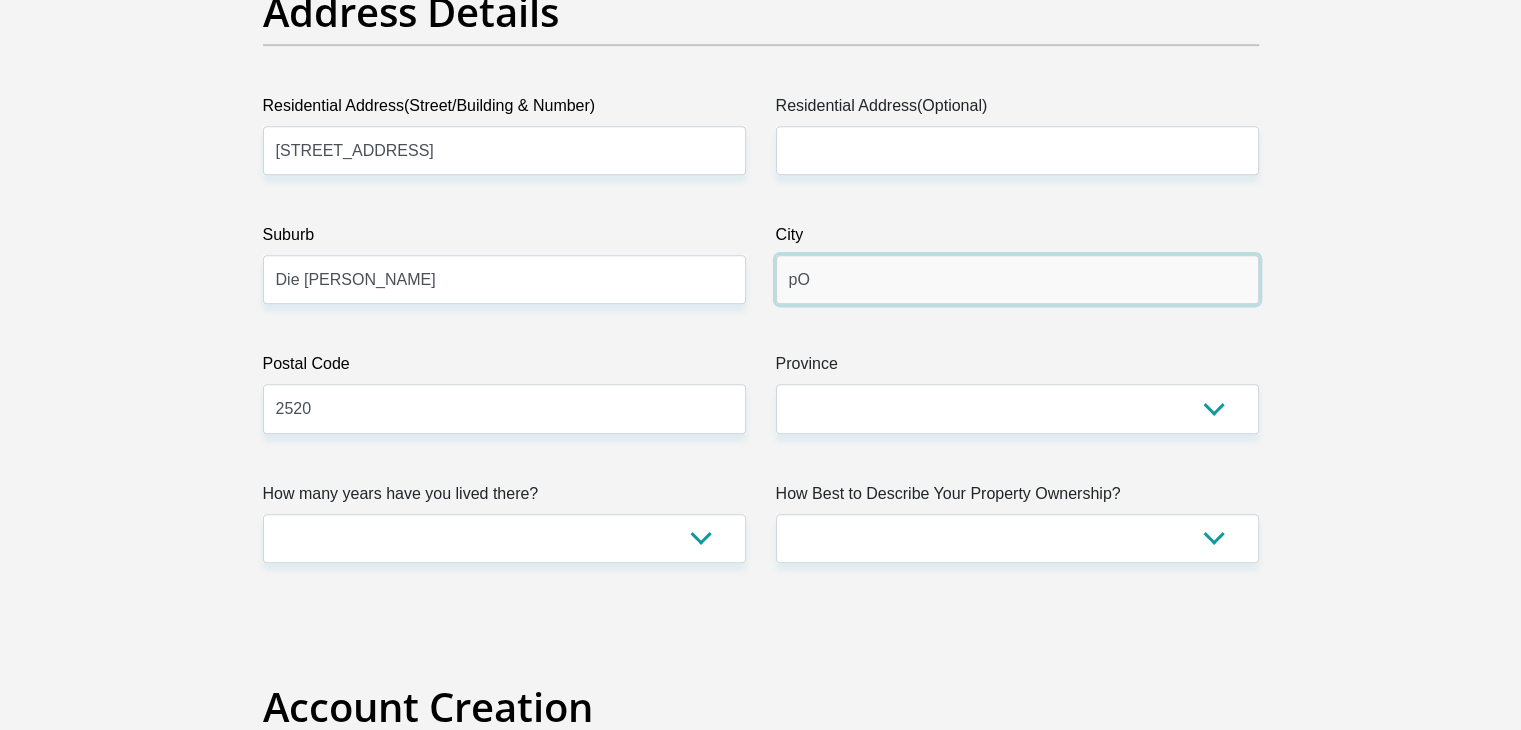 type on "p" 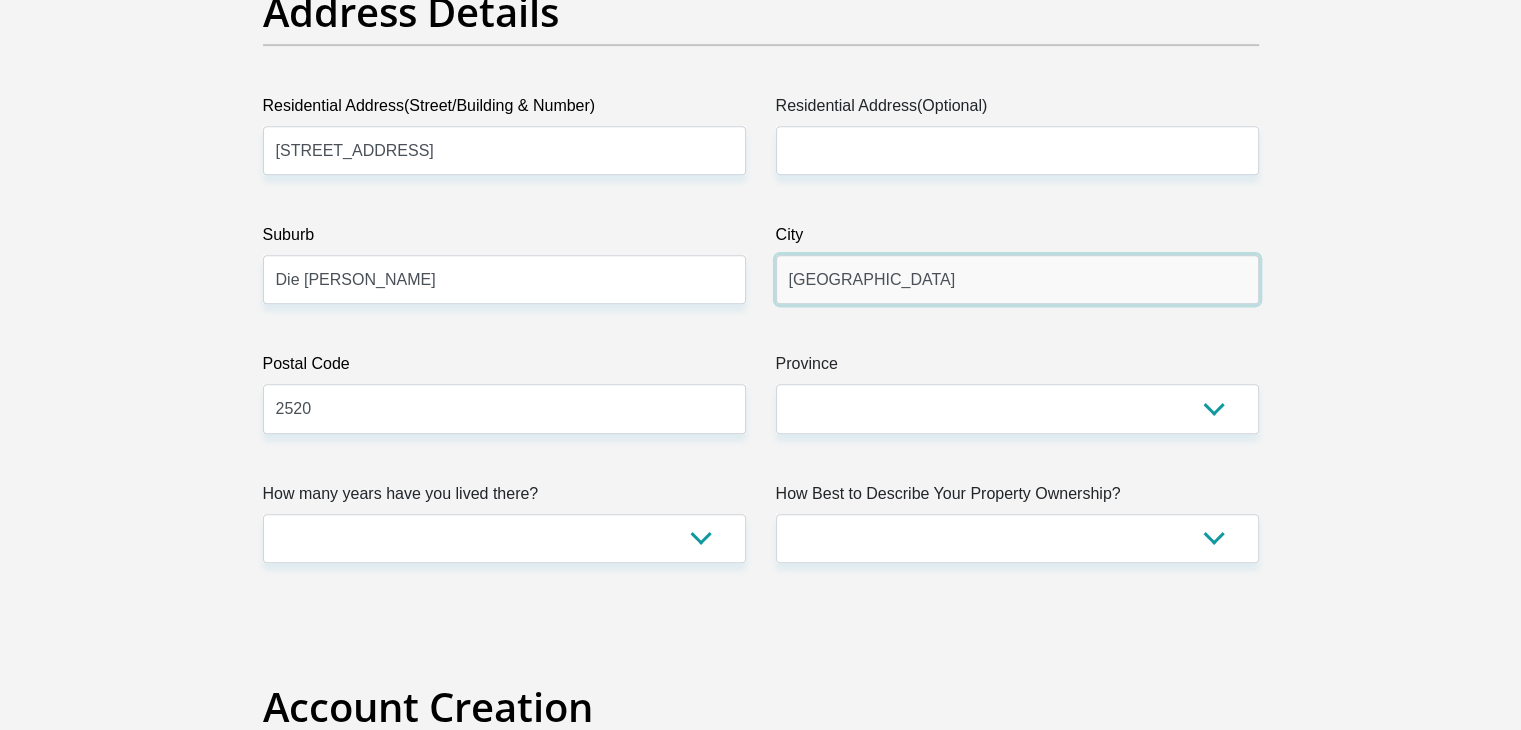 type on "Potchefstroom" 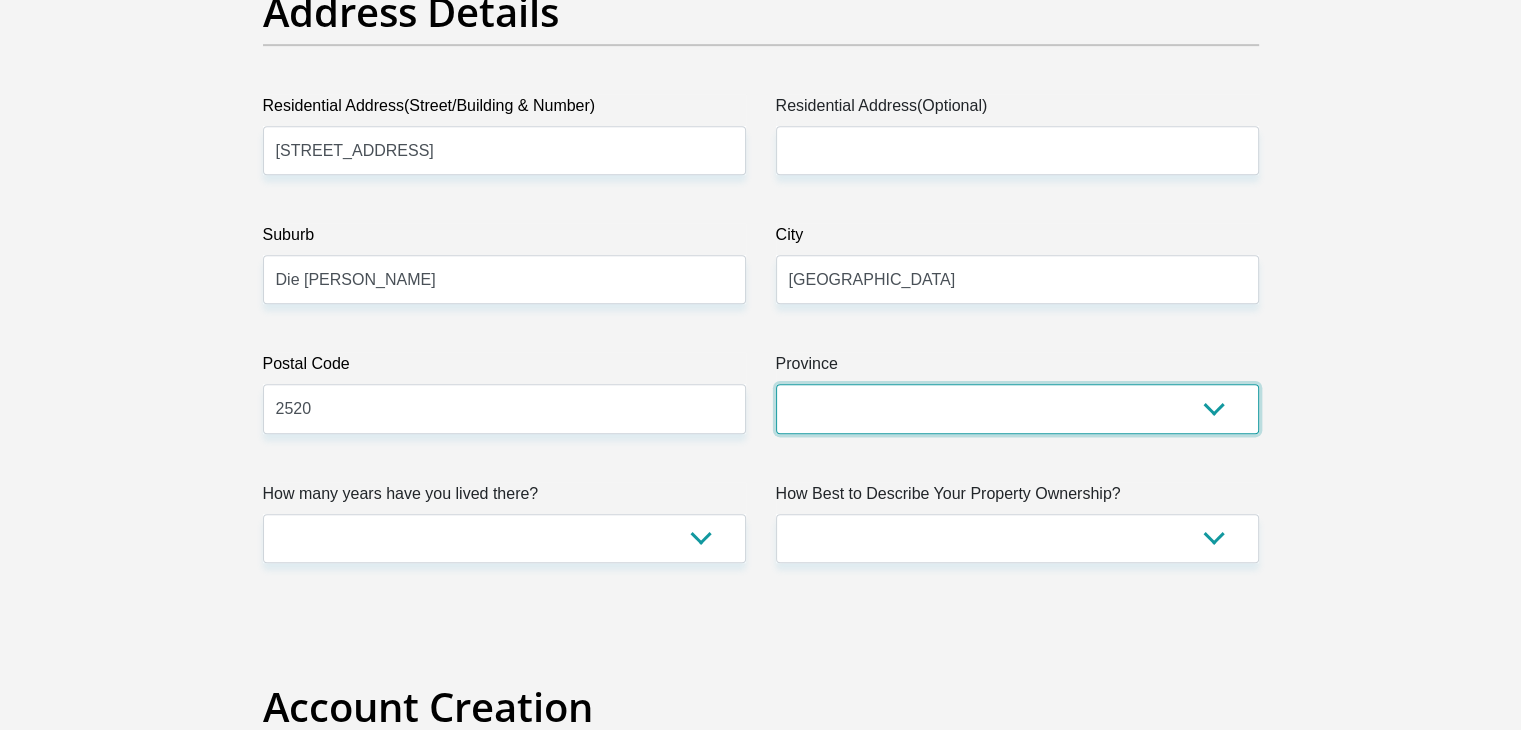 click on "Eastern Cape
Free State
Gauteng
KwaZulu-Natal
Limpopo
Mpumalanga
Northern Cape
North West
Western Cape" at bounding box center [1017, 408] 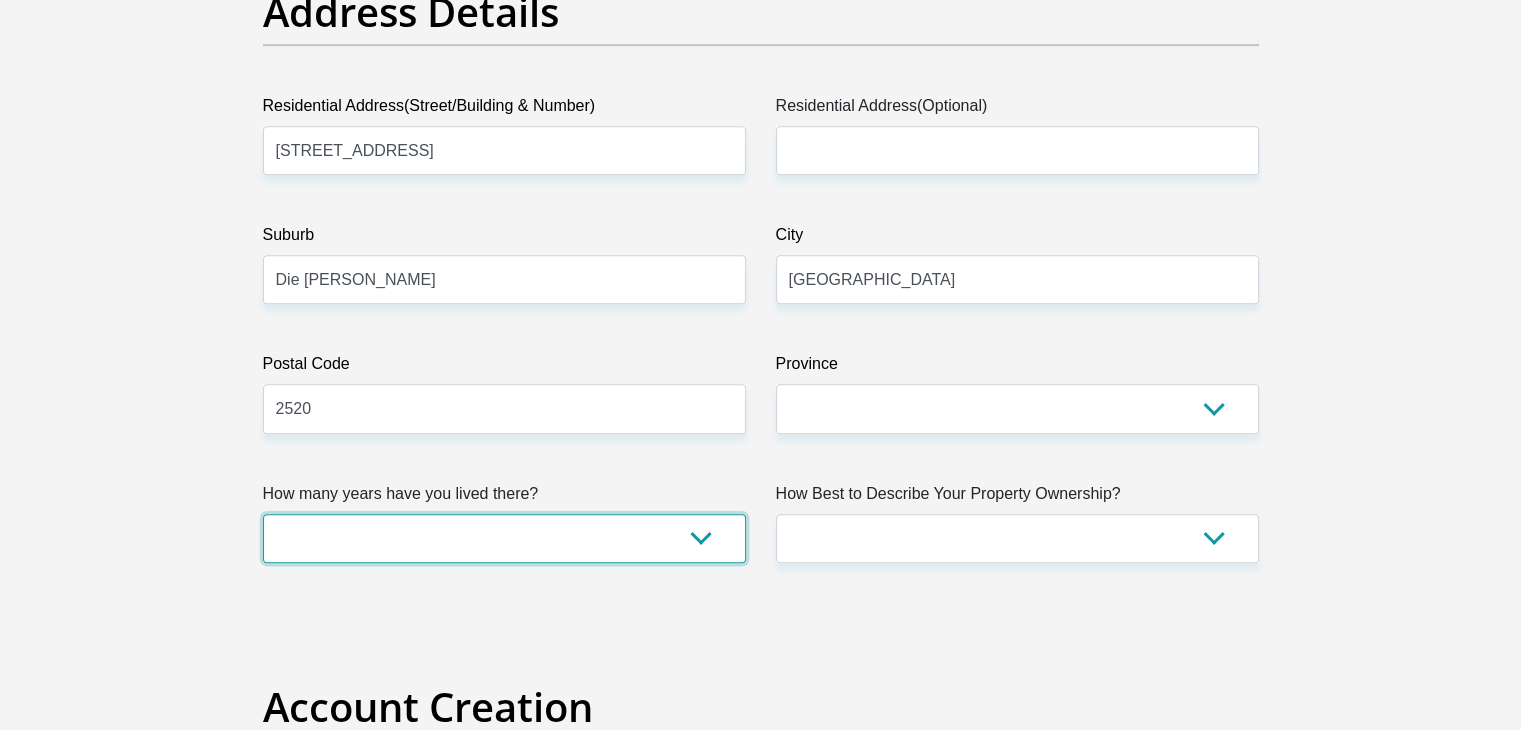 click on "less than 1 year
1-3 years
3-5 years
5+ years" at bounding box center (504, 538) 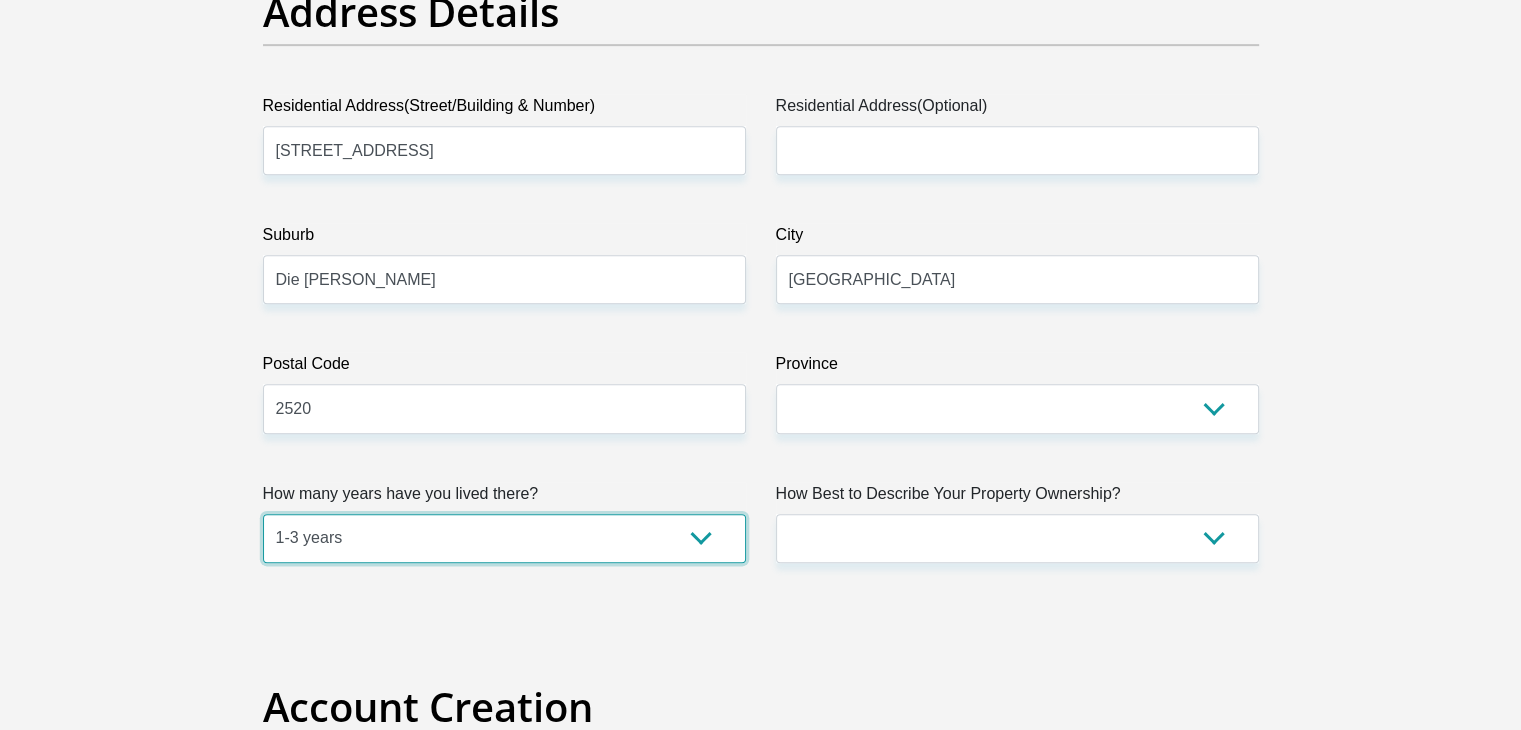 click on "less than 1 year
1-3 years
3-5 years
5+ years" at bounding box center [504, 538] 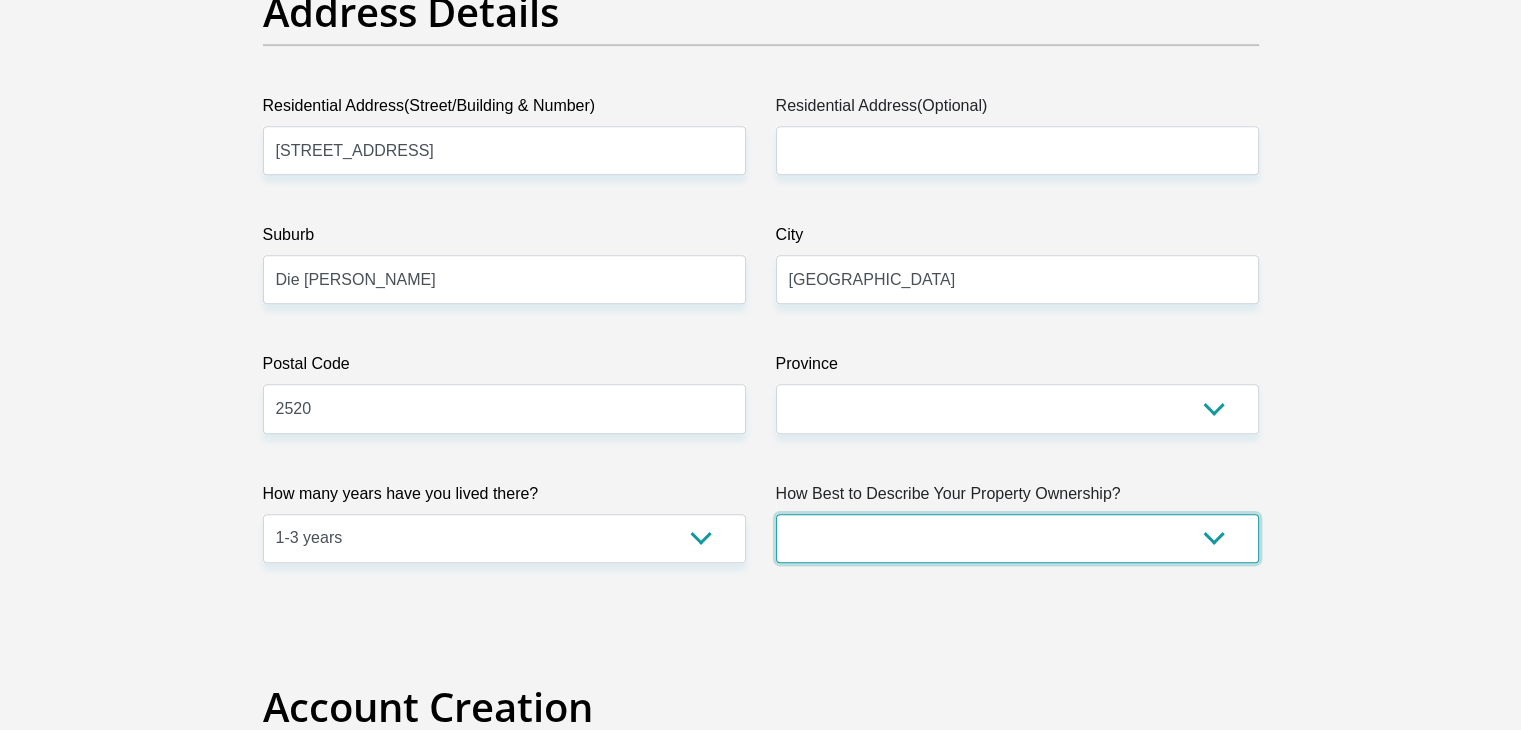 click on "Owned
Rented
Family Owned
Company Dwelling" at bounding box center [1017, 538] 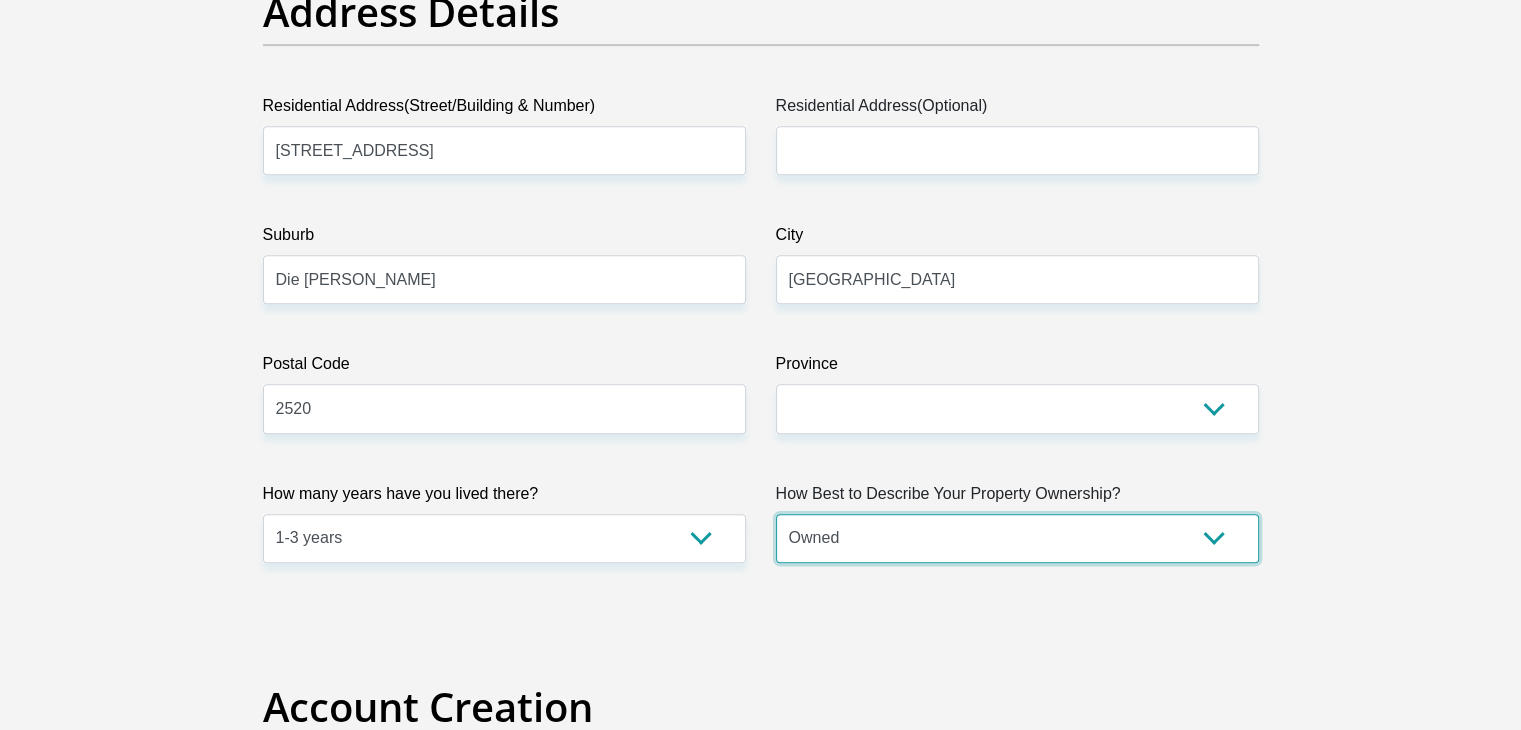 click on "Owned
Rented
Family Owned
Company Dwelling" at bounding box center [1017, 538] 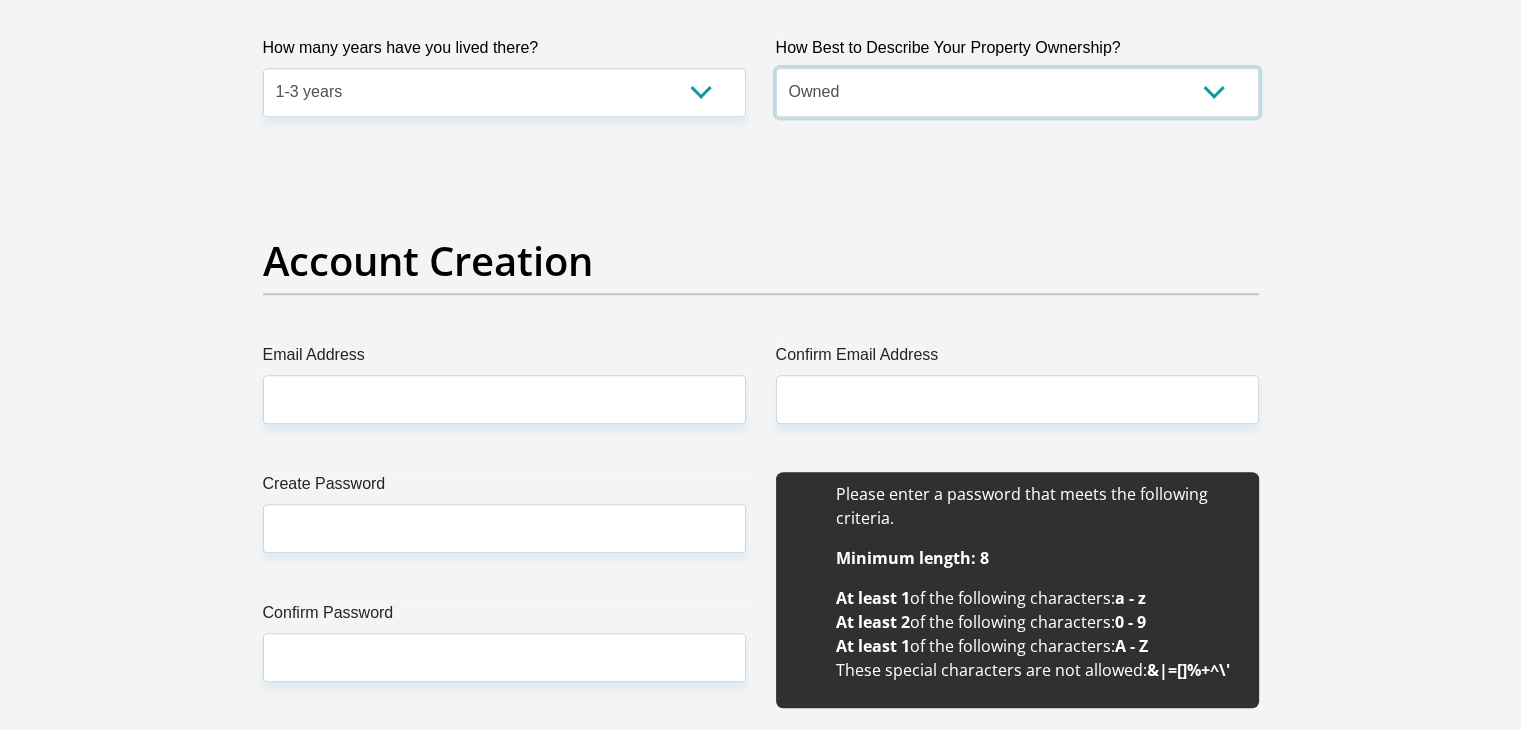 scroll, scrollTop: 1496, scrollLeft: 0, axis: vertical 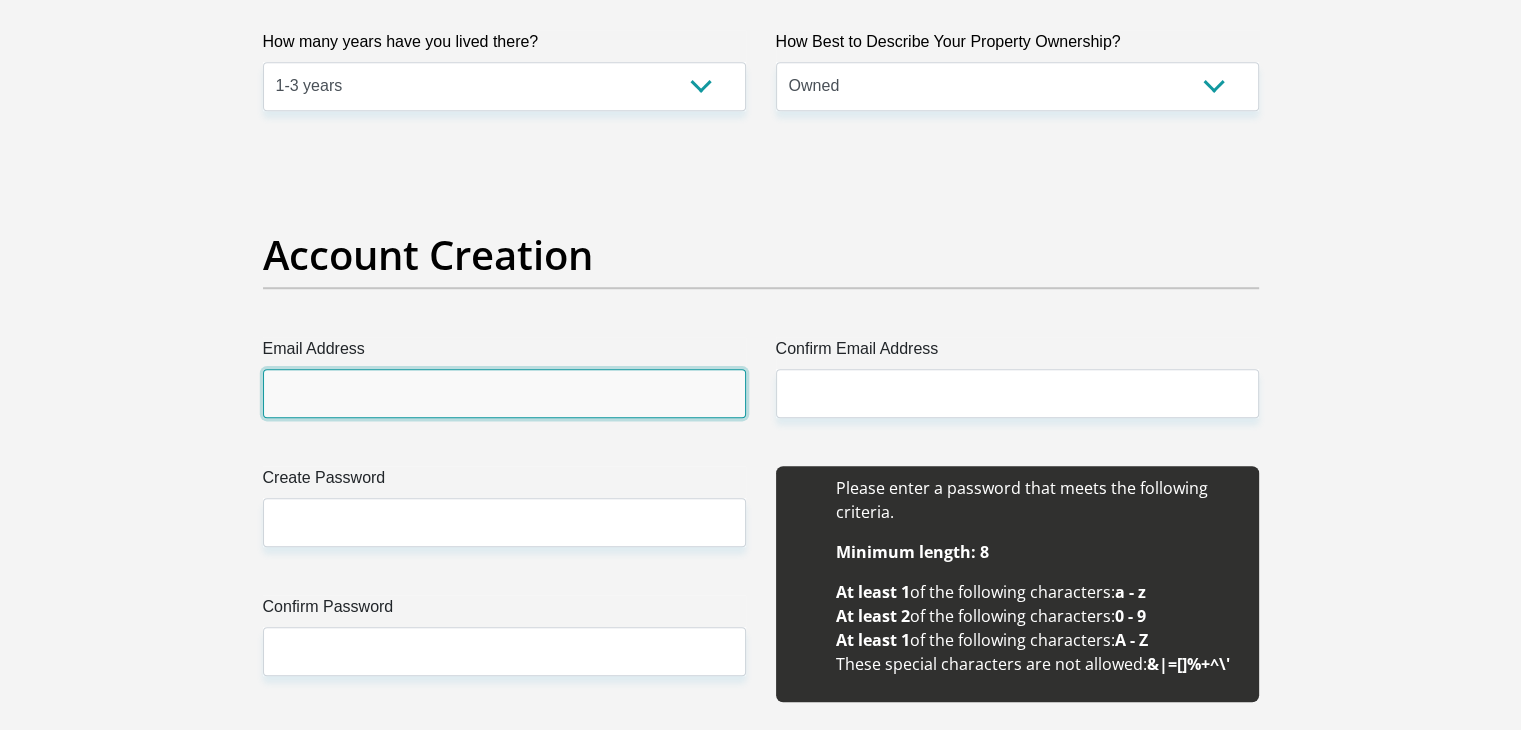 click on "Email Address" at bounding box center [504, 393] 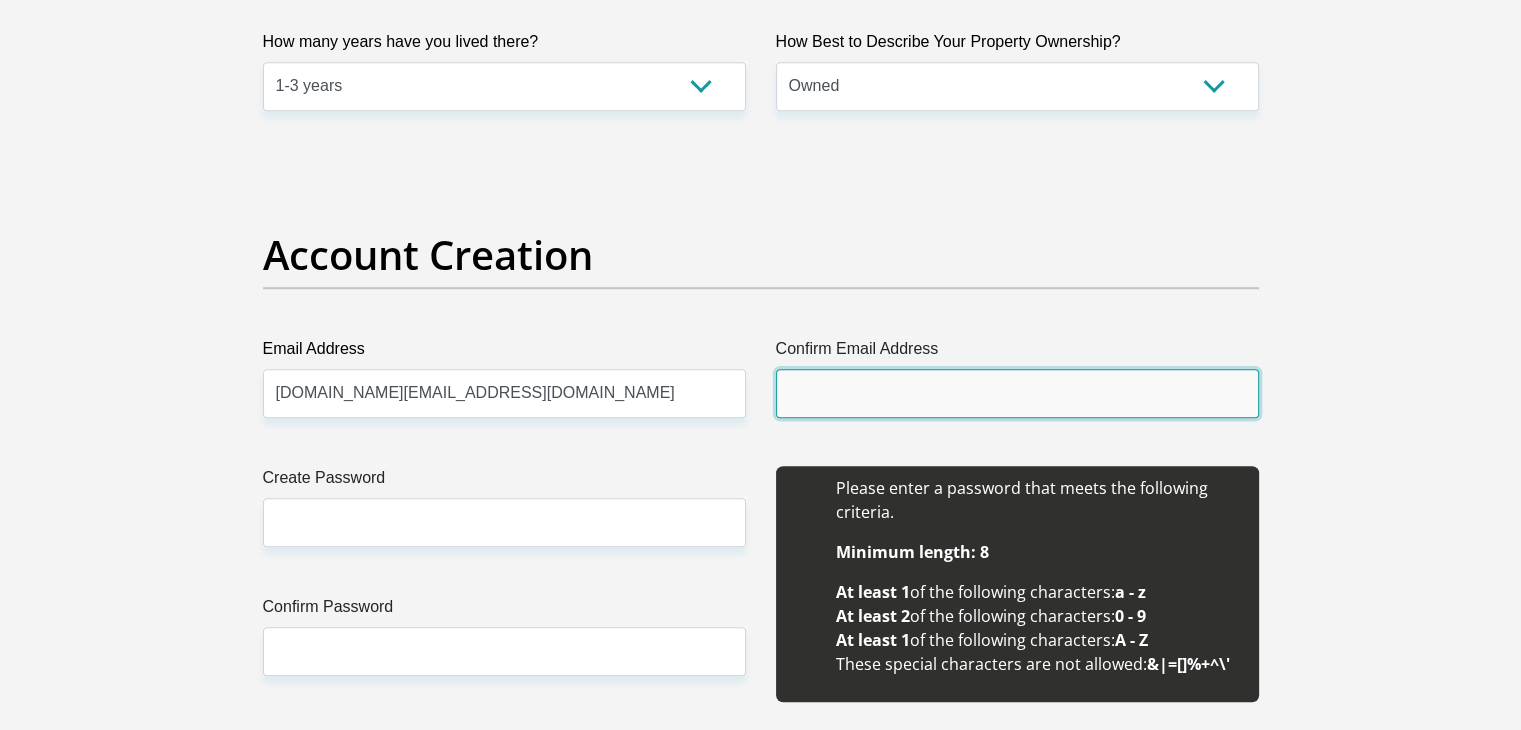 click on "Confirm Email Address" at bounding box center [1017, 393] 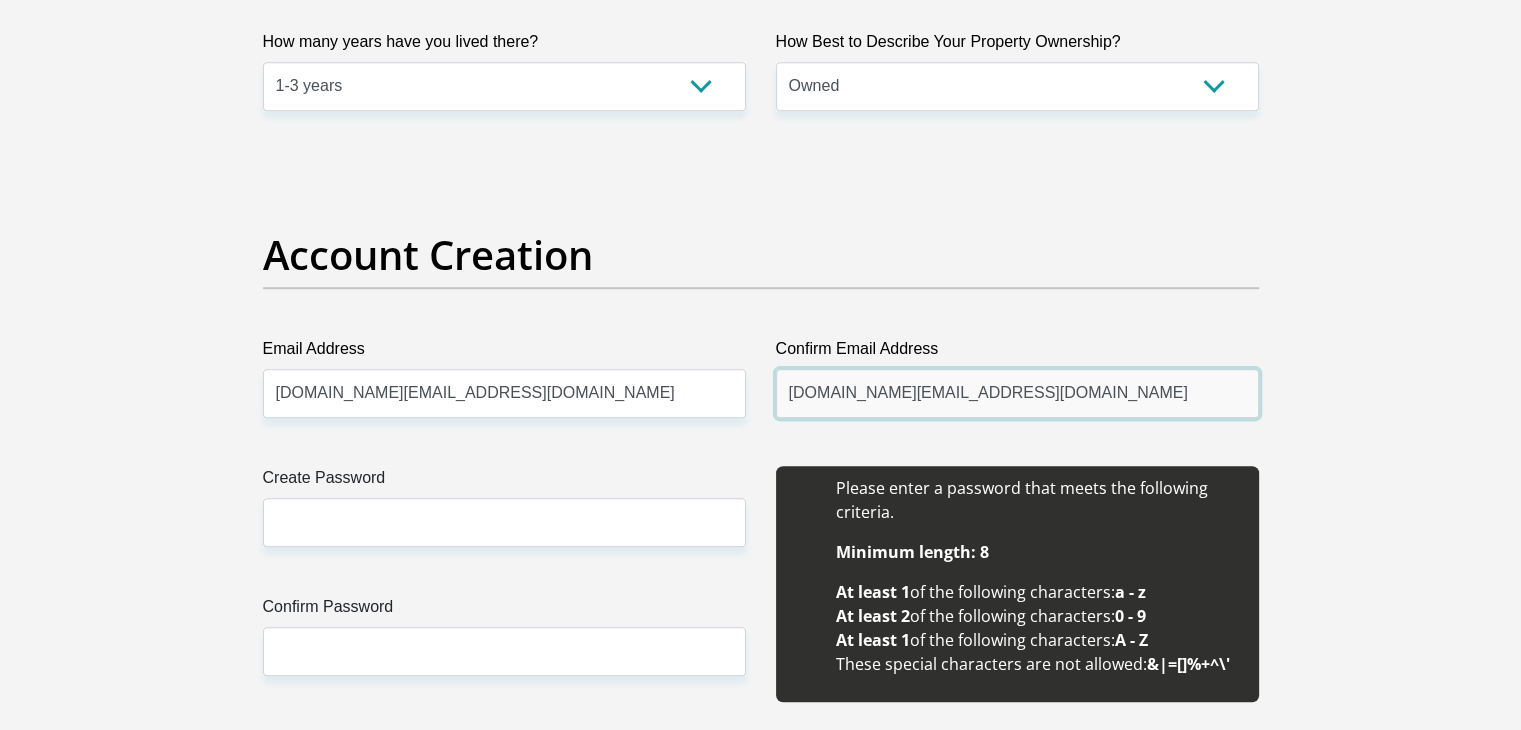 type on "[DOMAIN_NAME][EMAIL_ADDRESS][DOMAIN_NAME]" 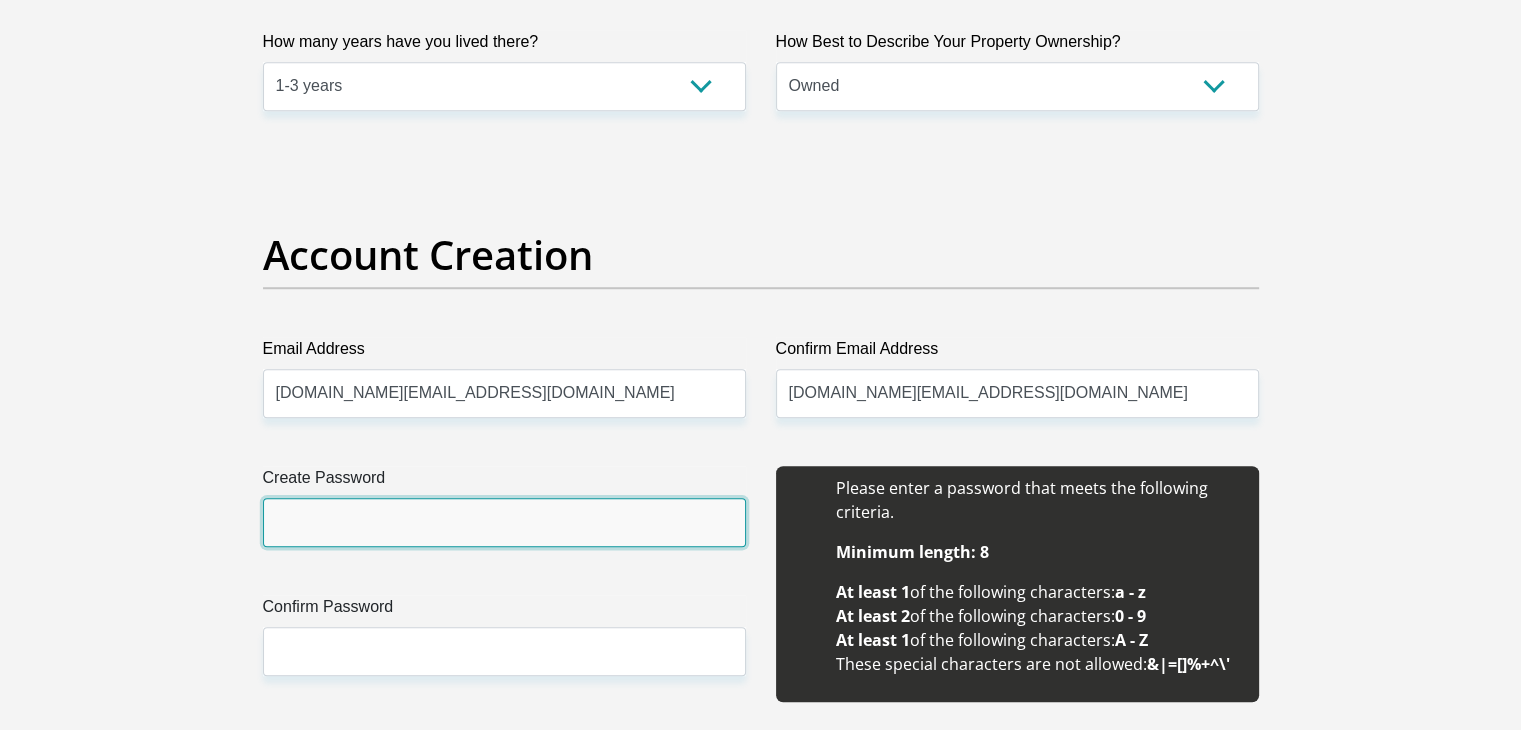 click on "Create Password" at bounding box center (504, 522) 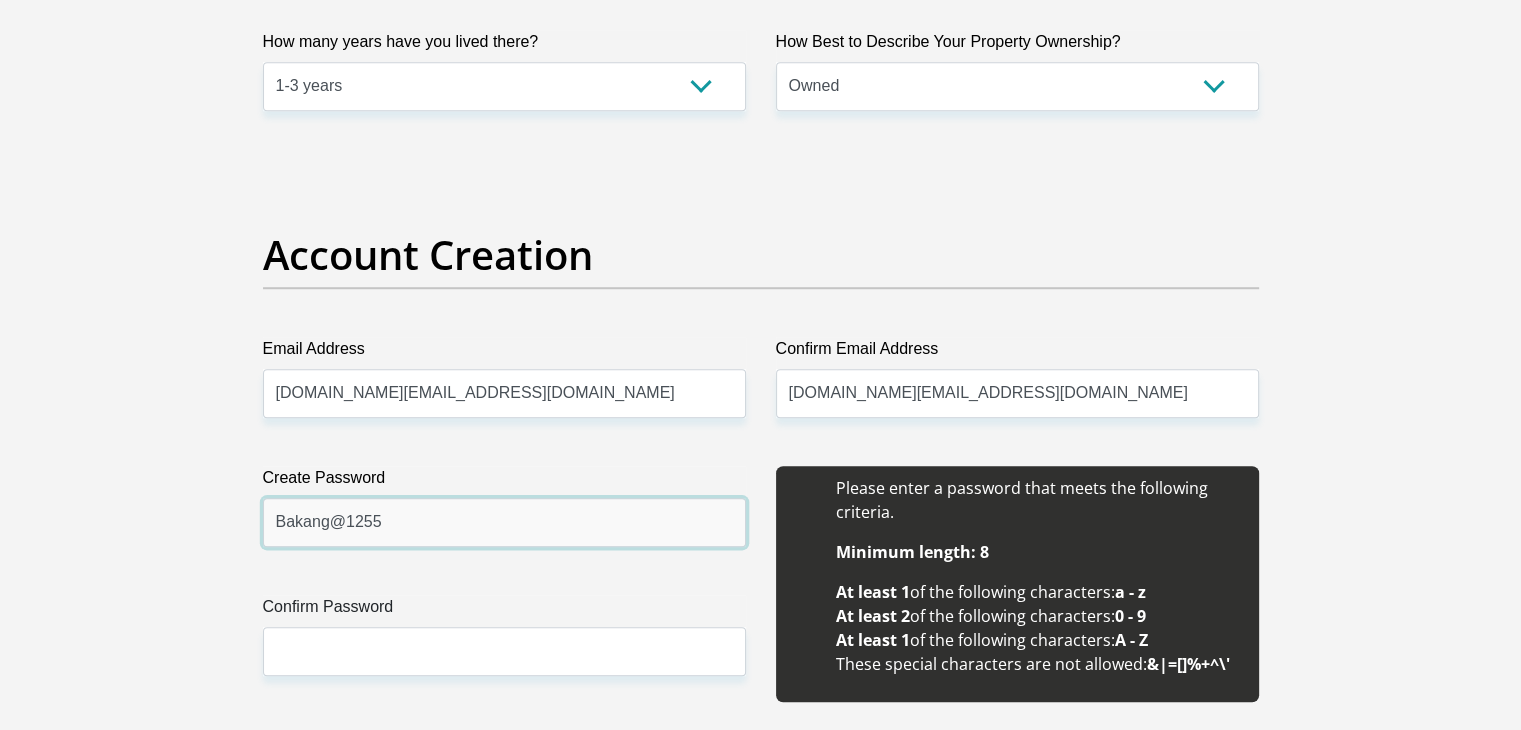 type on "Bakang@1255" 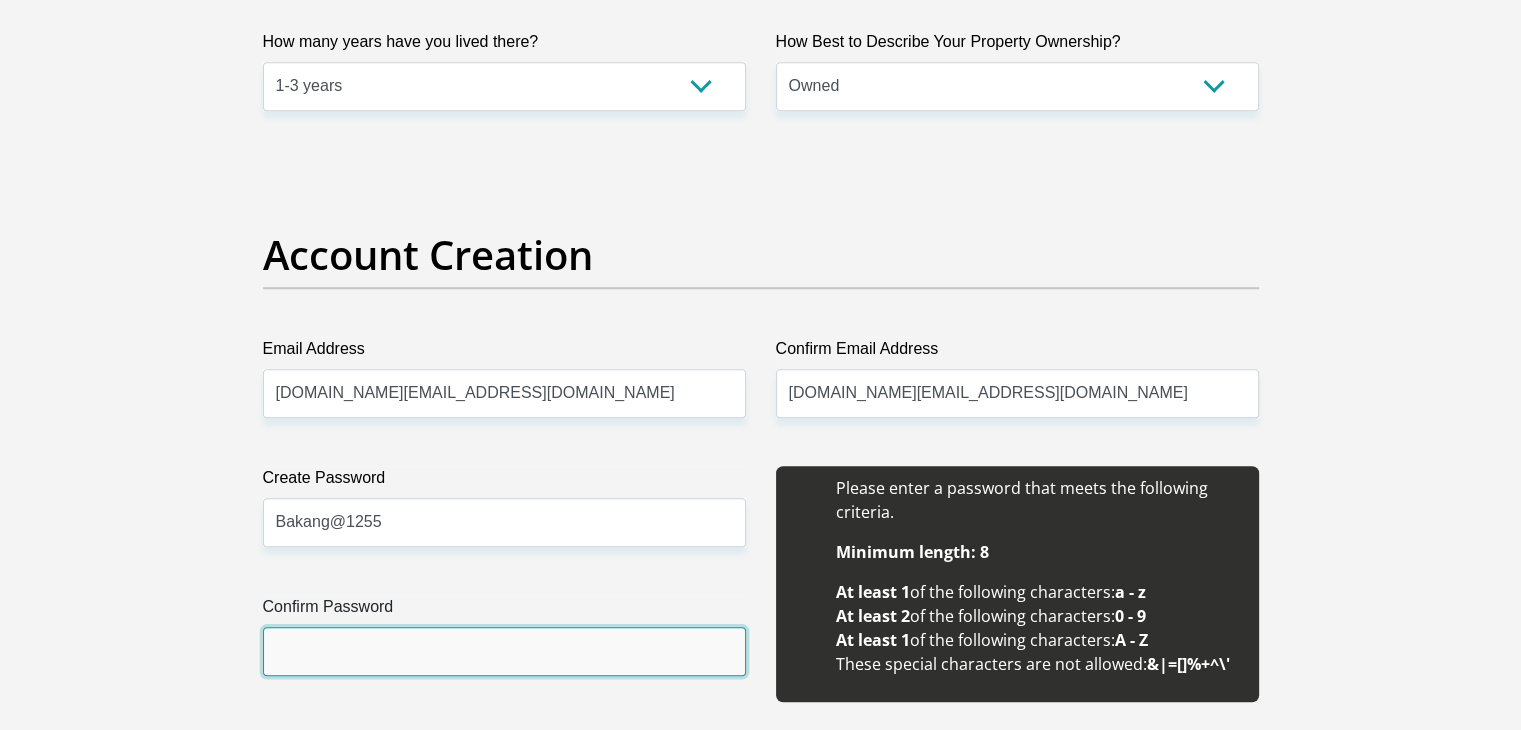 click on "Confirm Password" at bounding box center (504, 651) 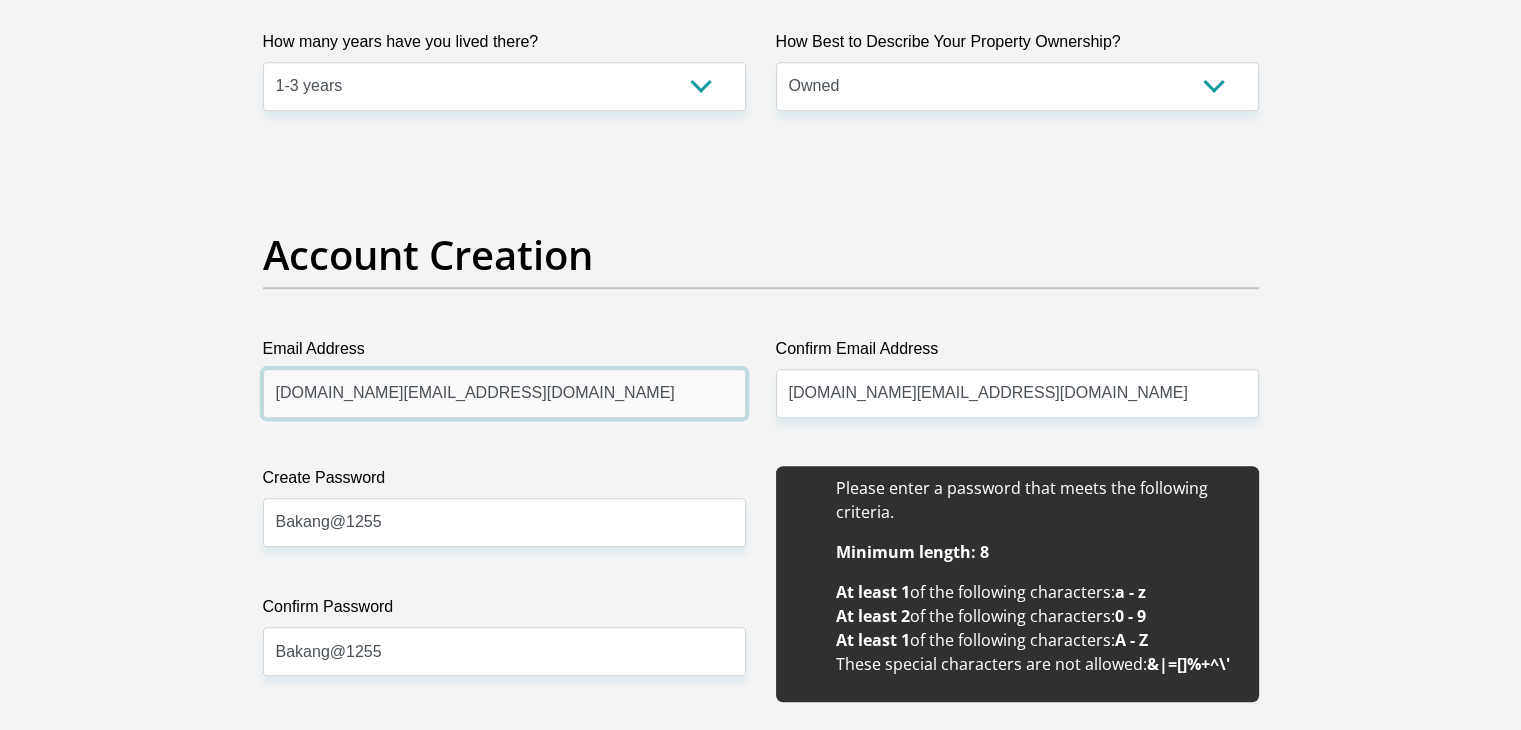 click on "[DOMAIN_NAME][EMAIL_ADDRESS][DOMAIN_NAME]" at bounding box center (504, 393) 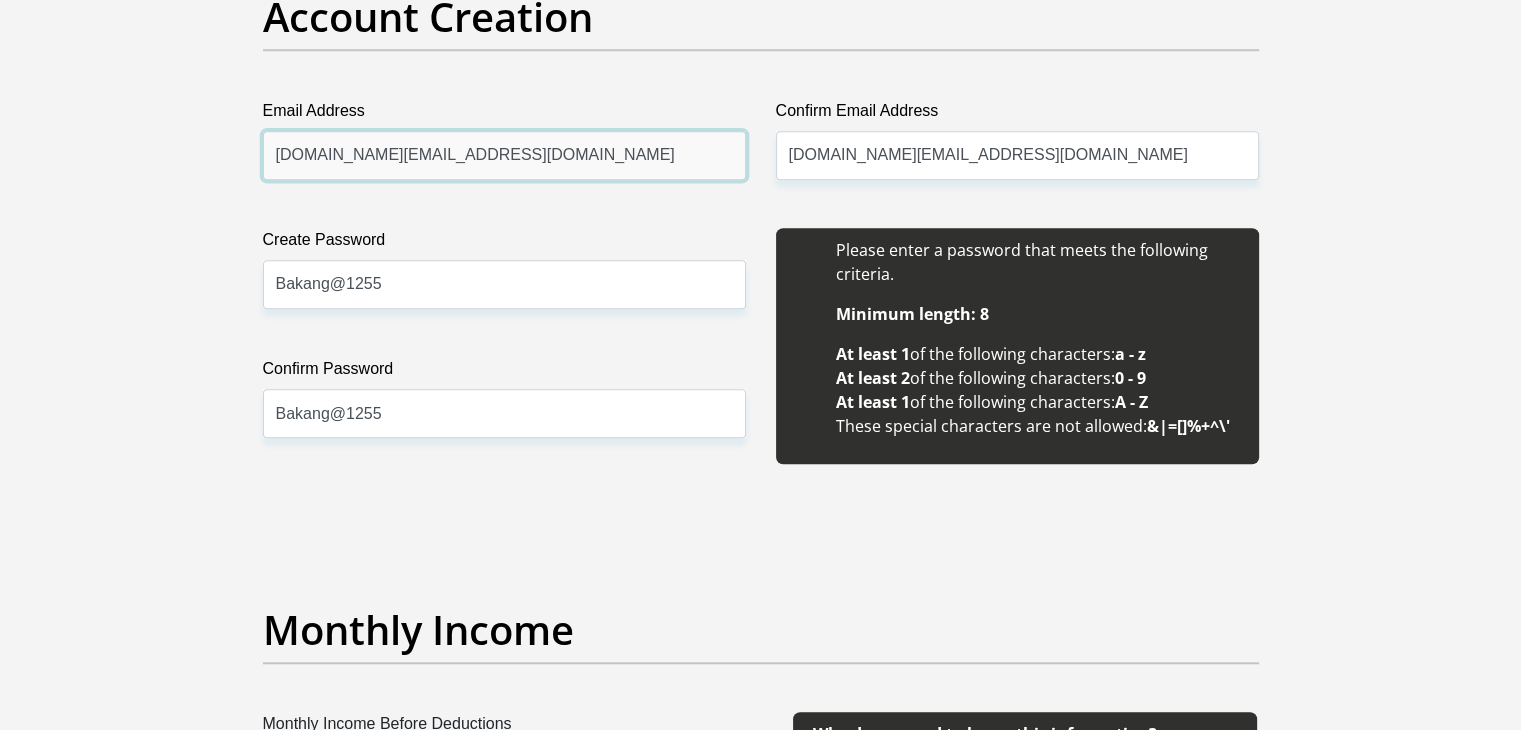 scroll, scrollTop: 1760, scrollLeft: 0, axis: vertical 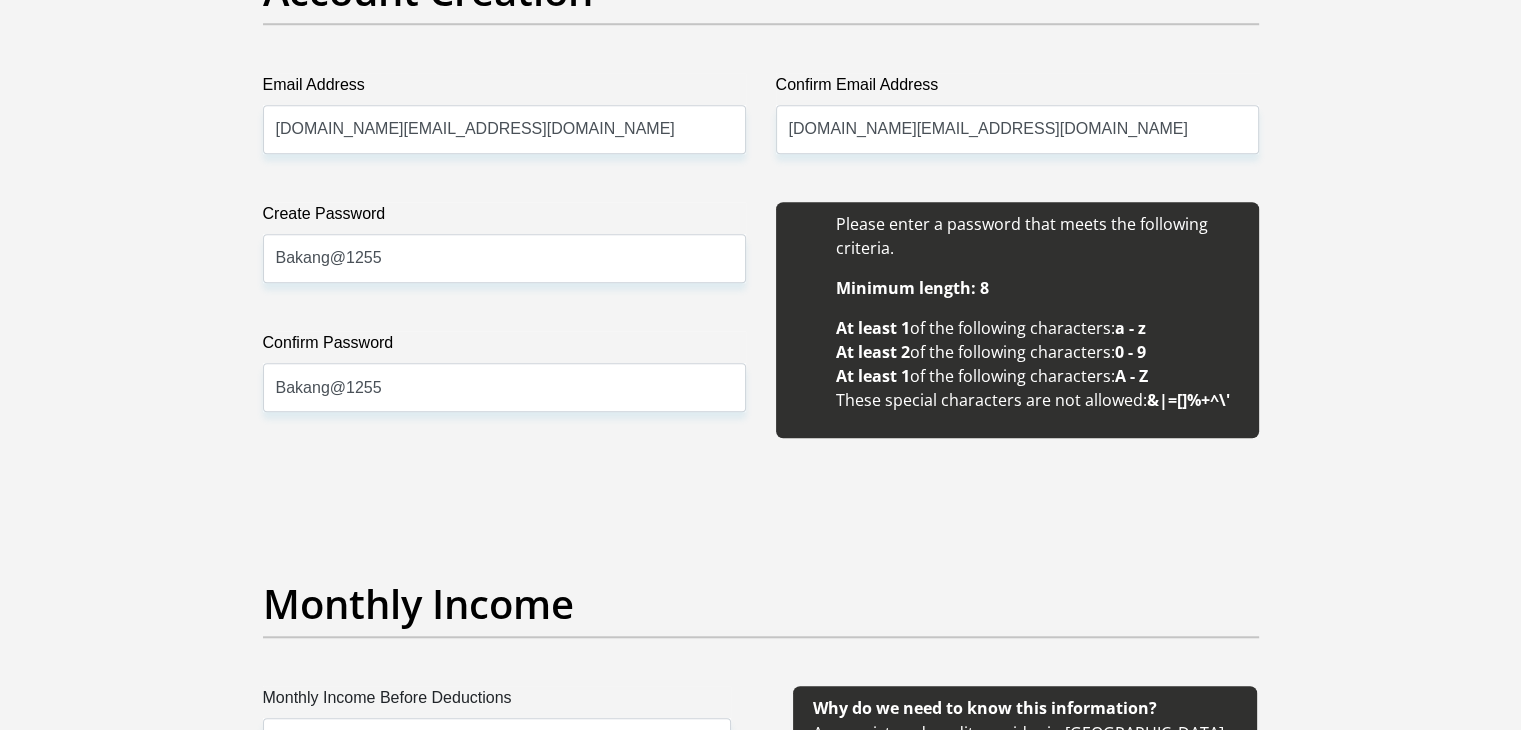 click on "Title
Mr
Ms
Mrs
Dr
Other
First Name
Bakang
Surname
MPUTLE
ID Number
9511165555084
Please input valid ID number
Race
Black
Coloured
Indian
White
Other
Contact Number
0685728238
Please input valid contact number
Nationality
South Africa
Afghanistan
Aland Islands  Albania  Algeria" at bounding box center [761, 1807] 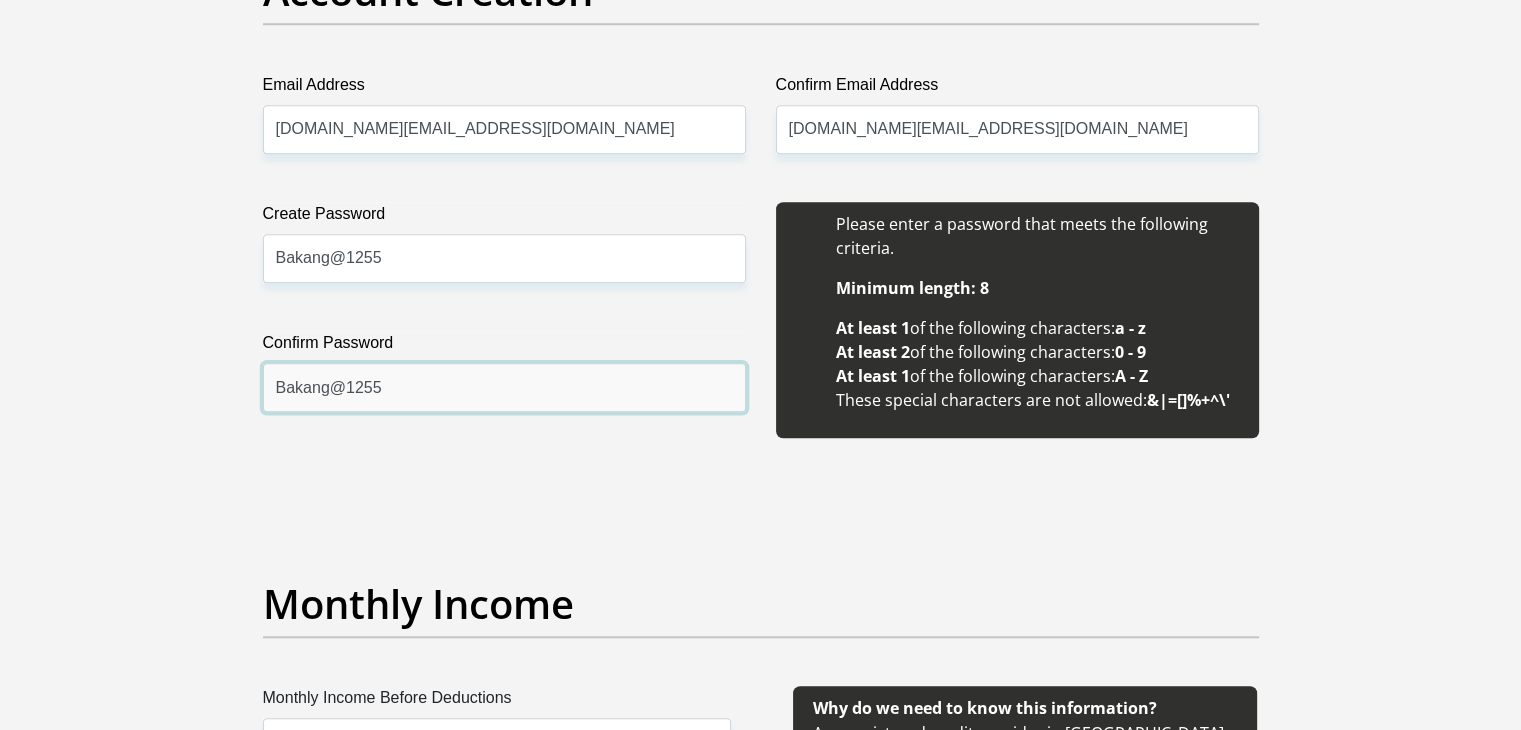 click on "Bakang@1255" at bounding box center (504, 387) 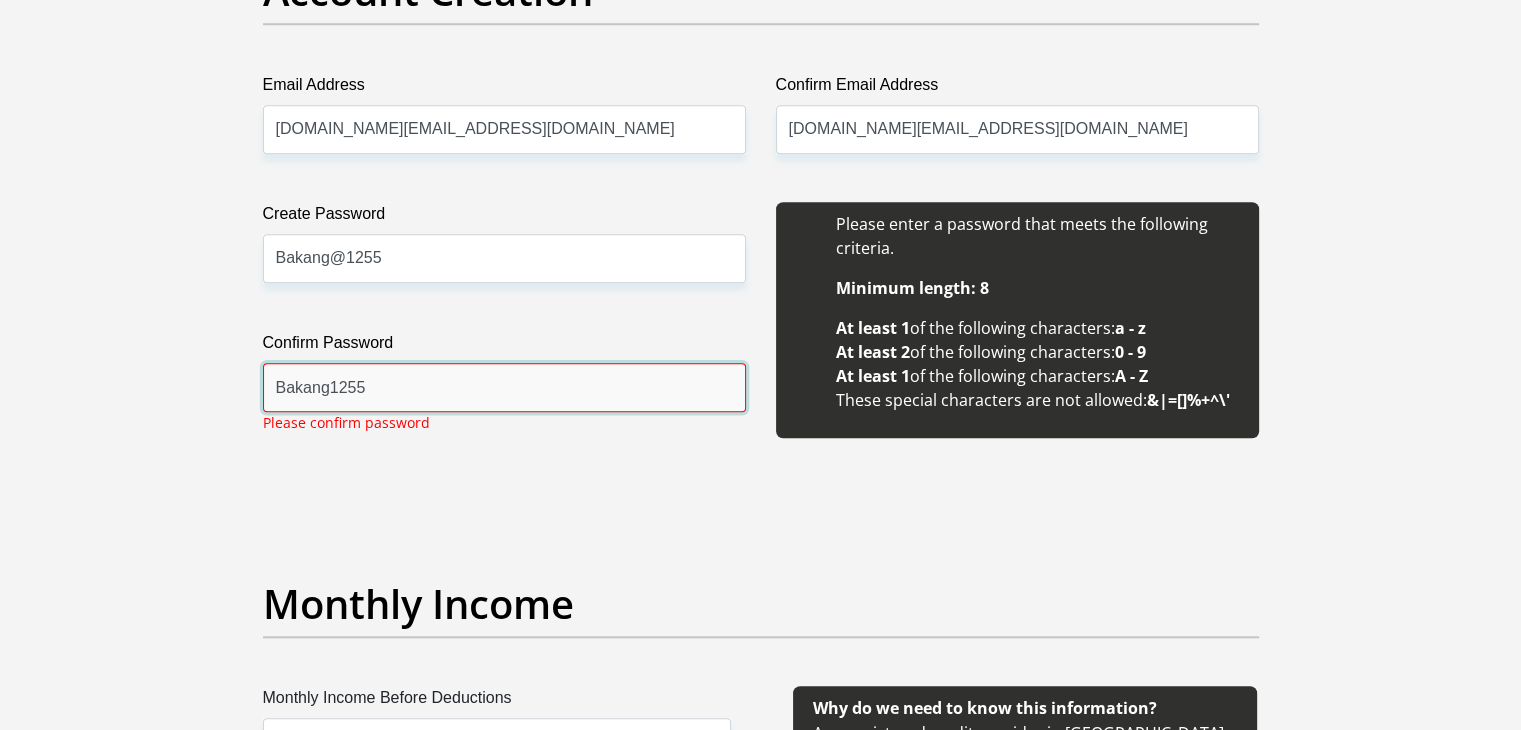 type on "Bakang1255" 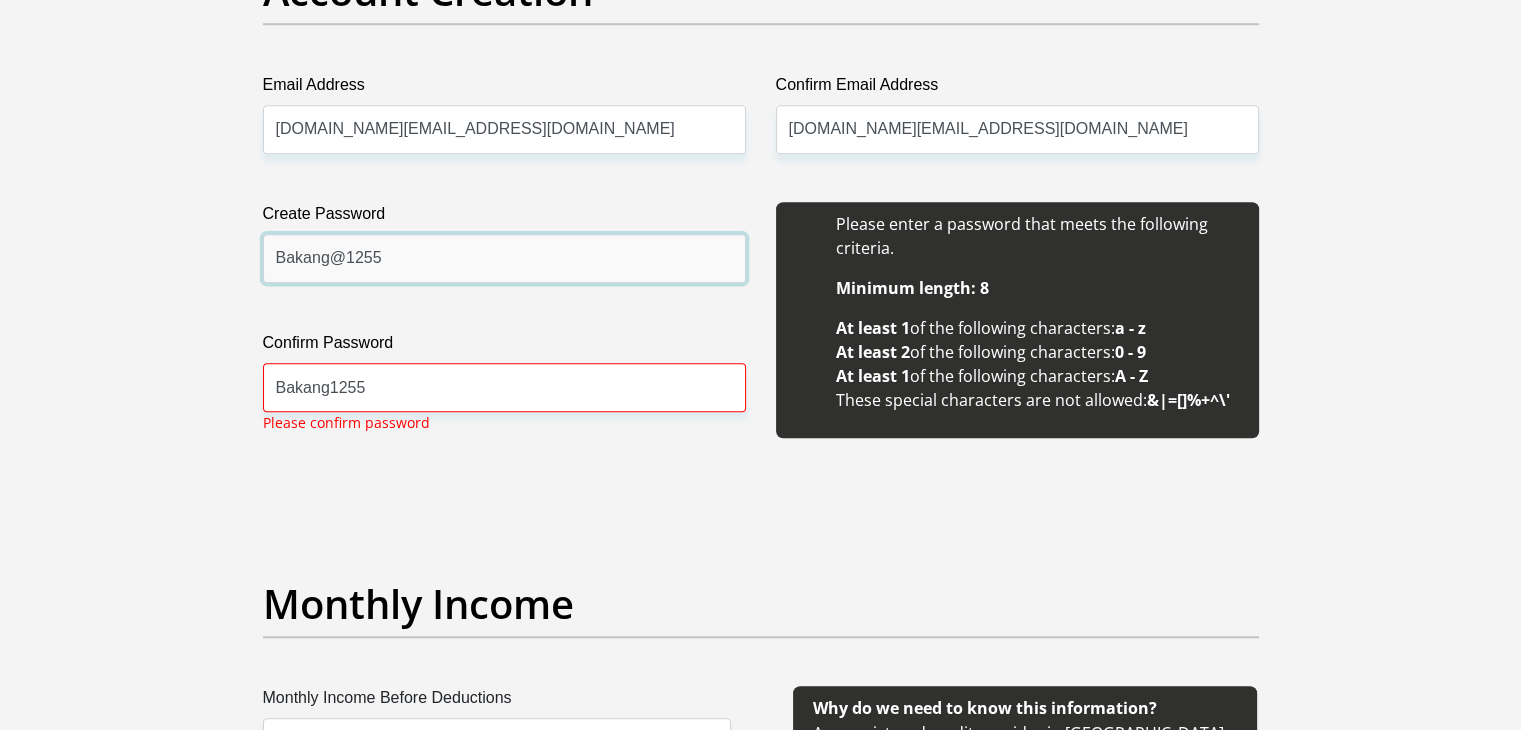 click on "Bakang@1255" at bounding box center (504, 258) 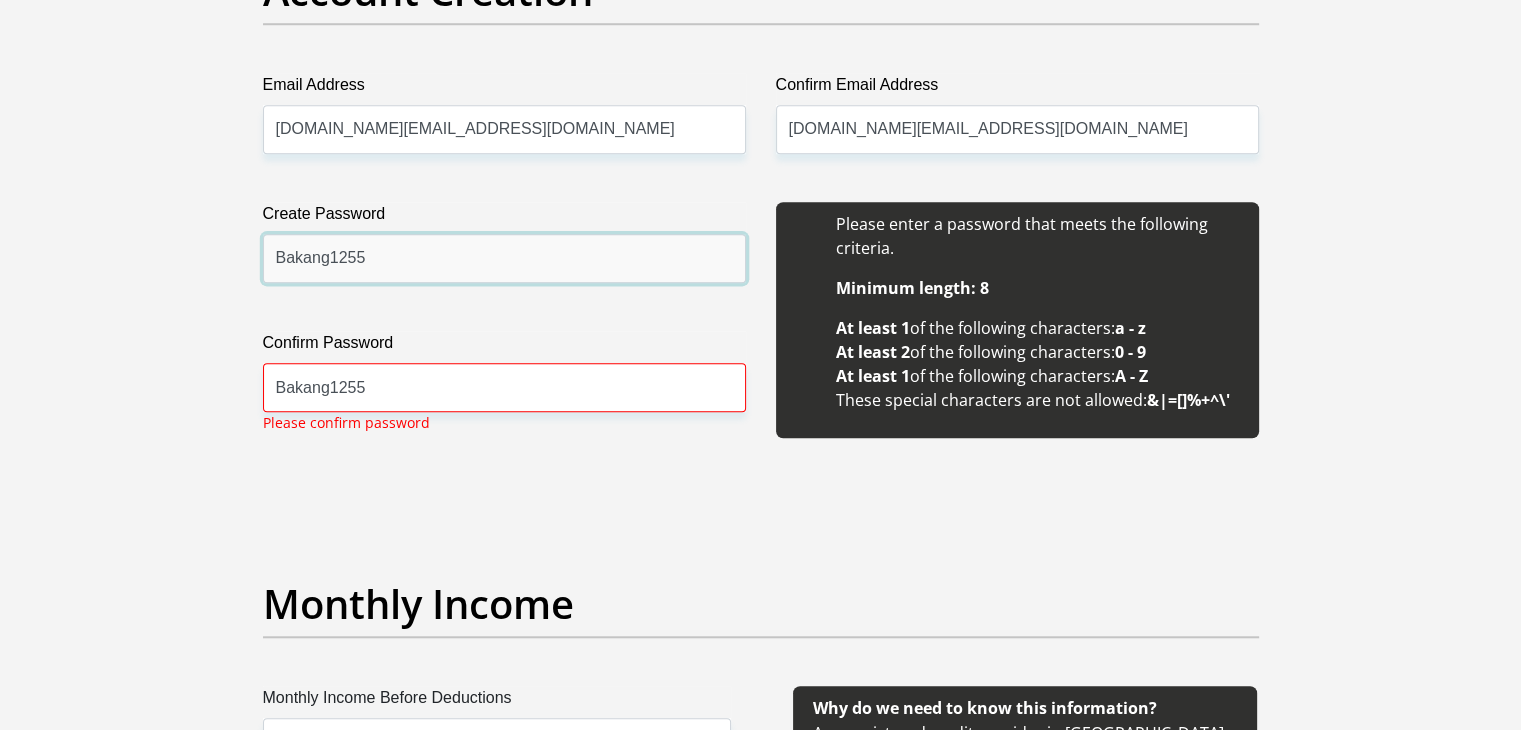 type on "Bakang1255" 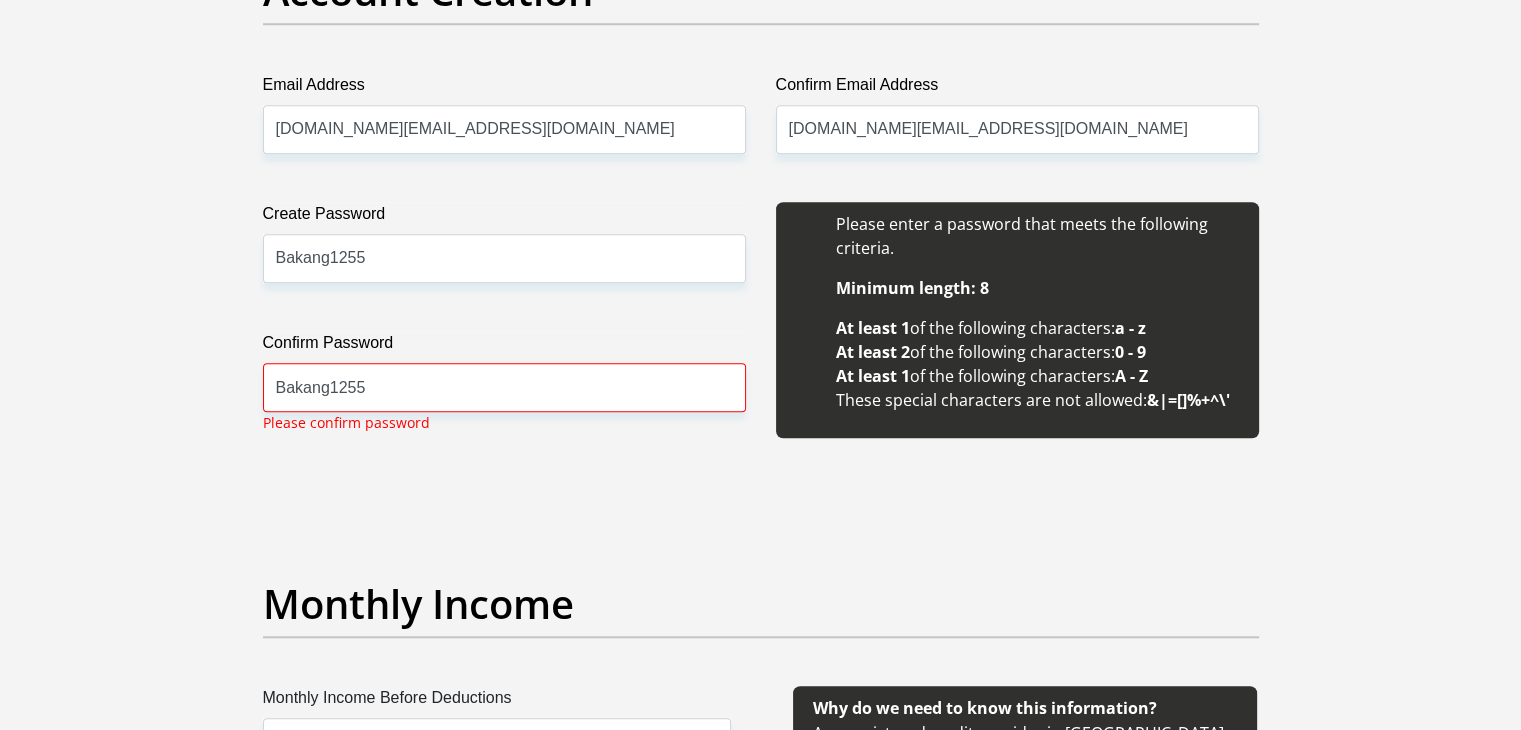click on "Monthly Income" at bounding box center (761, 604) 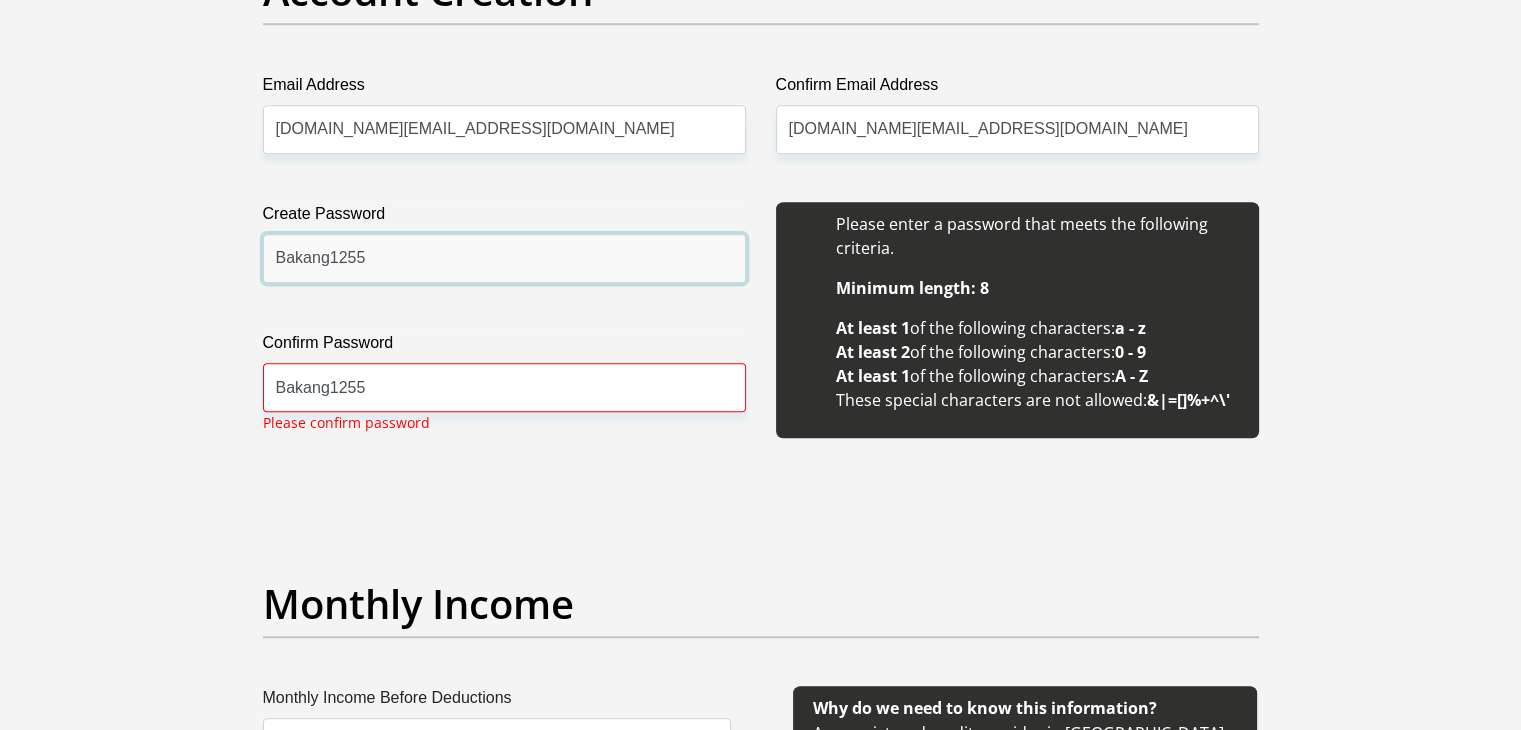 click on "Bakang1255" at bounding box center (504, 258) 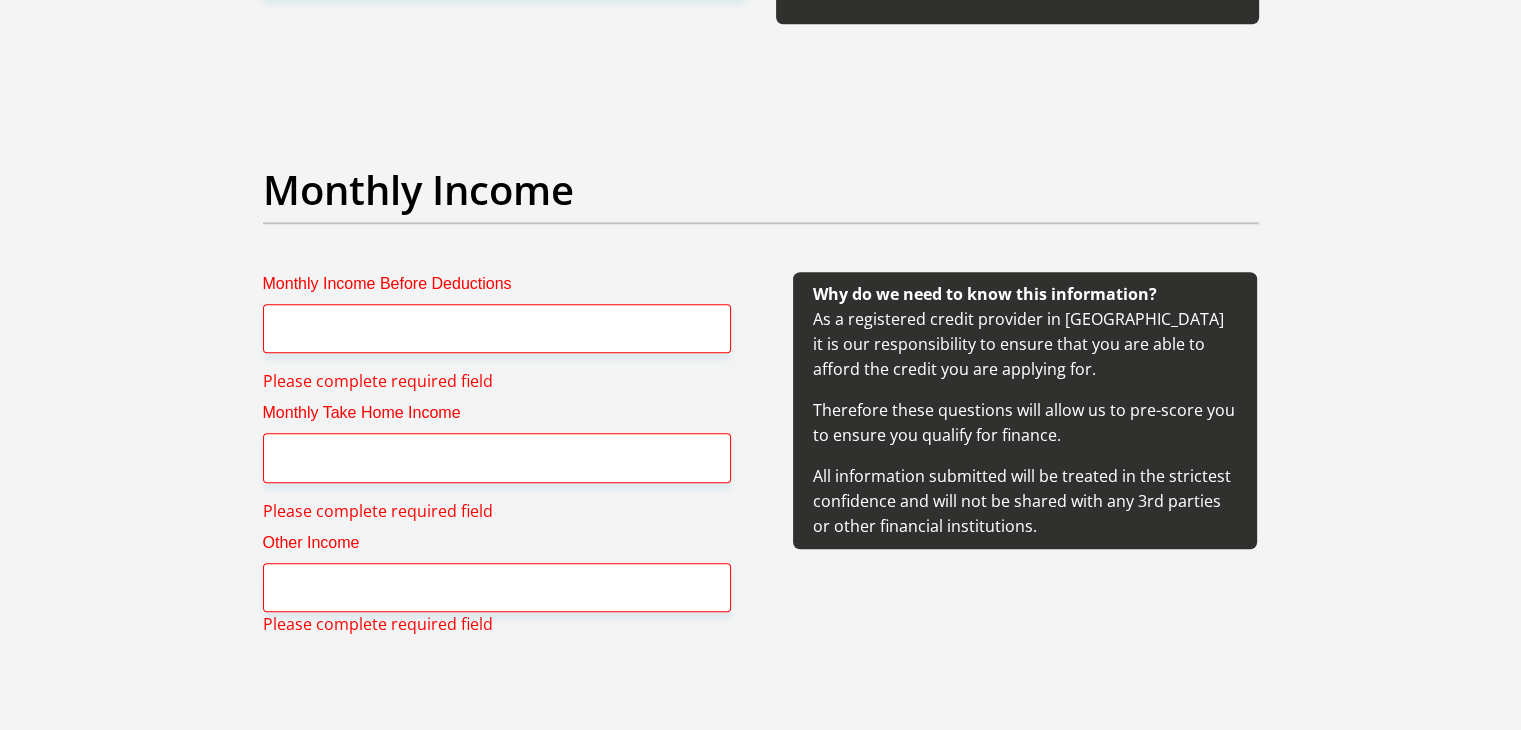 click on "Title
Mr
Ms
Mrs
Dr
Other
First Name
Bakang
Surname
MPUTLE
ID Number
9511165555084
Please input valid ID number
Race
Black
Coloured
Indian
White
Other
Contact Number
0685728238
Please input valid contact number
Nationality
South Africa
Afghanistan
Aland Islands  Albania  Algeria" at bounding box center (761, 1549) 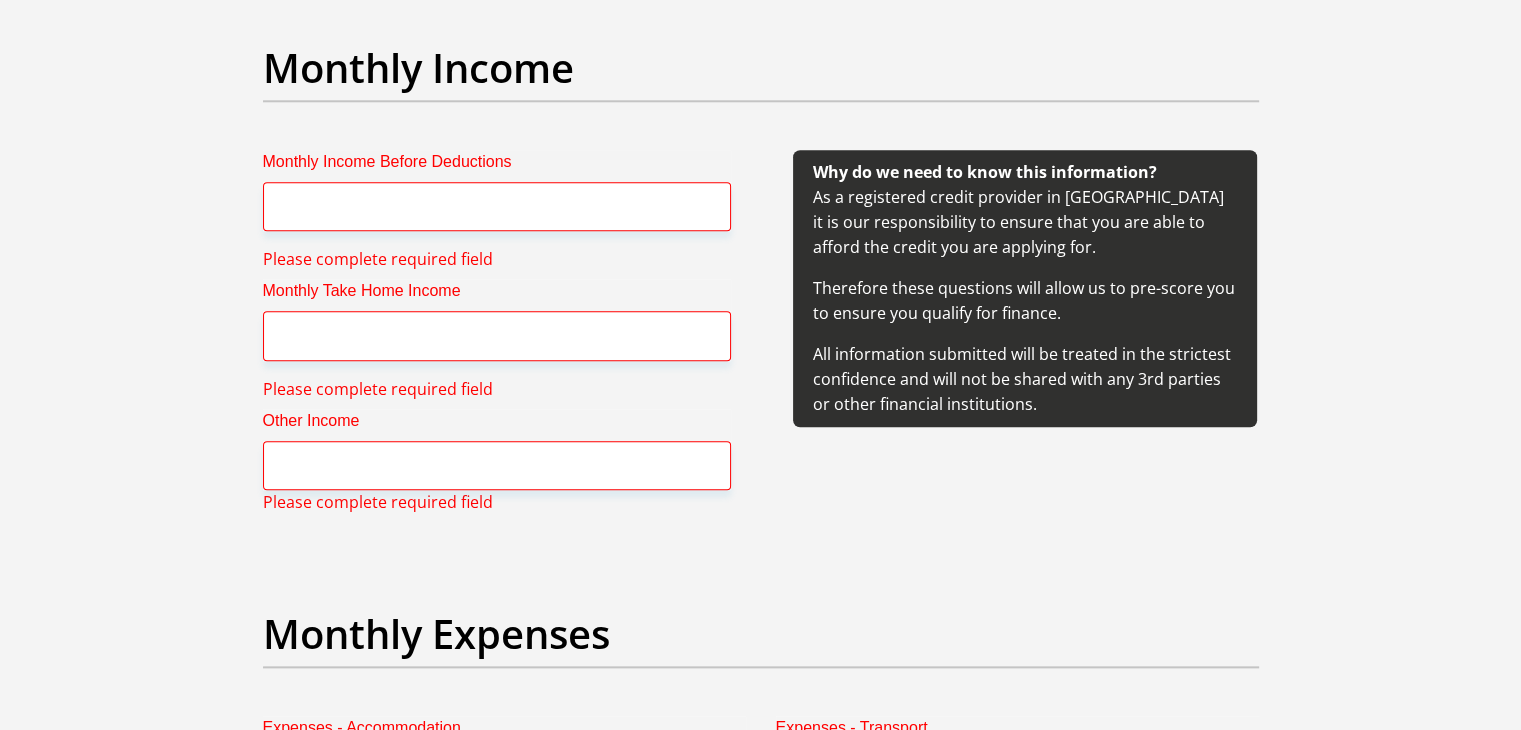 scroll, scrollTop: 2297, scrollLeft: 0, axis: vertical 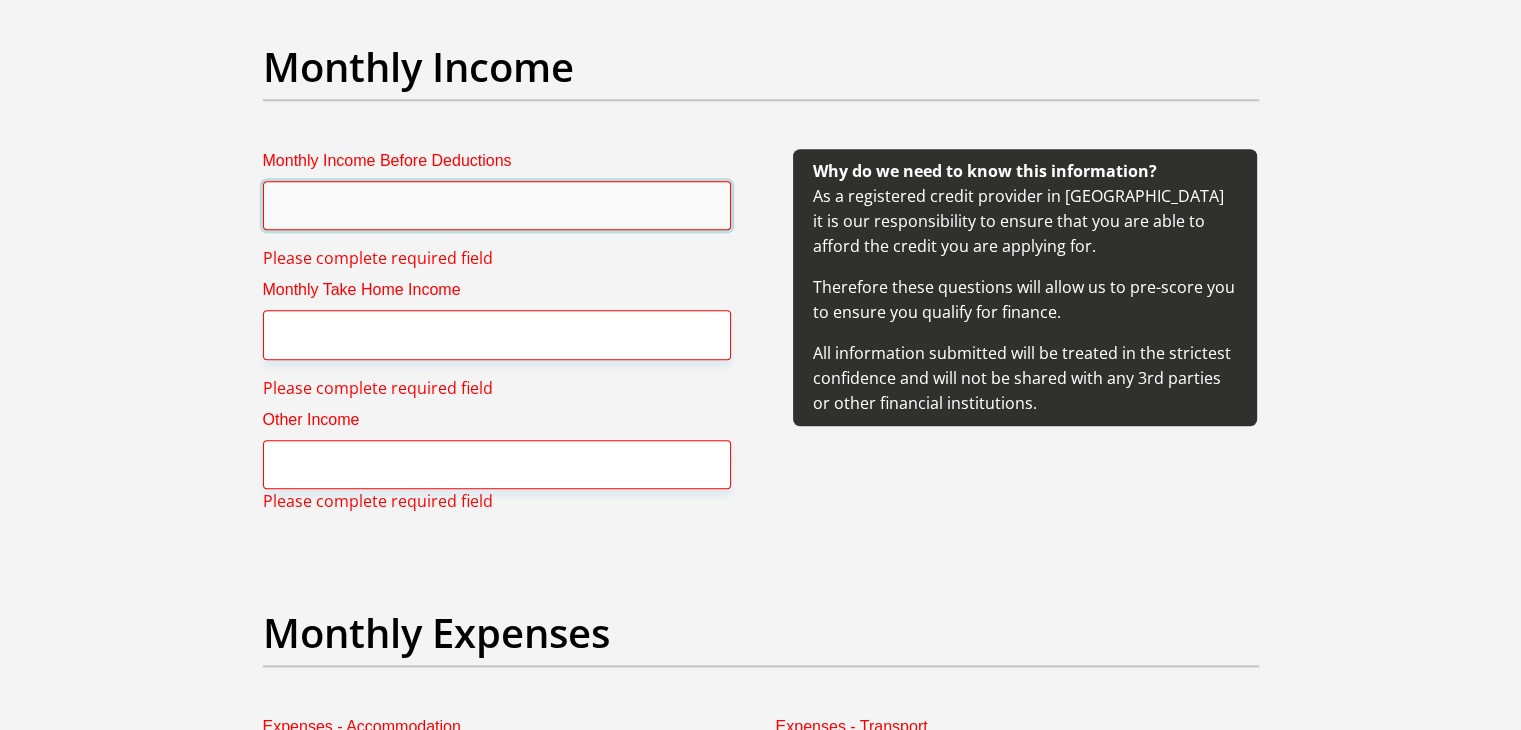 click on "Monthly Income Before Deductions" at bounding box center (497, 205) 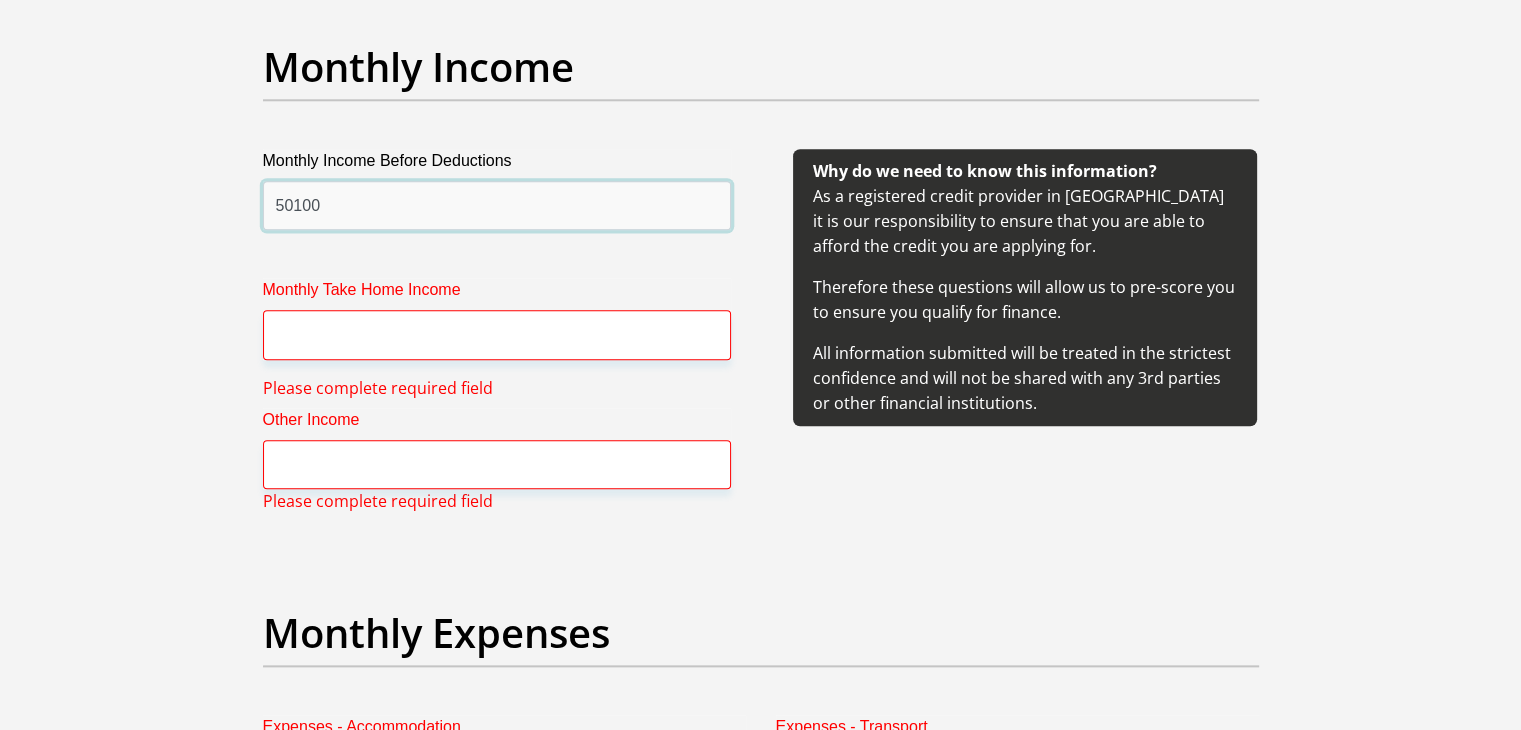 type on "50100" 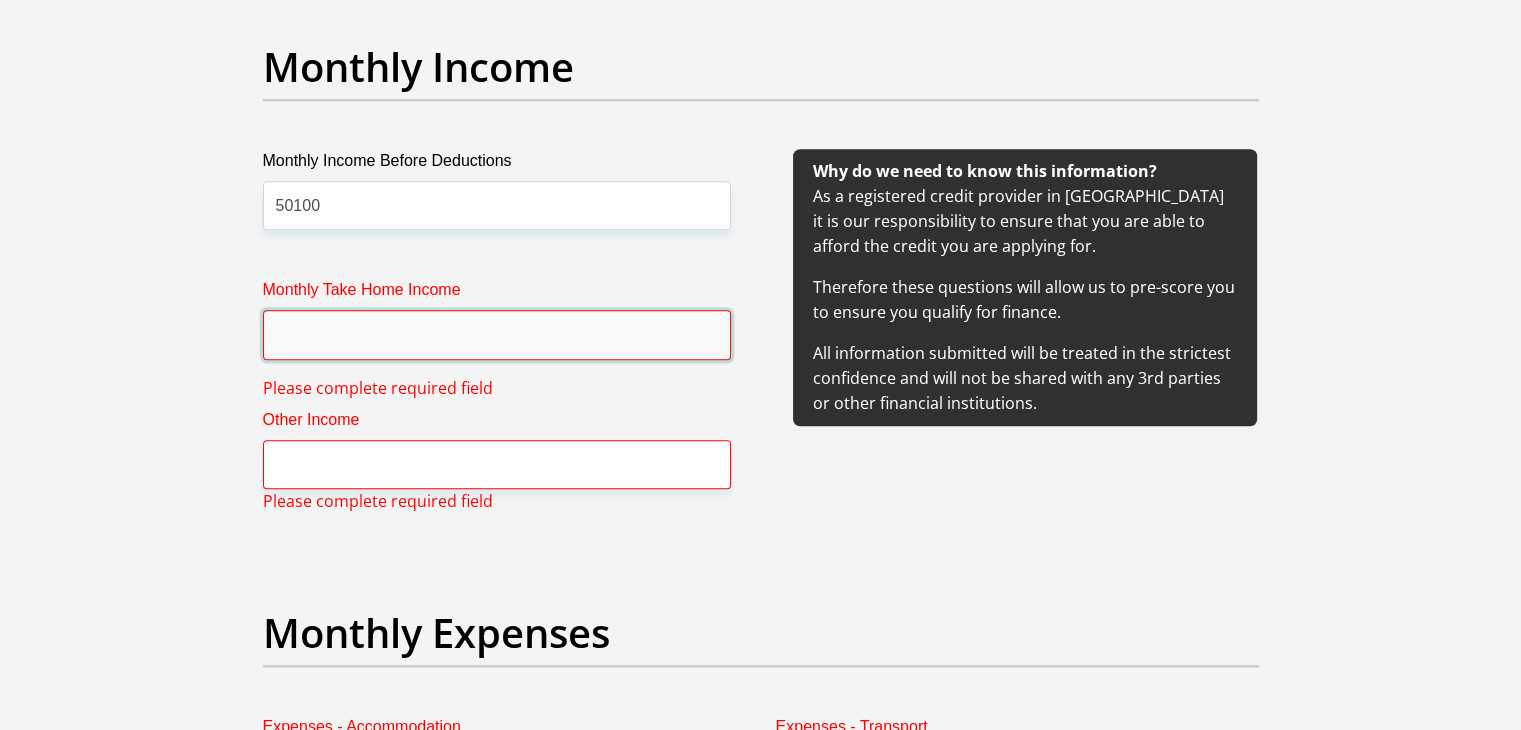 click on "Monthly Take Home Income" at bounding box center (497, 334) 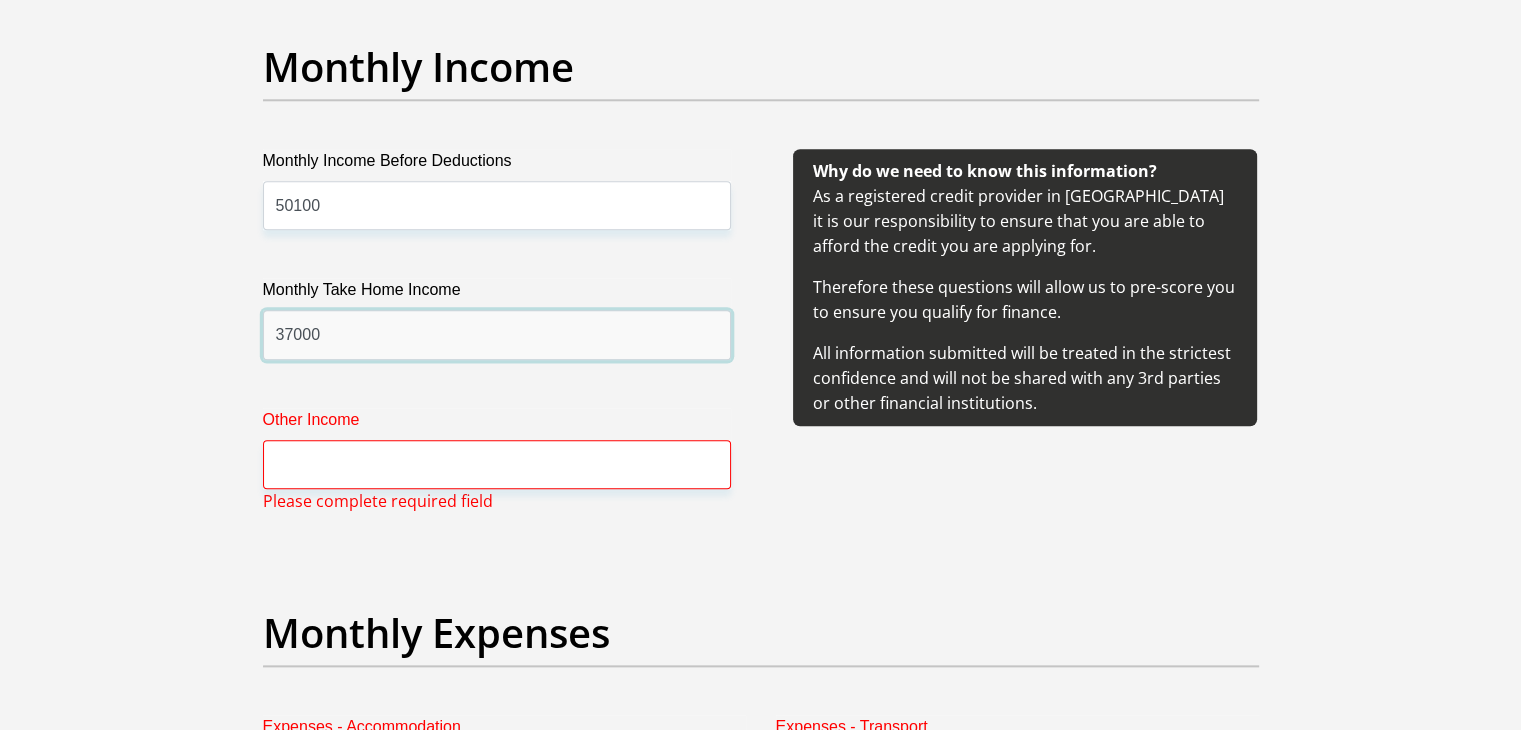 type on "37000" 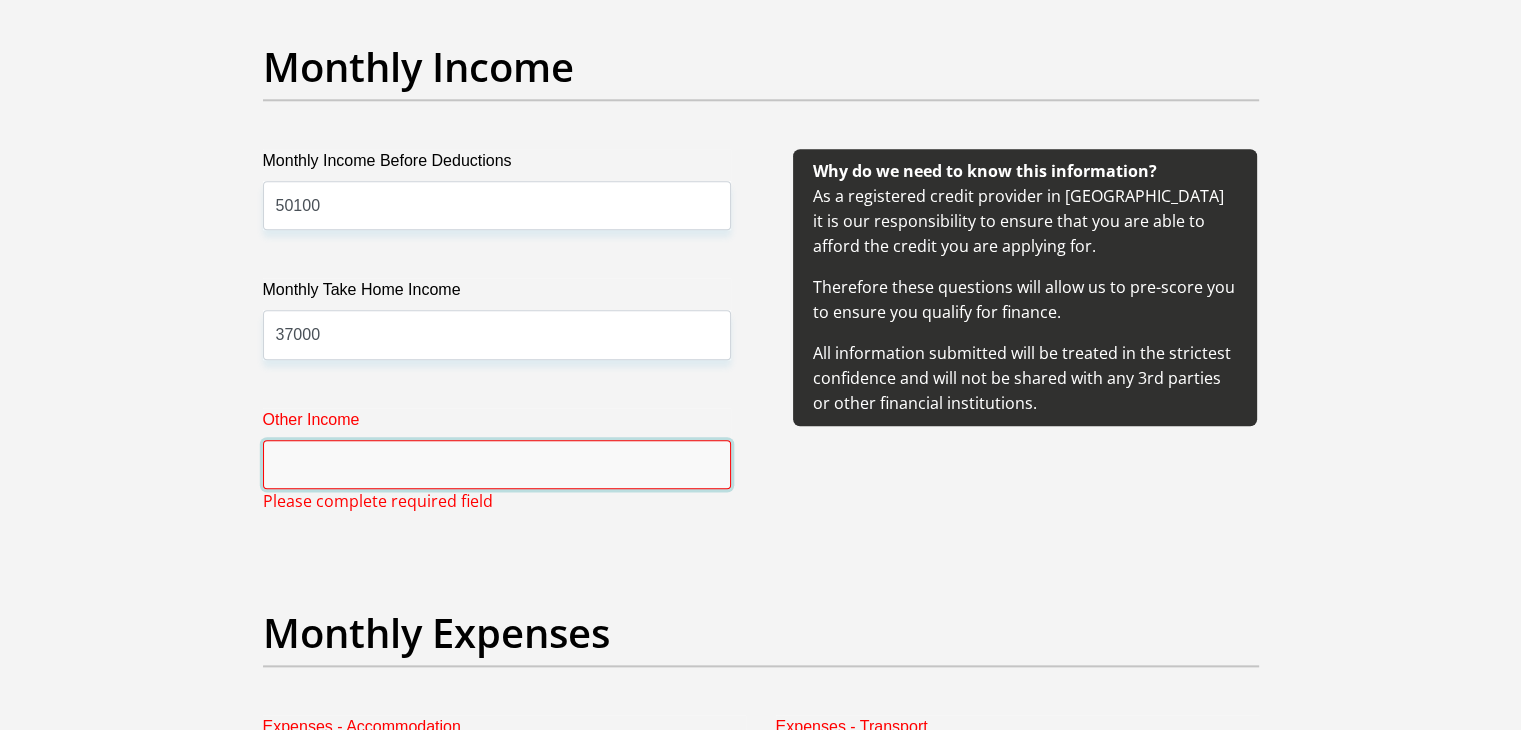 click on "Other Income" at bounding box center (497, 464) 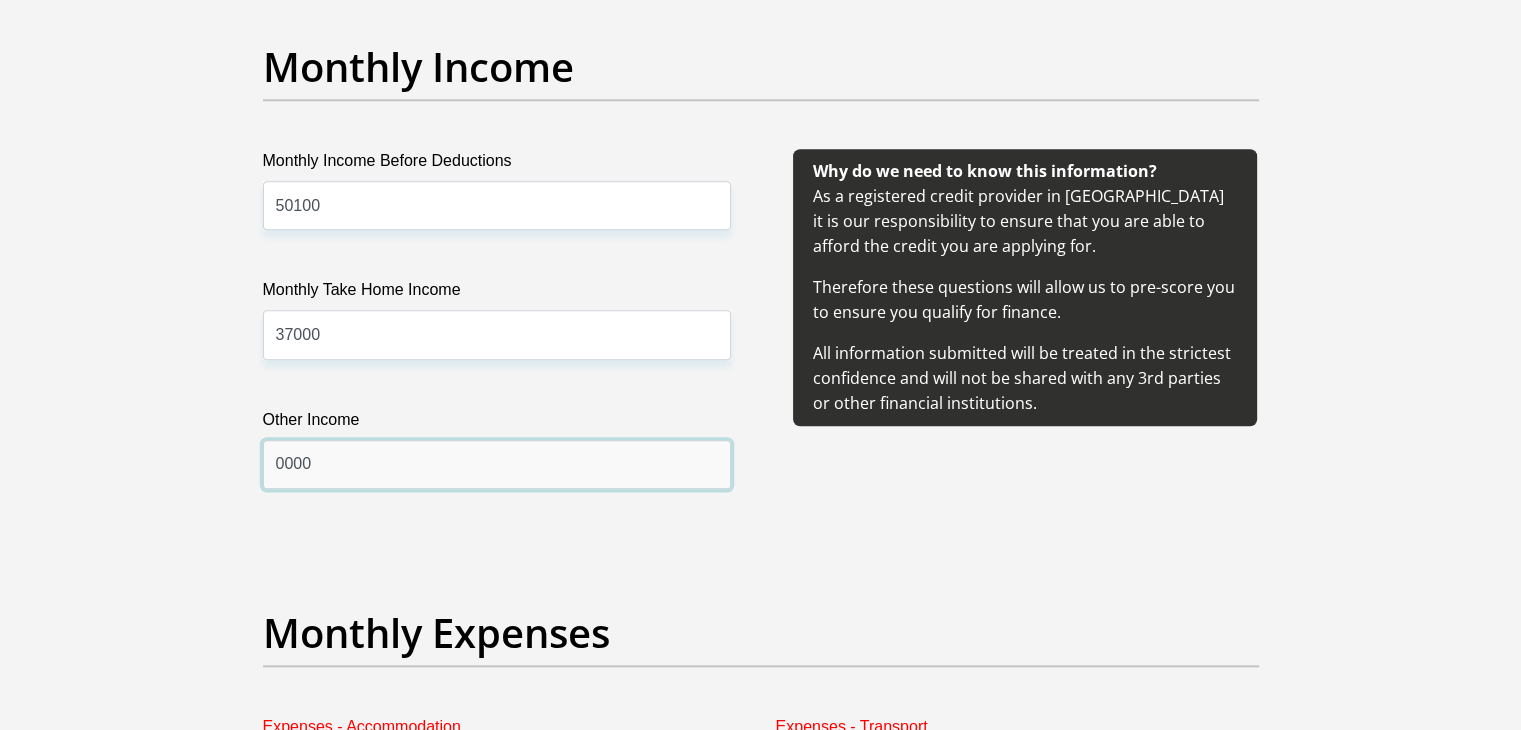 type on "0000" 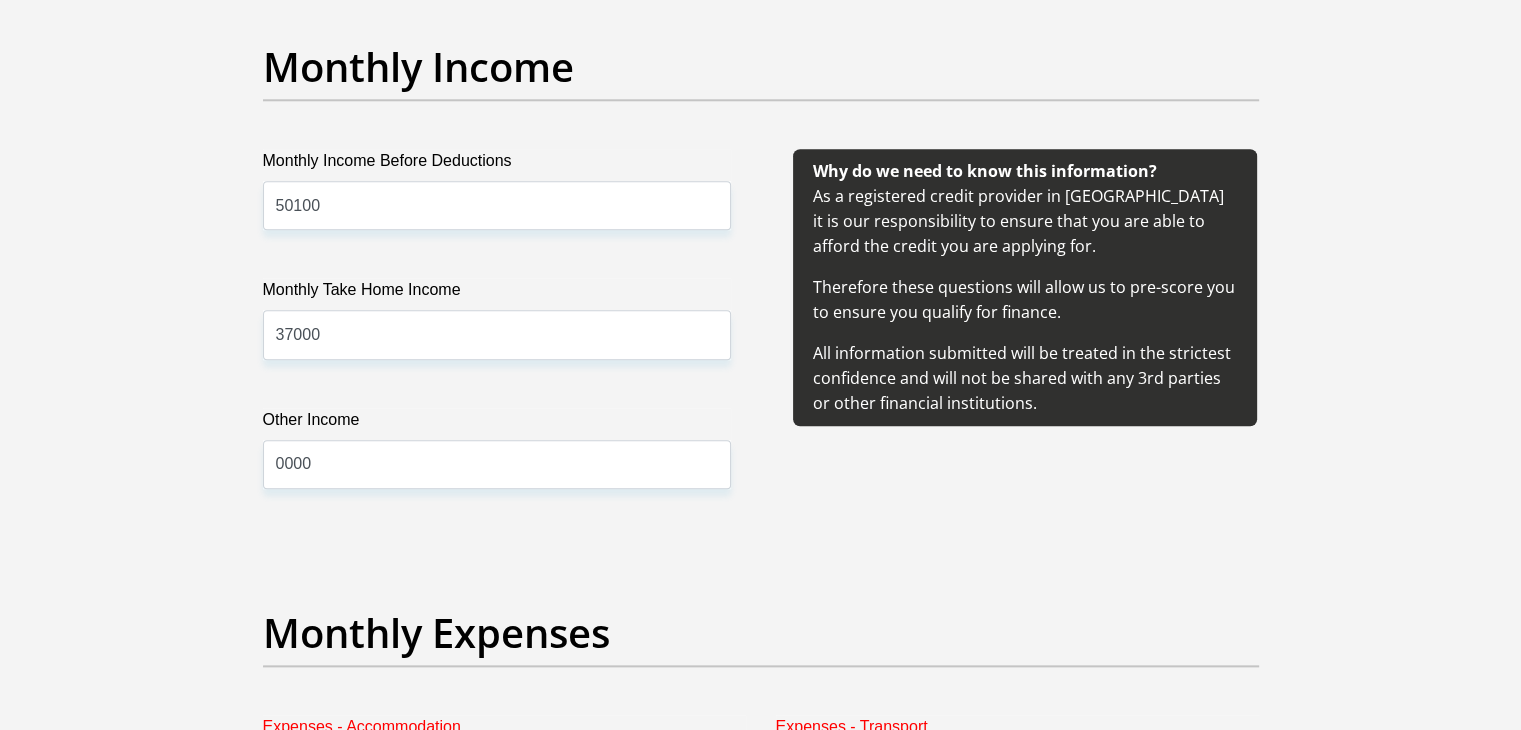 click on "Monthly Income Before Deductions
50100
Monthly Take Home Income
37000
Other Income
0000" at bounding box center [497, 343] 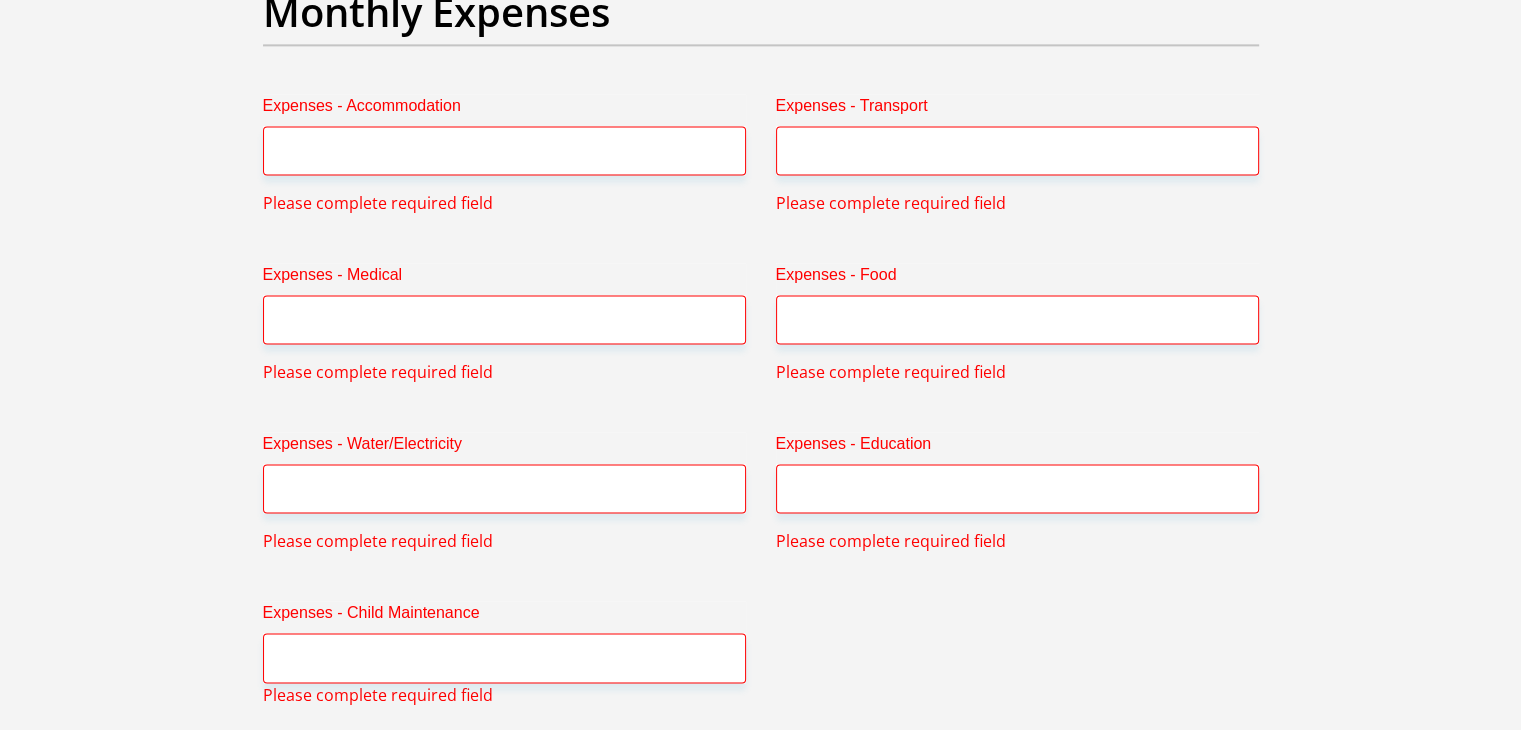 scroll, scrollTop: 2928, scrollLeft: 0, axis: vertical 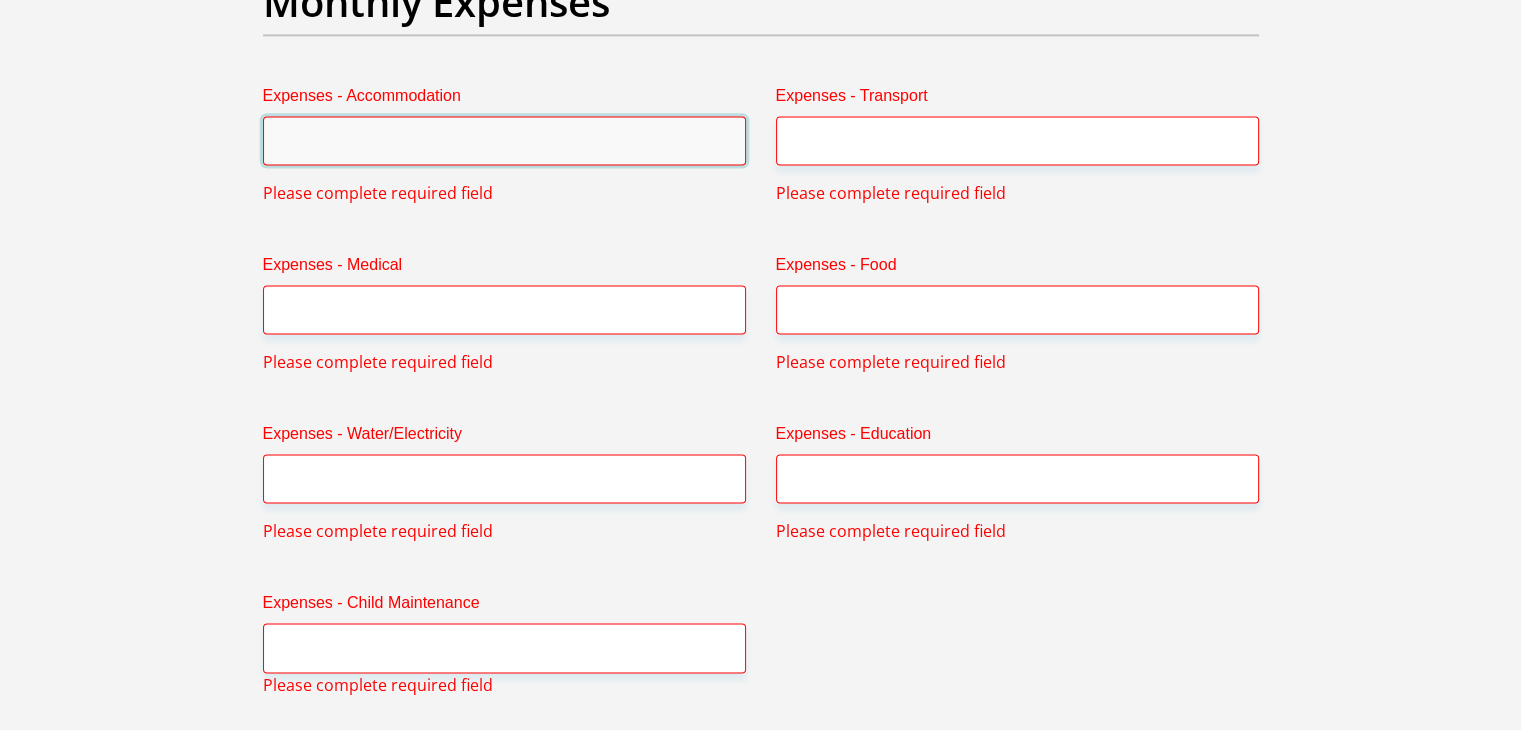 click on "Expenses - Accommodation" at bounding box center (504, 140) 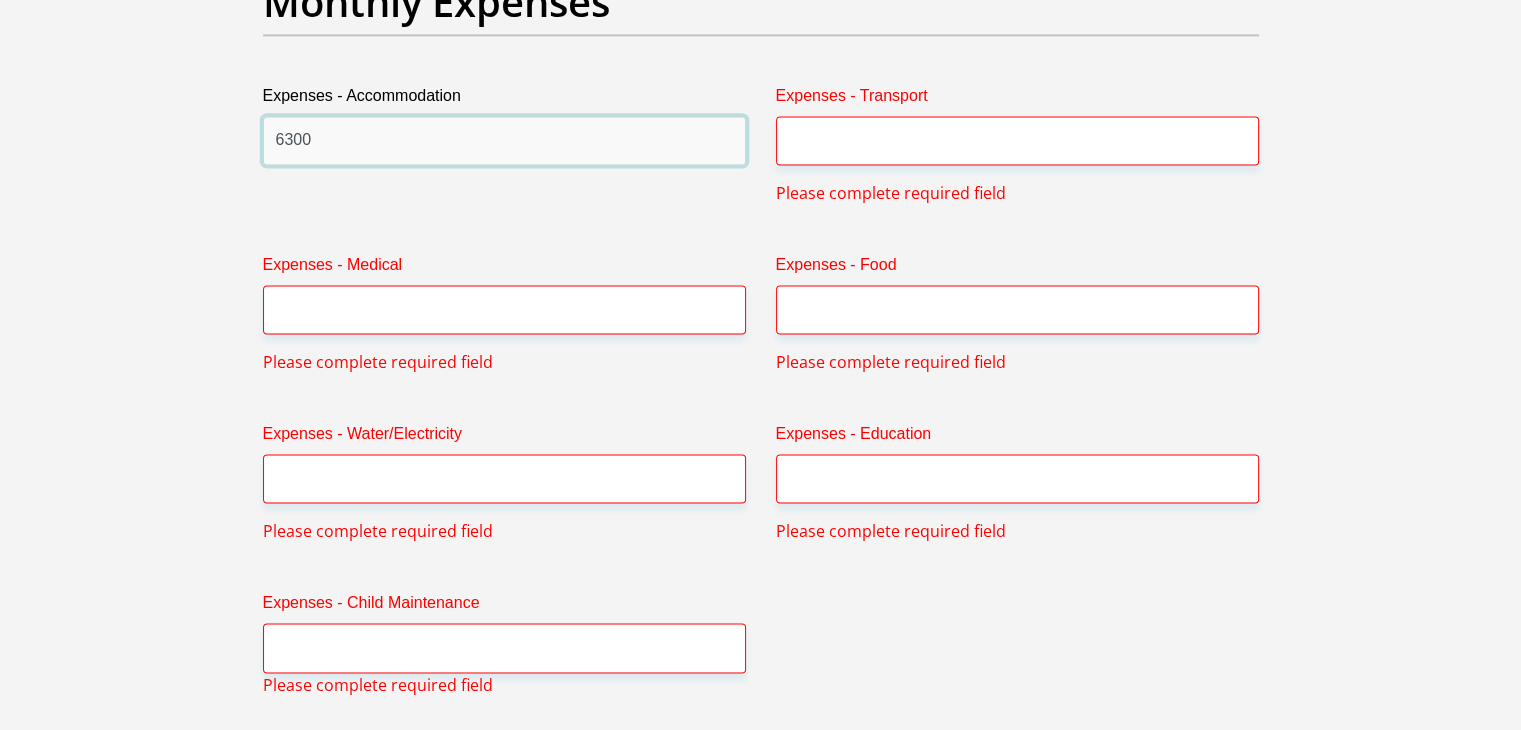 type on "6300" 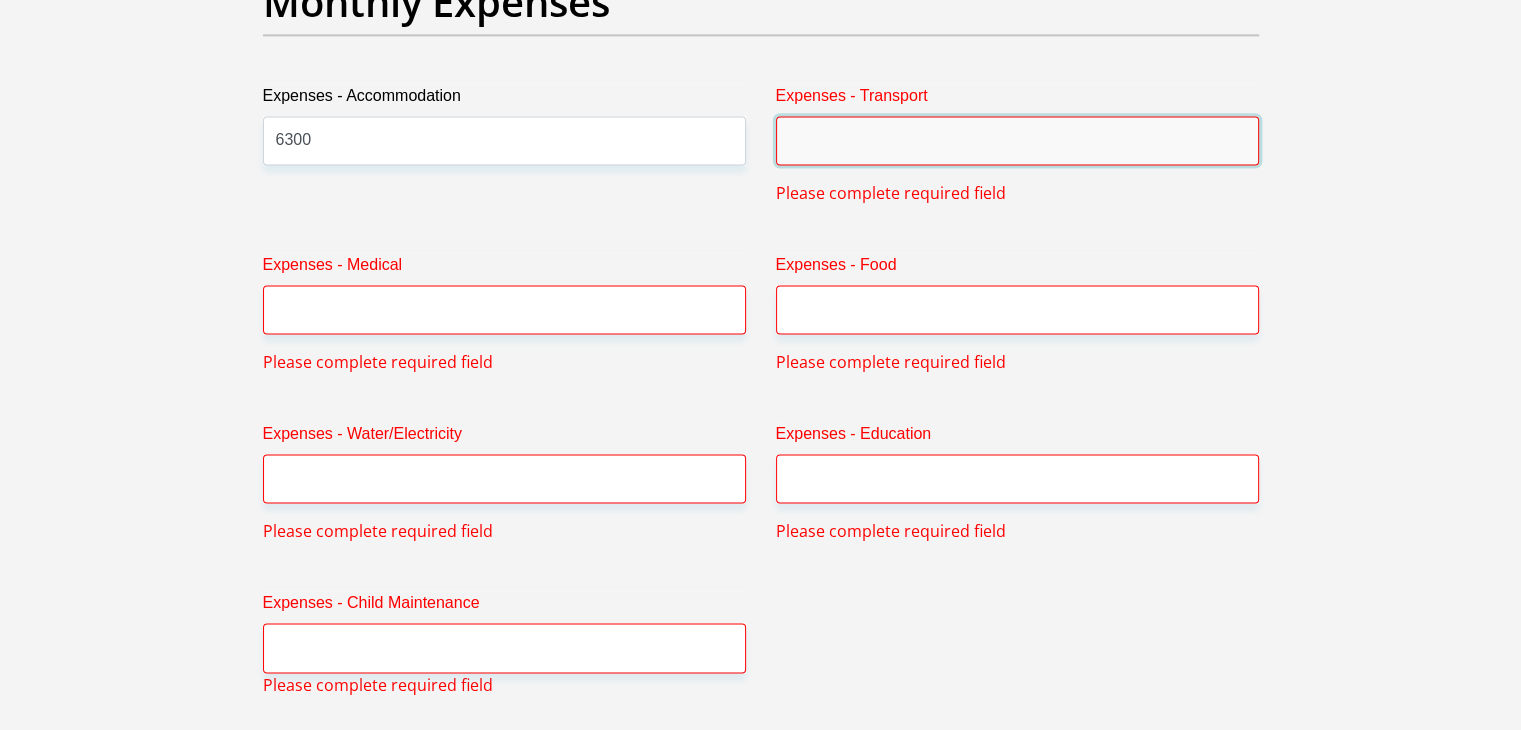 click on "Expenses - Transport" at bounding box center (1017, 140) 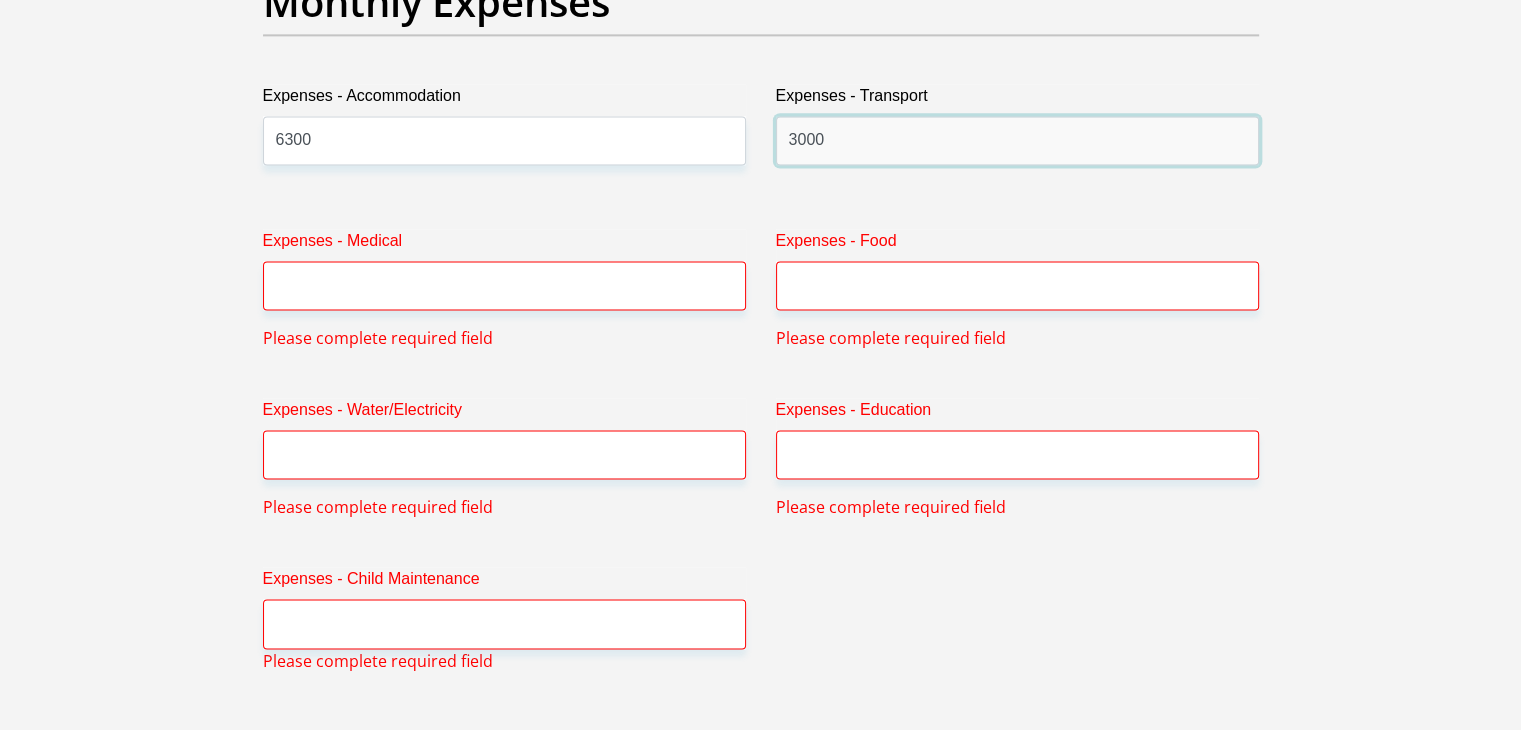 type on "3000" 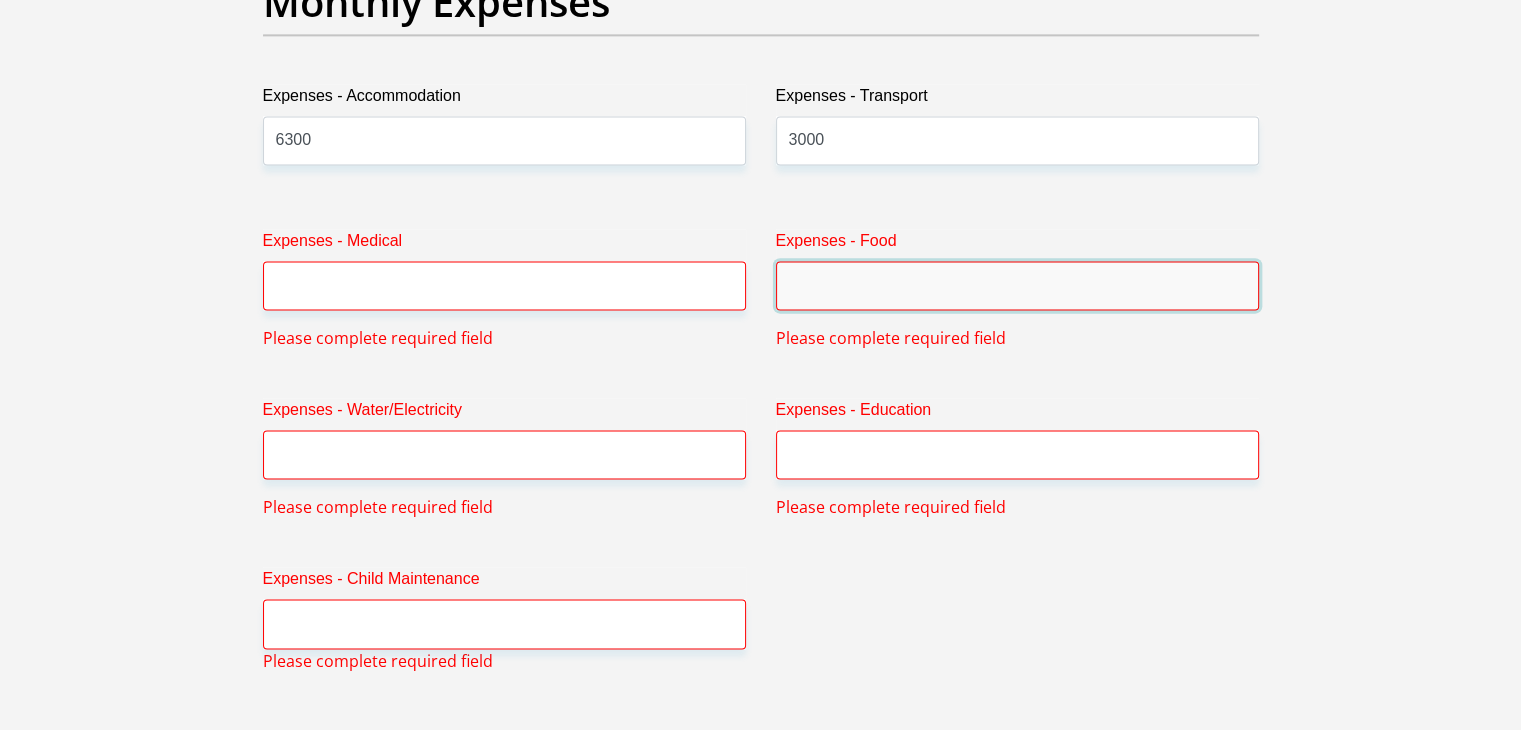 click on "Expenses - Food" at bounding box center (1017, 285) 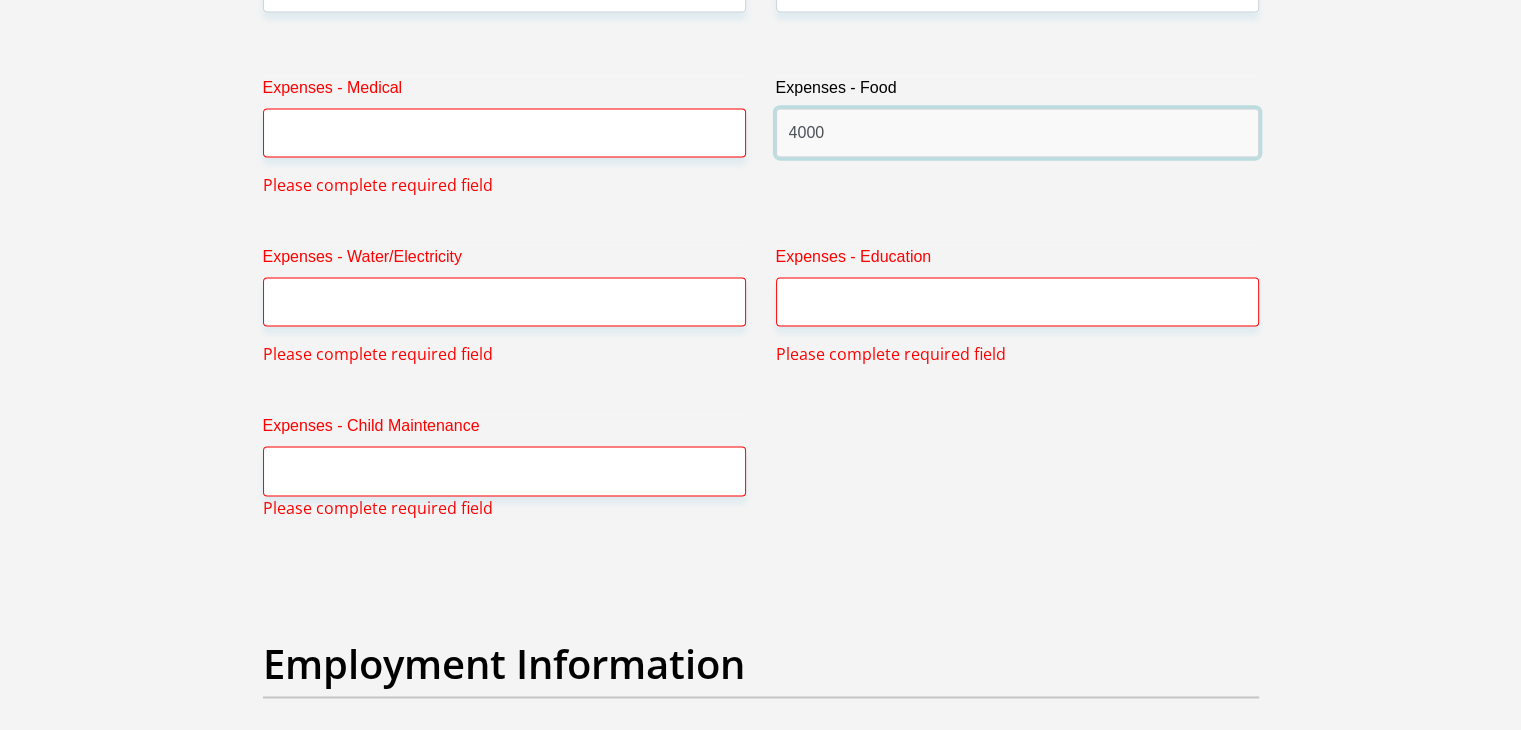 scroll, scrollTop: 3086, scrollLeft: 0, axis: vertical 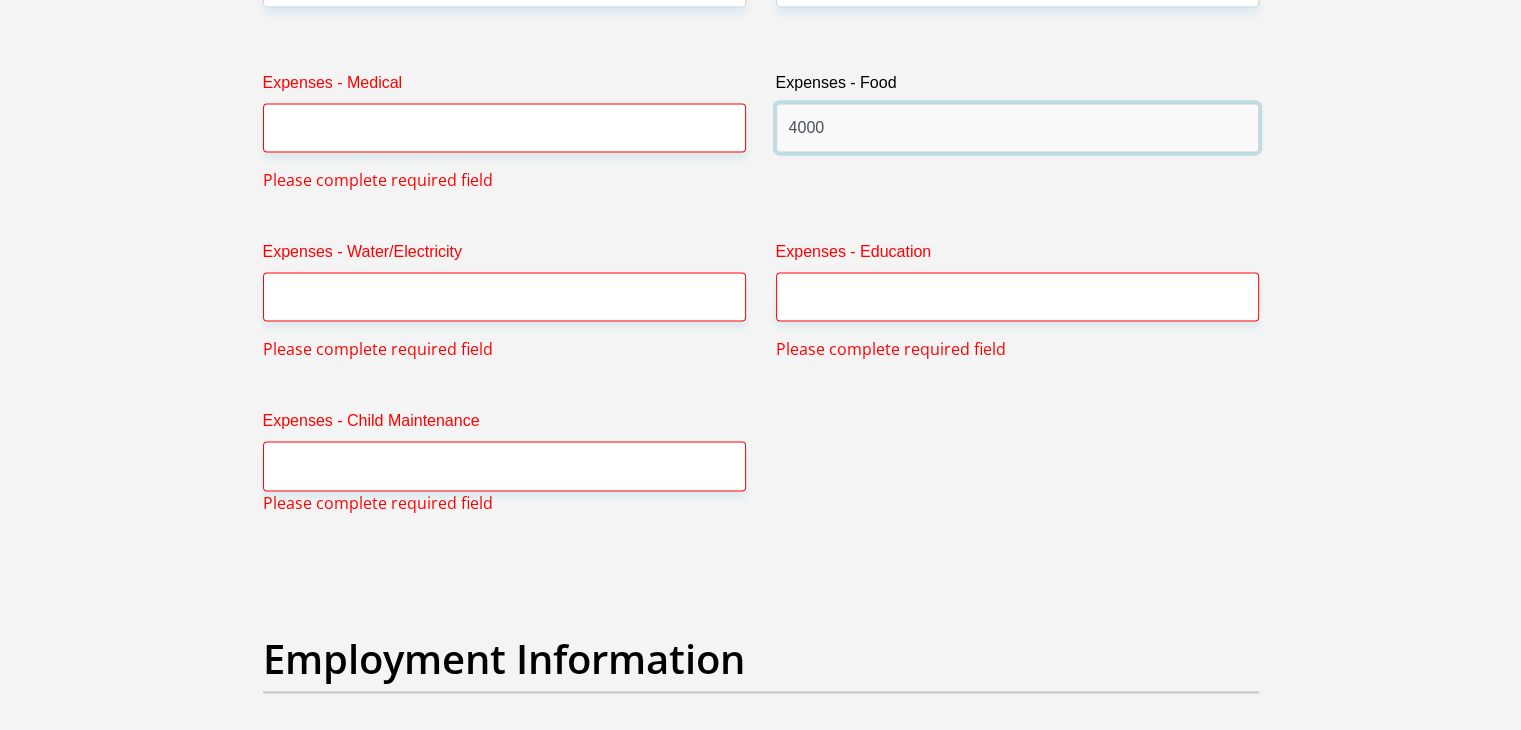 type on "4000" 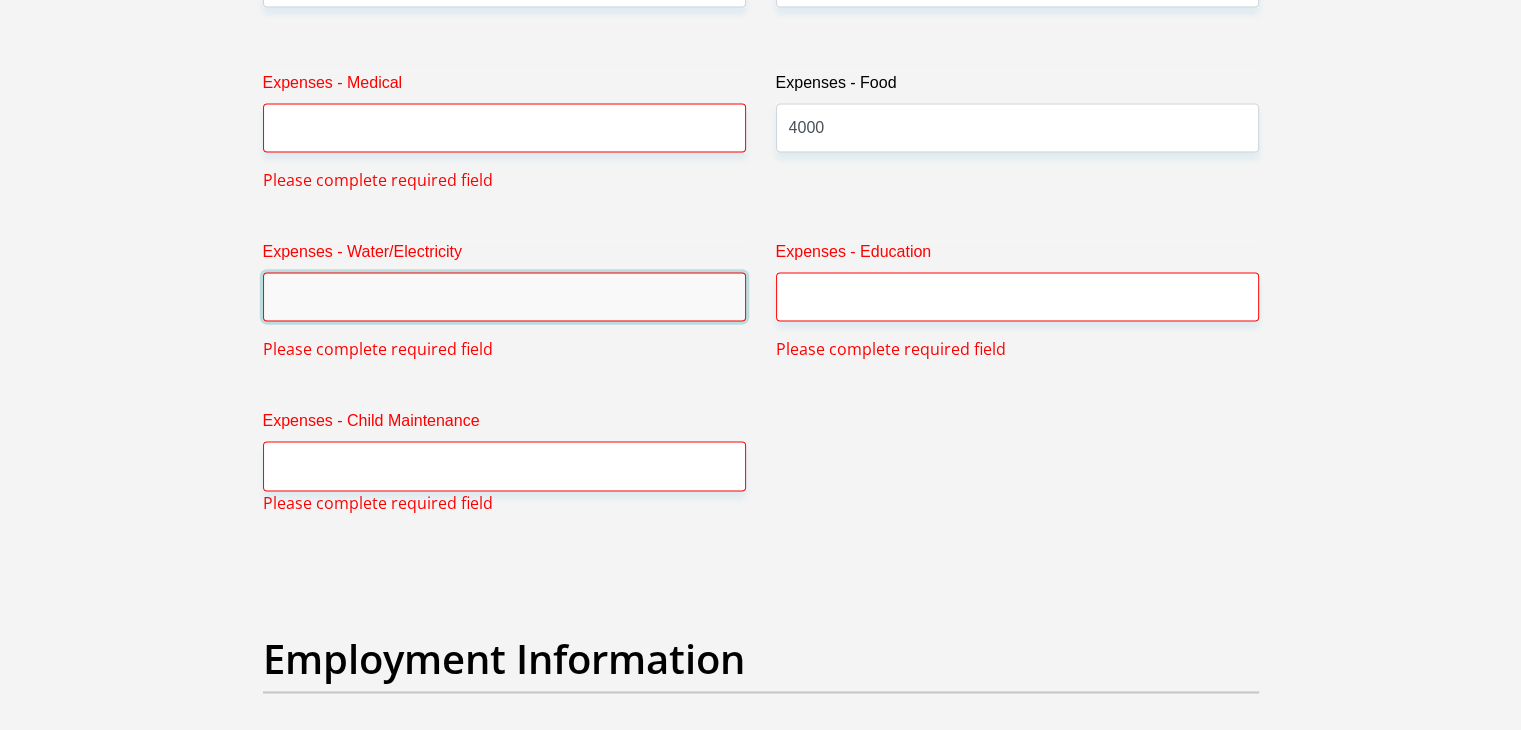 click on "Expenses - Water/Electricity" at bounding box center (504, 296) 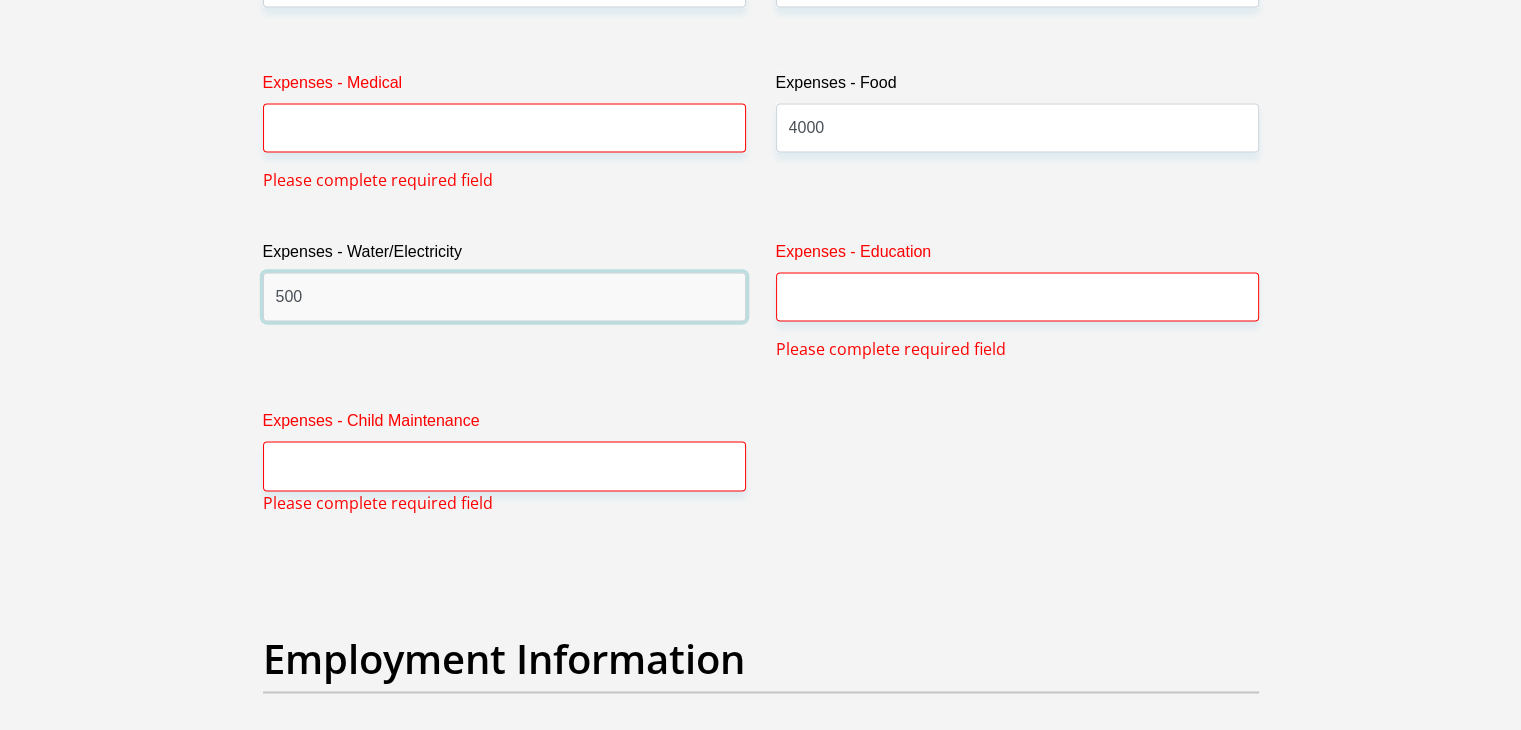 type on "500" 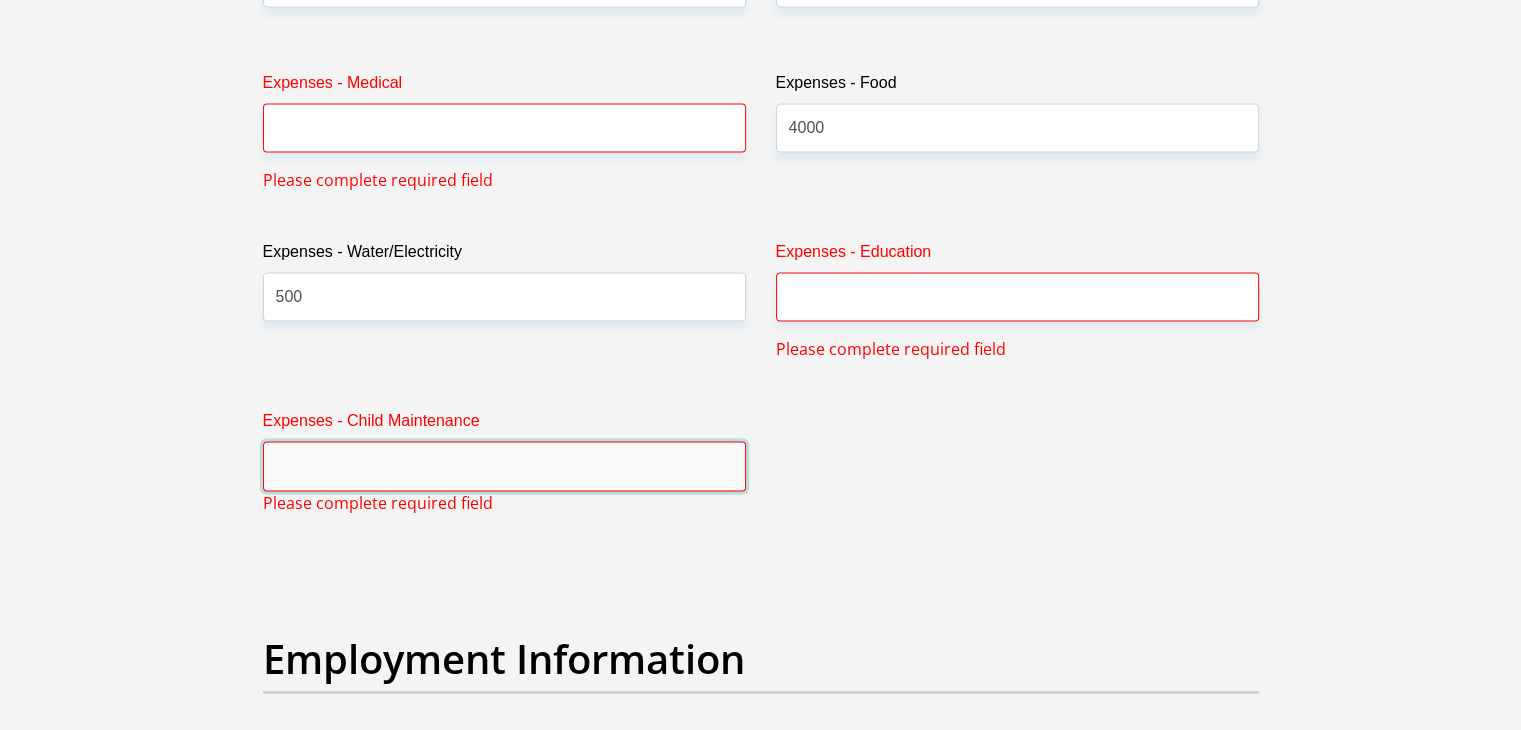 click on "Expenses - Child Maintenance" at bounding box center [504, 465] 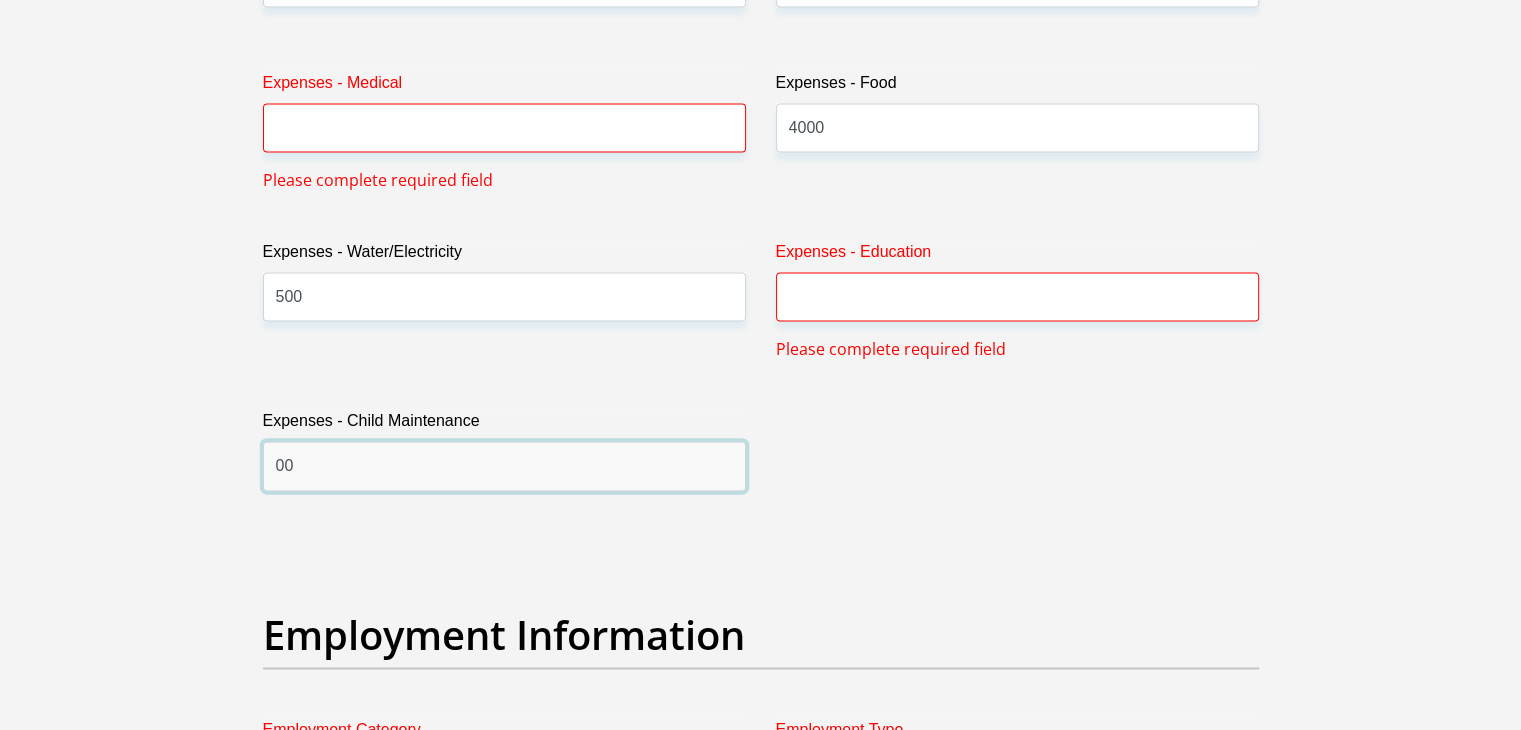 type on "00" 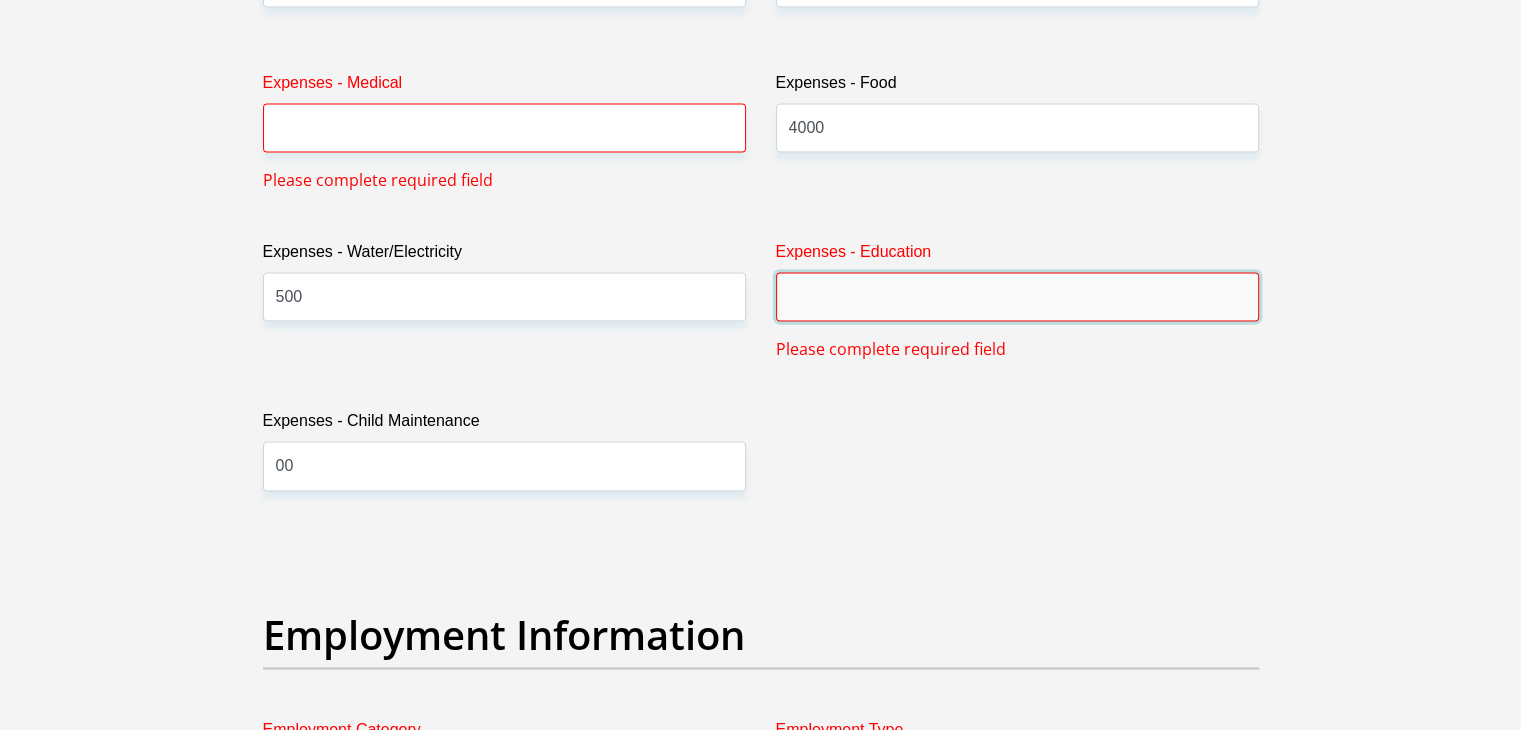 click on "Expenses - Education" at bounding box center (1017, 296) 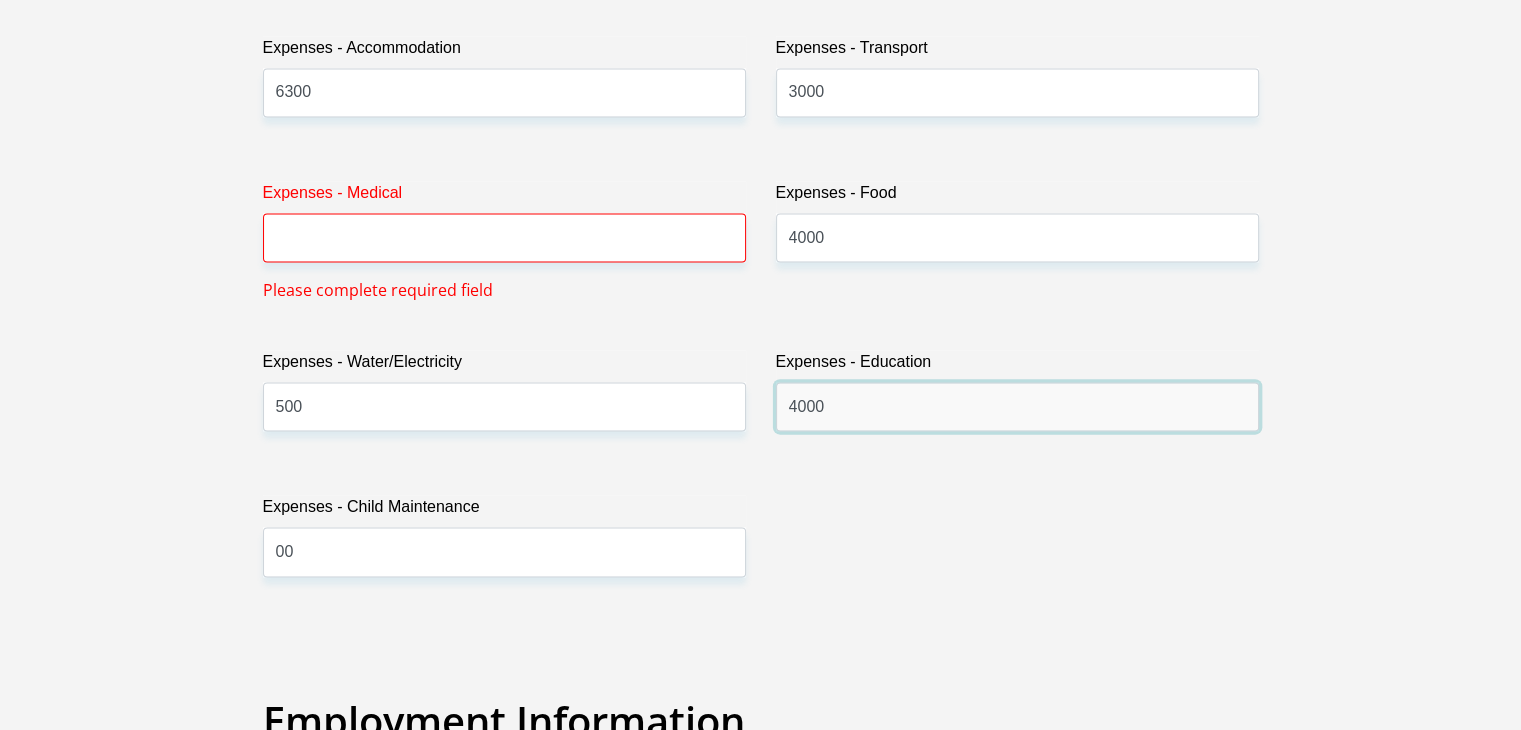 scroll, scrollTop: 2950, scrollLeft: 0, axis: vertical 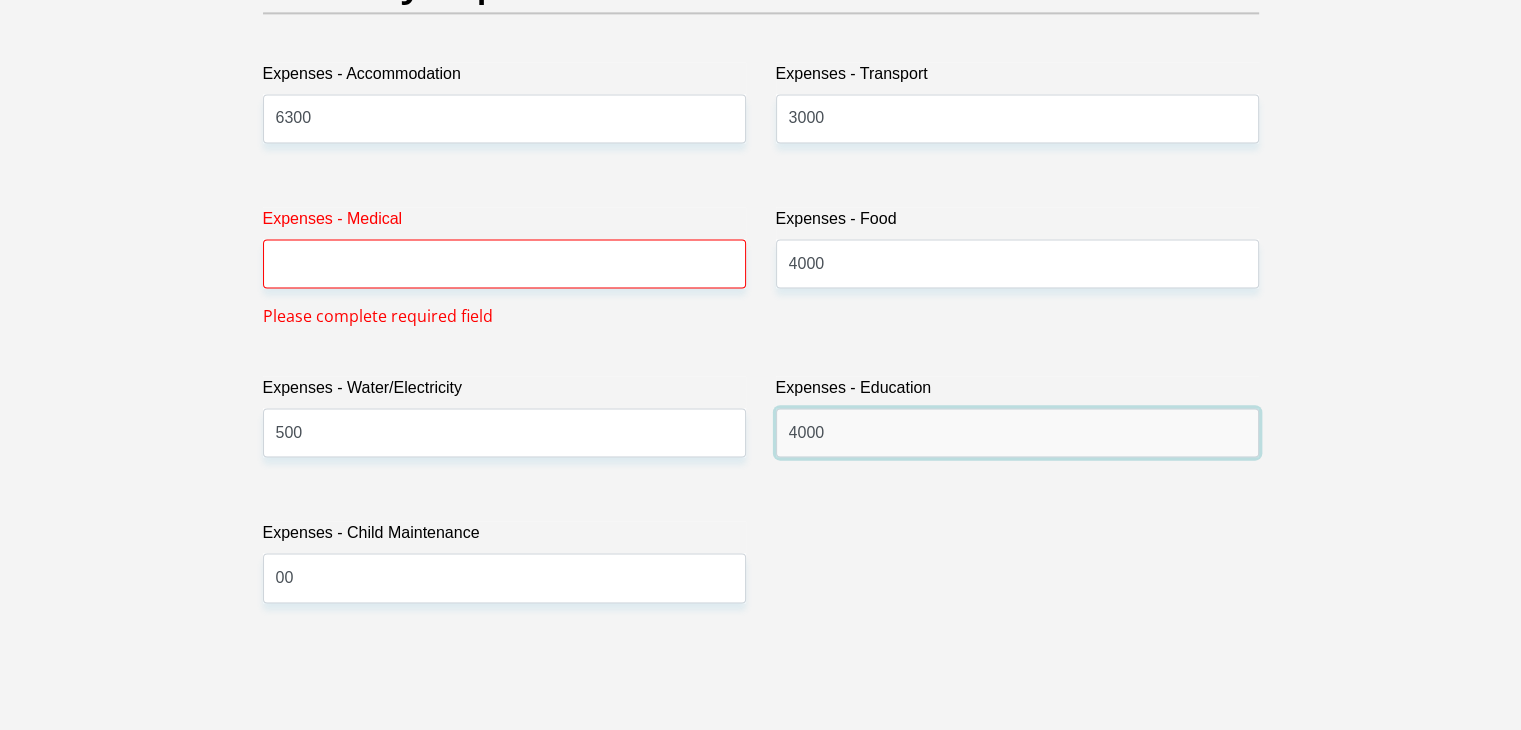 type on "4000" 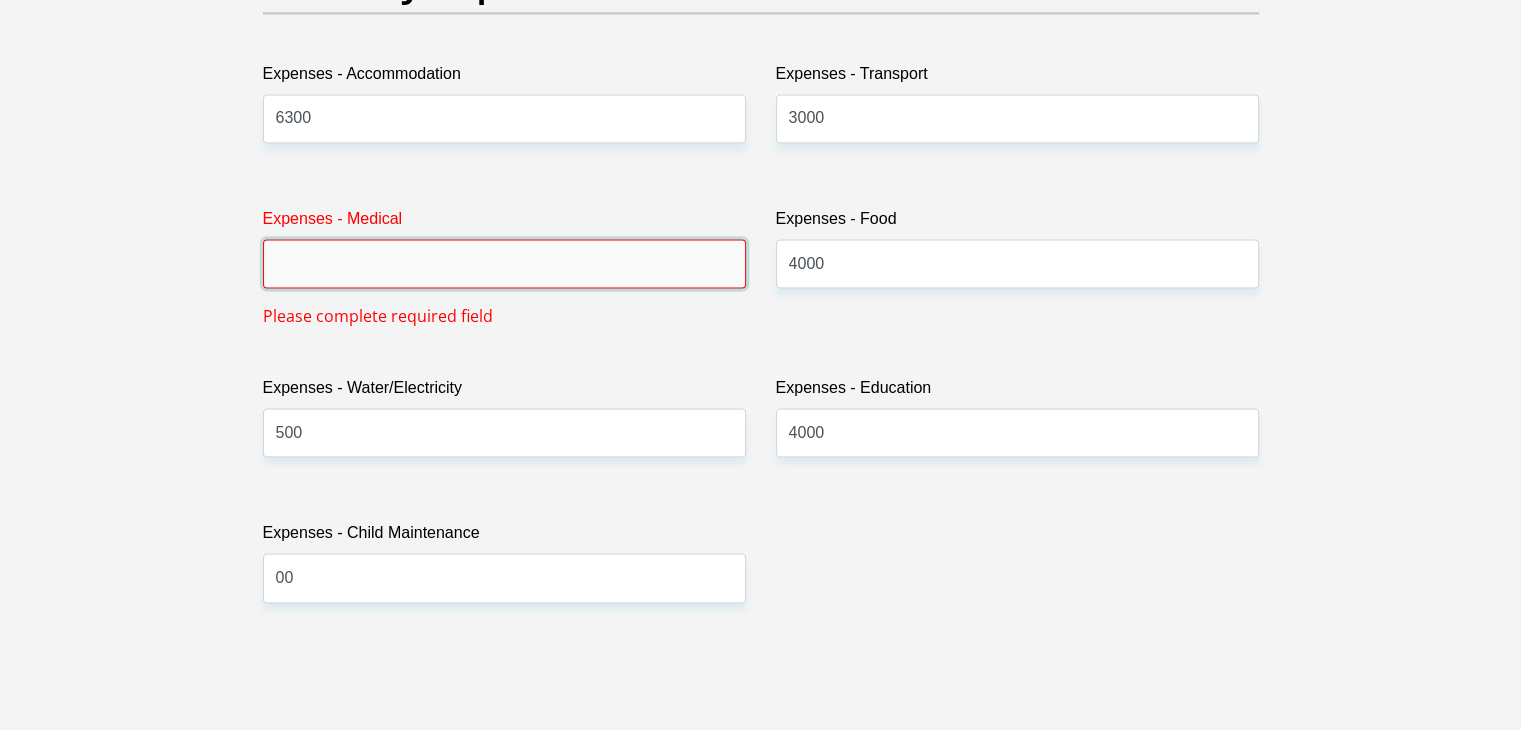 click on "Expenses - Medical" at bounding box center [504, 263] 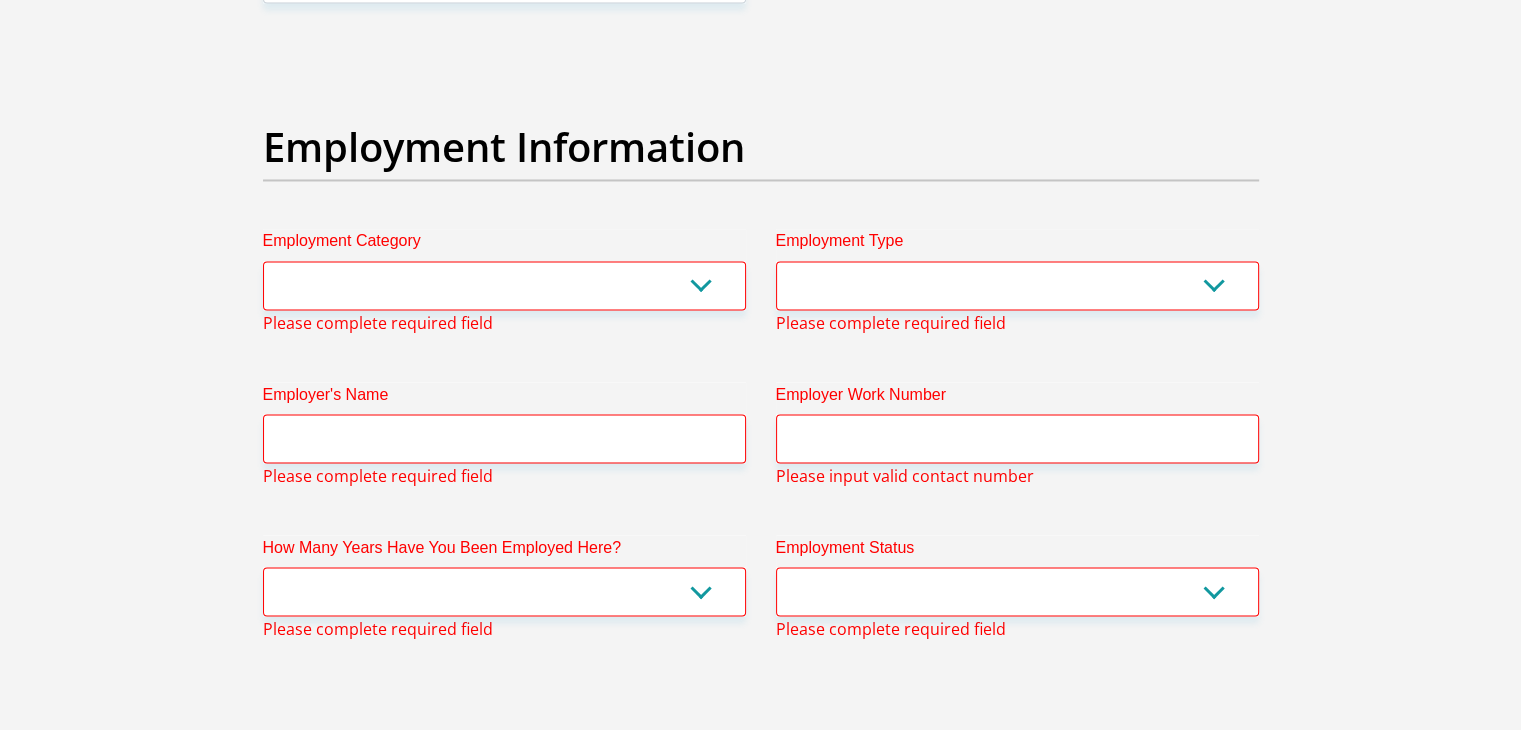 scroll, scrollTop: 3532, scrollLeft: 0, axis: vertical 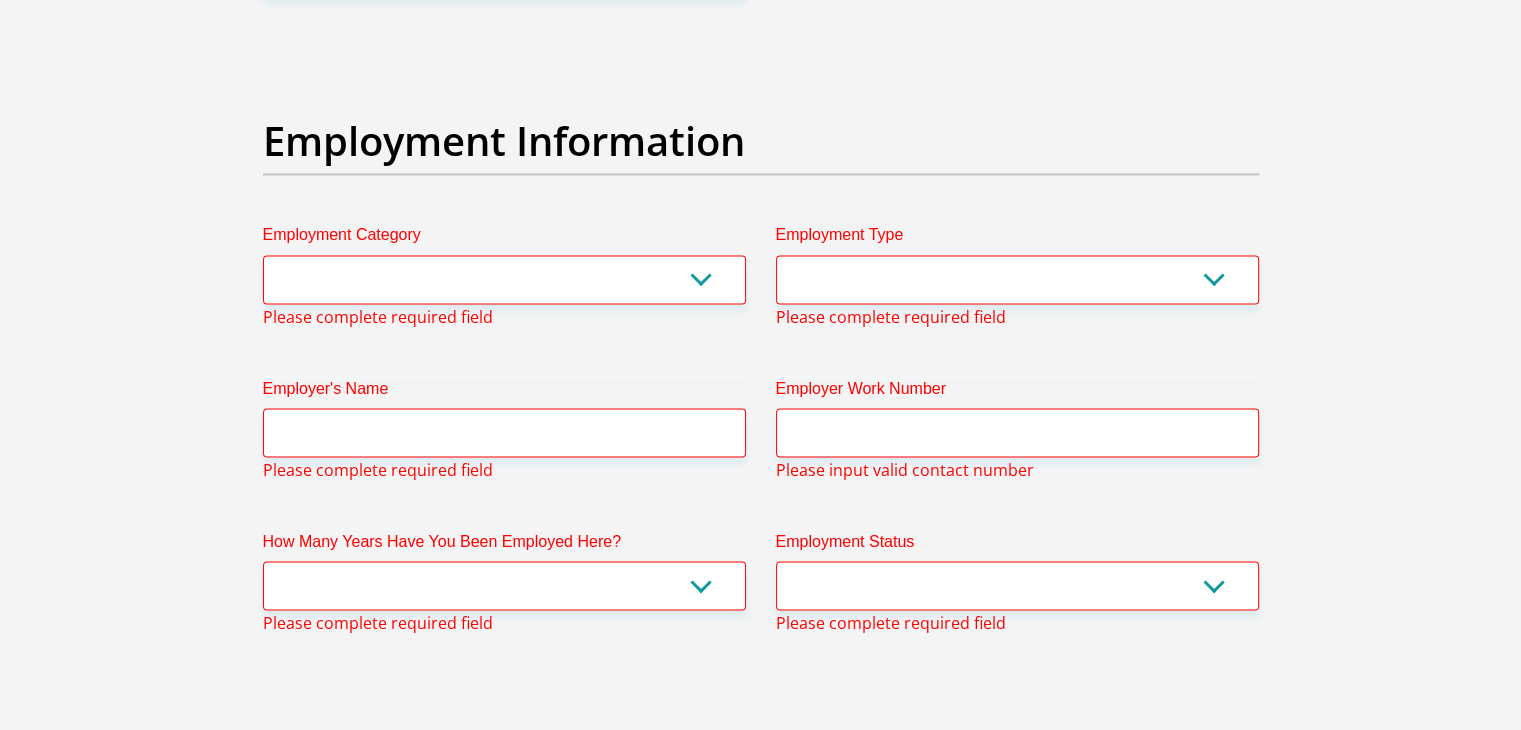 type on "0" 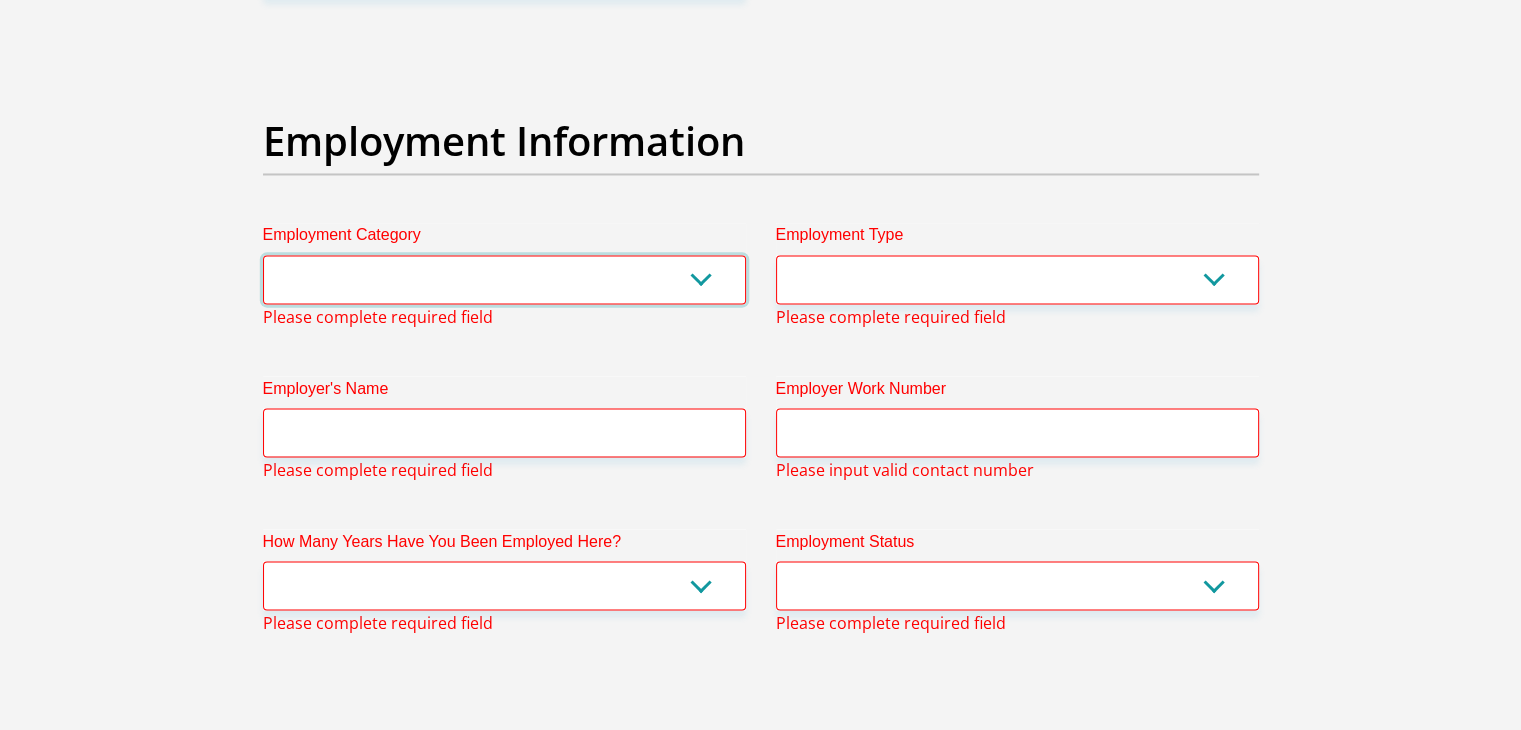 click on "AGRICULTURE
ALCOHOL & TOBACCO
CONSTRUCTION MATERIALS
METALLURGY
EQUIPMENT FOR RENEWABLE ENERGY
SPECIALIZED CONTRACTORS
CAR
GAMING (INCL. INTERNET
OTHER WHOLESALE
UNLICENSED PHARMACEUTICALS
CURRENCY EXCHANGE HOUSES
OTHER FINANCIAL INSTITUTIONS & INSURANCE
REAL ESTATE AGENTS
OIL & GAS
OTHER MATERIALS (E.G. IRON ORE)
PRECIOUS STONES & PRECIOUS METALS
POLITICAL ORGANIZATIONS
RELIGIOUS ORGANIZATIONS(NOT SECTS)
ACTI. HAVING BUSINESS DEAL WITH PUBLIC ADMINISTRATION
LAUNDROMATS" at bounding box center [504, 279] 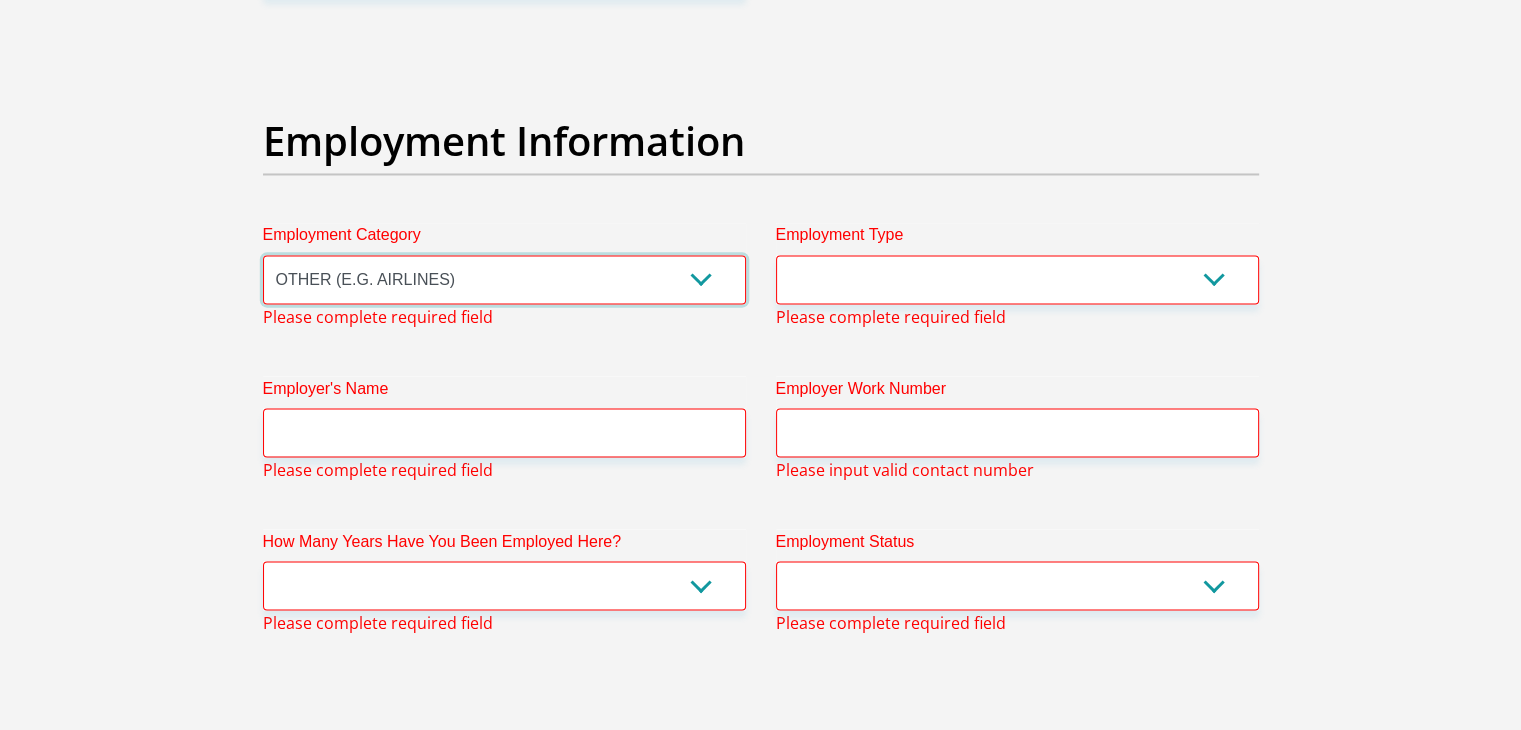 click on "AGRICULTURE
ALCOHOL & TOBACCO
CONSTRUCTION MATERIALS
METALLURGY
EQUIPMENT FOR RENEWABLE ENERGY
SPECIALIZED CONTRACTORS
CAR
GAMING (INCL. INTERNET
OTHER WHOLESALE
UNLICENSED PHARMACEUTICALS
CURRENCY EXCHANGE HOUSES
OTHER FINANCIAL INSTITUTIONS & INSURANCE
REAL ESTATE AGENTS
OIL & GAS
OTHER MATERIALS (E.G. IRON ORE)
PRECIOUS STONES & PRECIOUS METALS
POLITICAL ORGANIZATIONS
RELIGIOUS ORGANIZATIONS(NOT SECTS)
ACTI. HAVING BUSINESS DEAL WITH PUBLIC ADMINISTRATION
LAUNDROMATS" at bounding box center [504, 279] 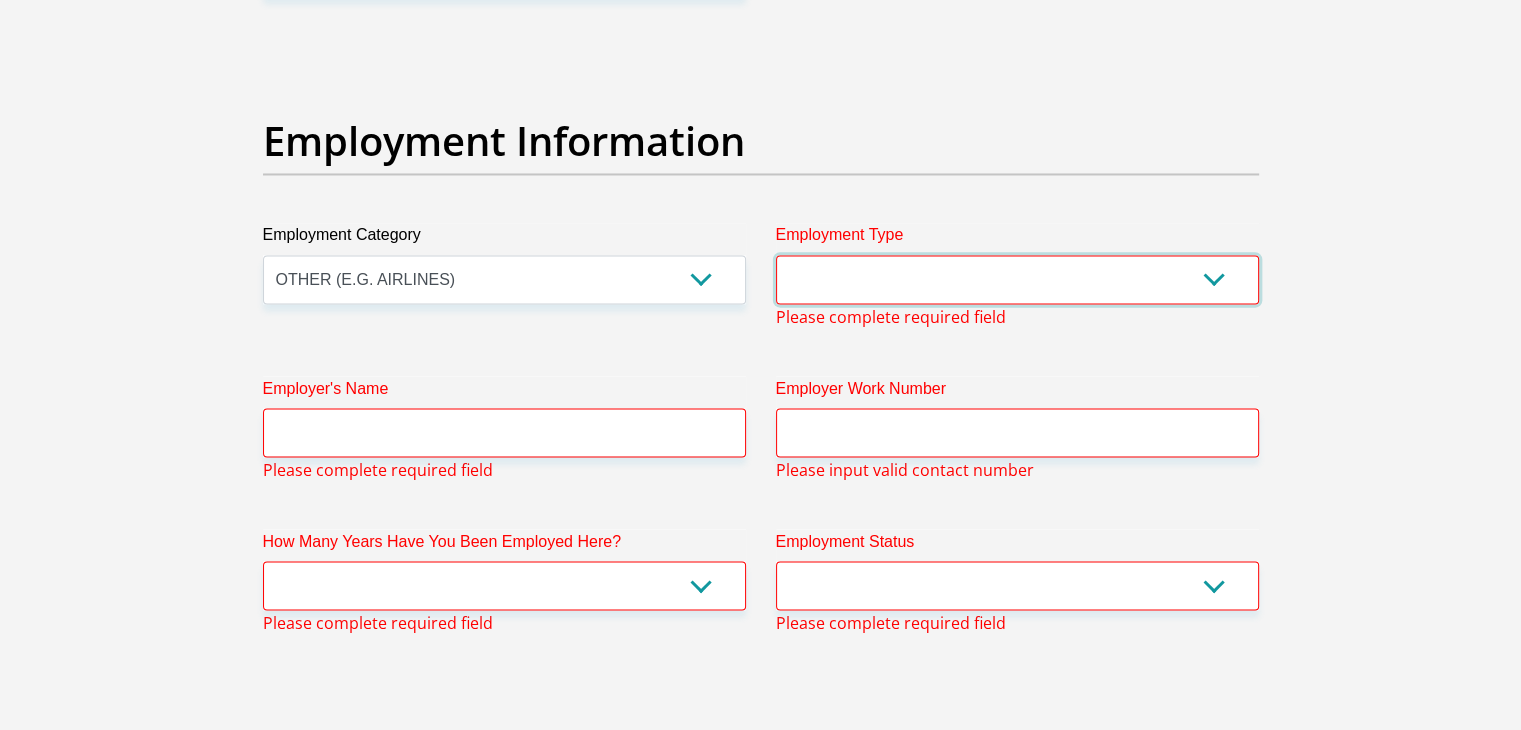 click on "College/Lecturer
Craft Seller
Creative
Driver
Executive
Farmer
Forces - Non Commissioned
Forces - Officer
Hawker
Housewife
Labourer
Licenced Professional
Manager
Miner
Non Licenced Professional
Office Staff/Clerk
Outside Worker
Pensioner
Permanent Teacher
Production/Manufacturing
Sales
Self-Employed
Semi-Professional Worker
Service Industry  Social Worker  Student" at bounding box center [1017, 279] 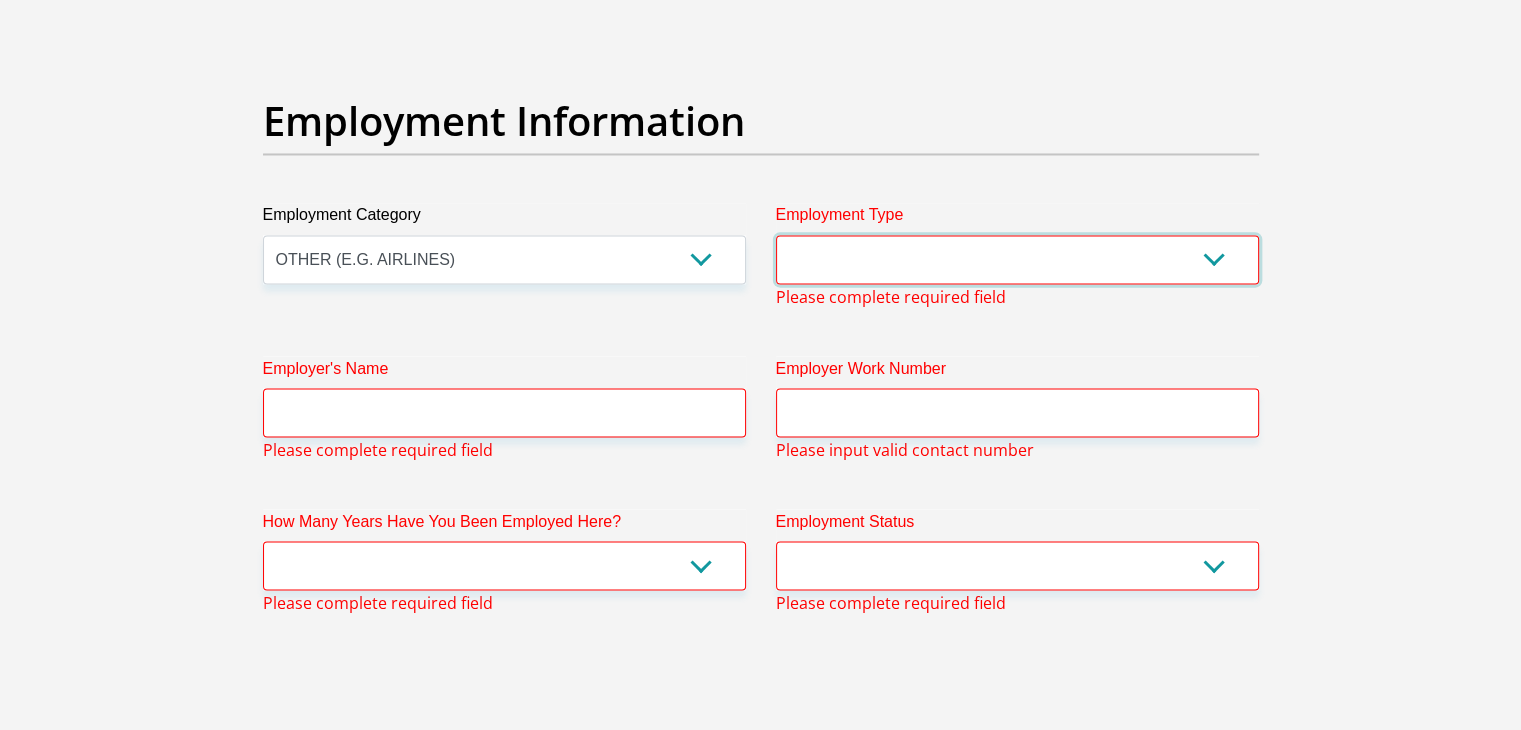scroll, scrollTop: 3556, scrollLeft: 0, axis: vertical 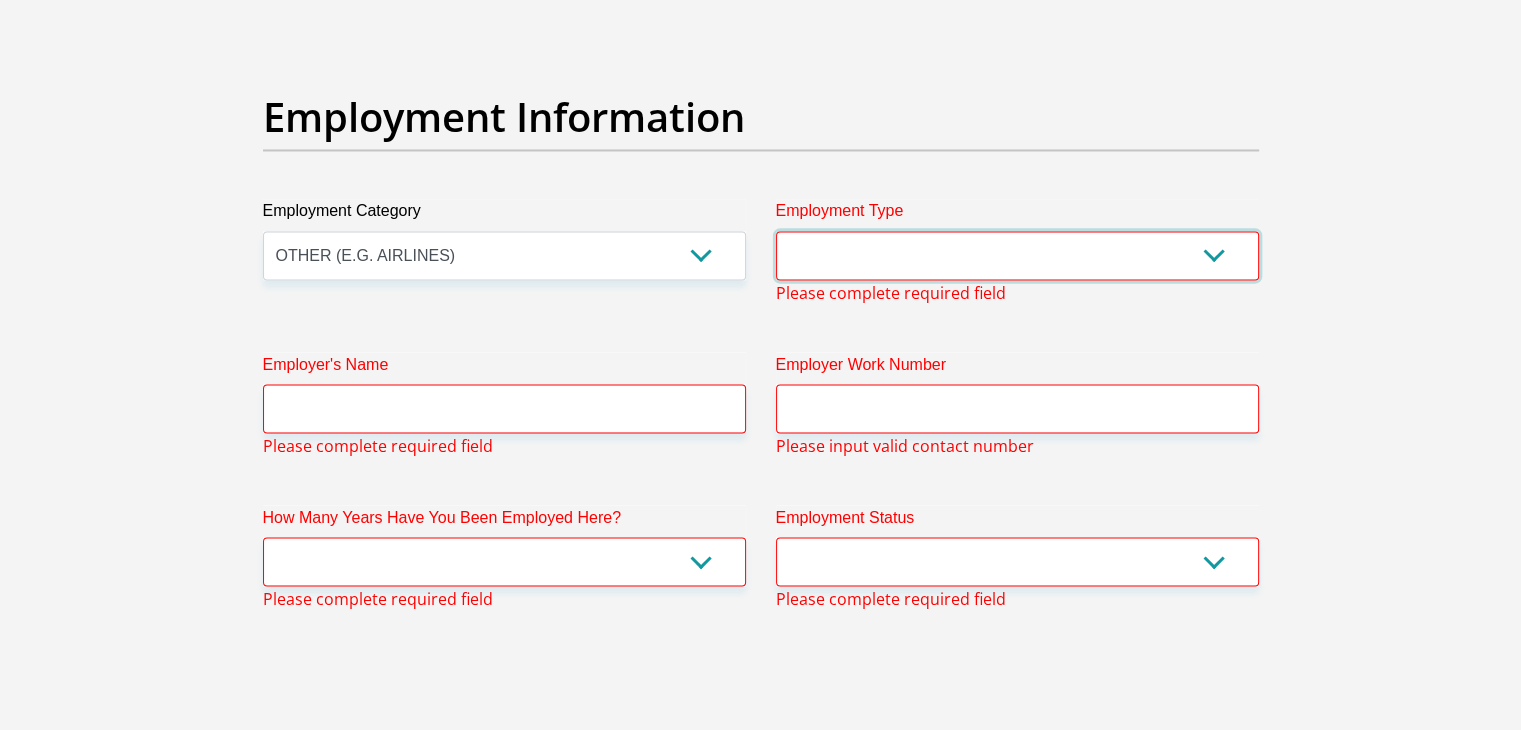 click on "College/Lecturer
Craft Seller
Creative
Driver
Executive
Farmer
Forces - Non Commissioned
Forces - Officer
Hawker
Housewife
Labourer
Licenced Professional
Manager
Miner
Non Licenced Professional
Office Staff/Clerk
Outside Worker
Pensioner
Permanent Teacher
Production/Manufacturing
Sales
Self-Employed
Semi-Professional Worker
Service Industry  Social Worker  Student" at bounding box center (1017, 255) 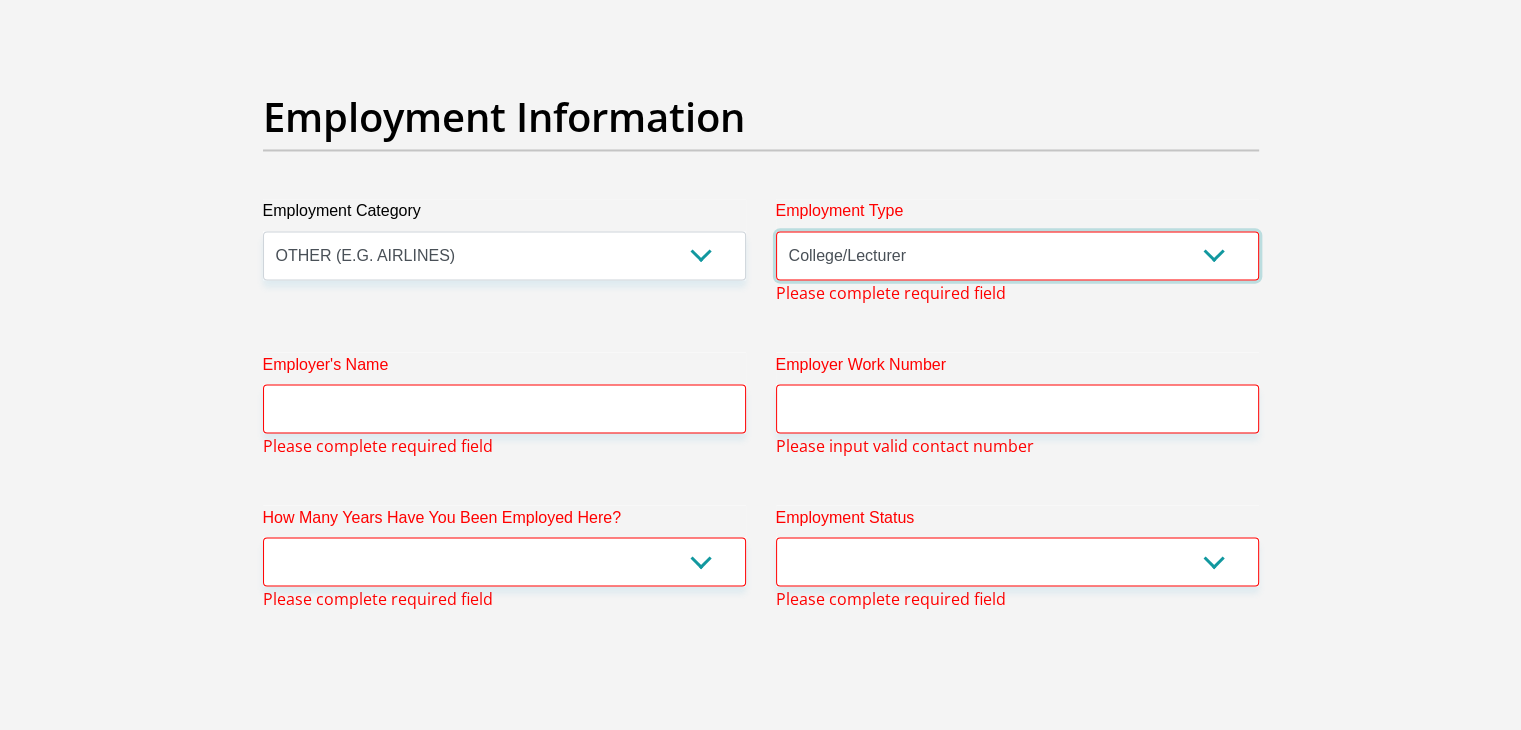 click on "College/Lecturer
Craft Seller
Creative
Driver
Executive
Farmer
Forces - Non Commissioned
Forces - Officer
Hawker
Housewife
Labourer
Licenced Professional
Manager
Miner
Non Licenced Professional
Office Staff/Clerk
Outside Worker
Pensioner
Permanent Teacher
Production/Manufacturing
Sales
Self-Employed
Semi-Professional Worker
Service Industry  Social Worker  Student" at bounding box center (1017, 255) 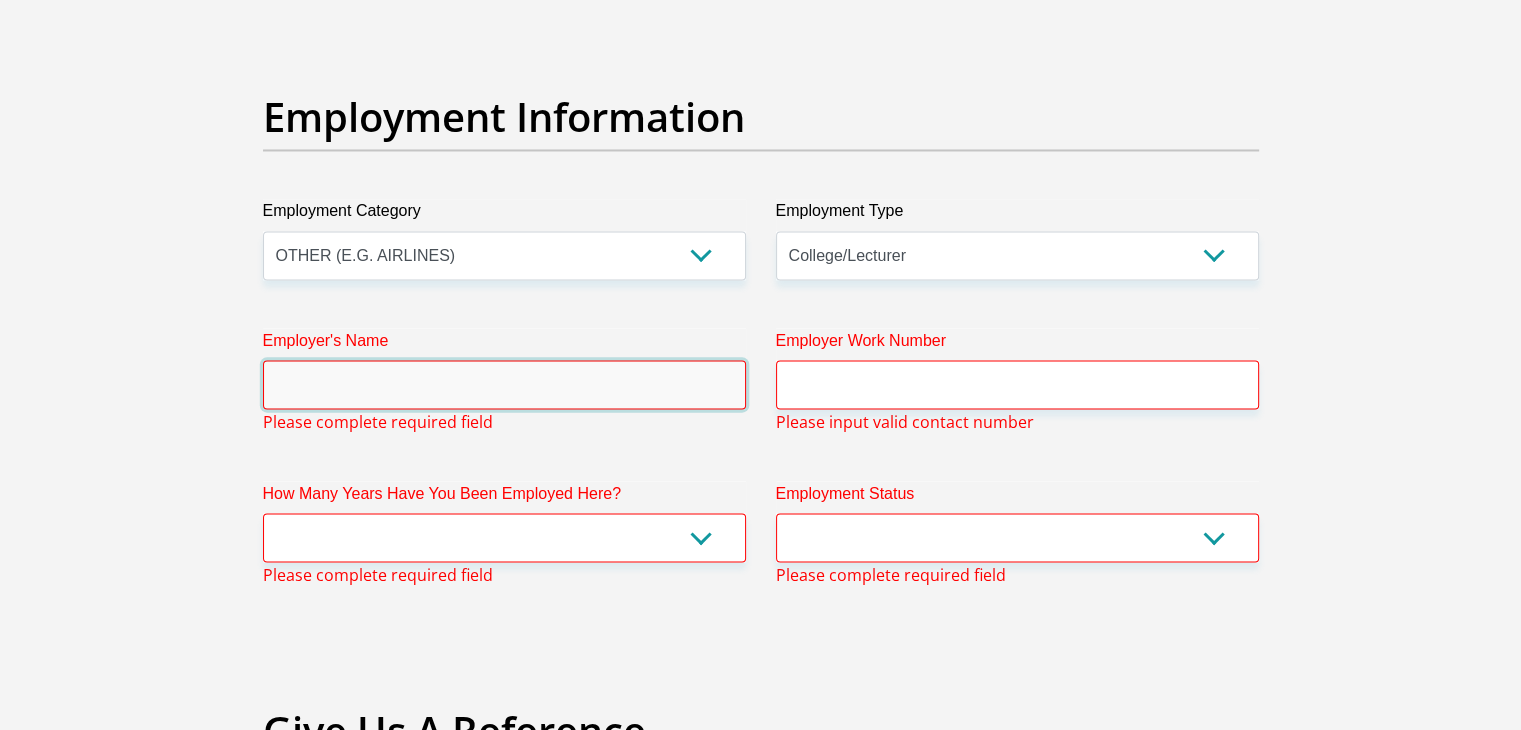 click on "Employer's Name" at bounding box center (504, 384) 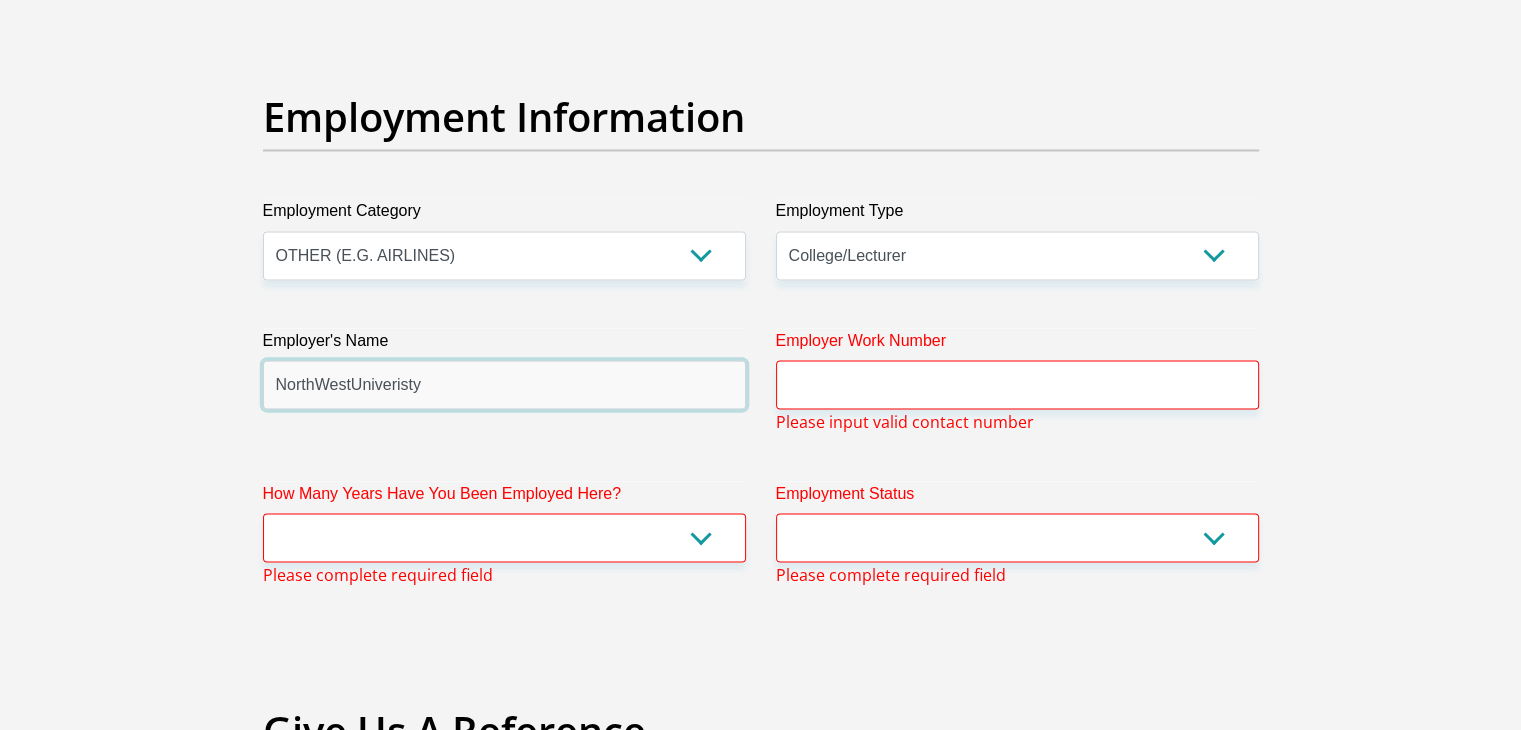type on "NorthWestUniveristy" 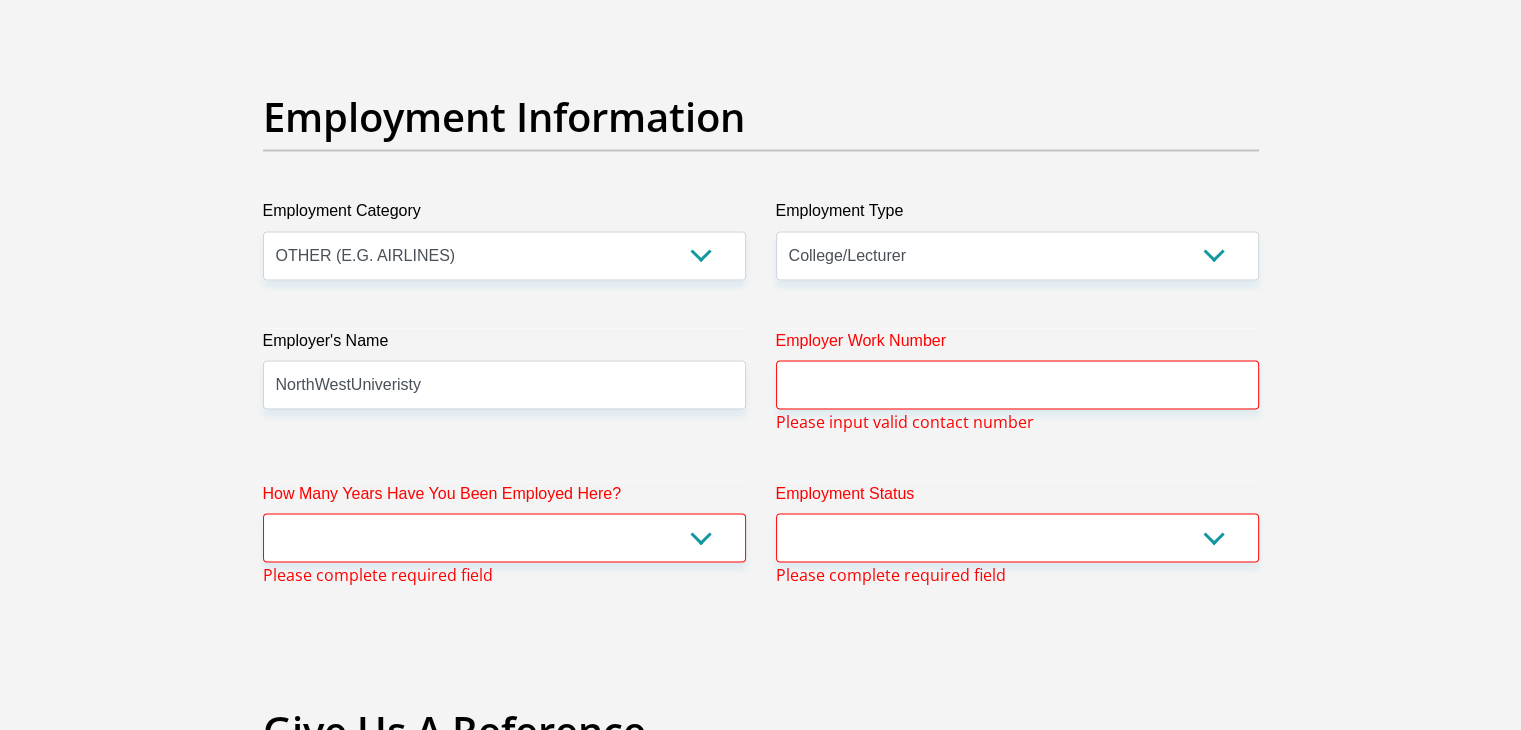 click on "Title
Mr
Ms
Mrs
Dr
Other
First Name
Bakang
Surname
MPUTLE
ID Number
9511165555084
Please input valid ID number
Race
Black
Coloured
Indian
White
Other
Contact Number
0685728238
Please input valid contact number
Nationality
South Africa
Afghanistan
Aland Islands  Albania  Algeria" at bounding box center (761, 107) 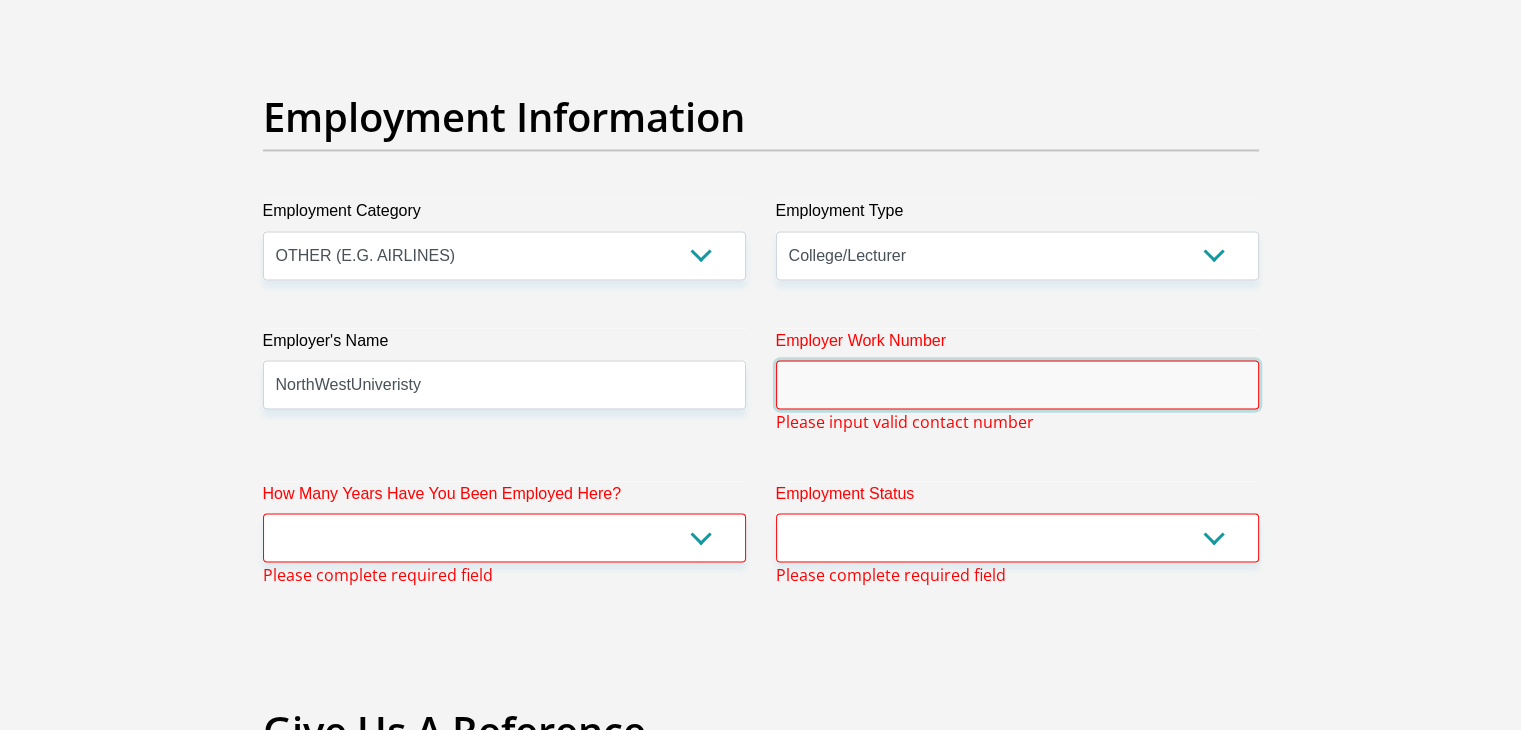 click on "Employer Work Number" at bounding box center [1017, 384] 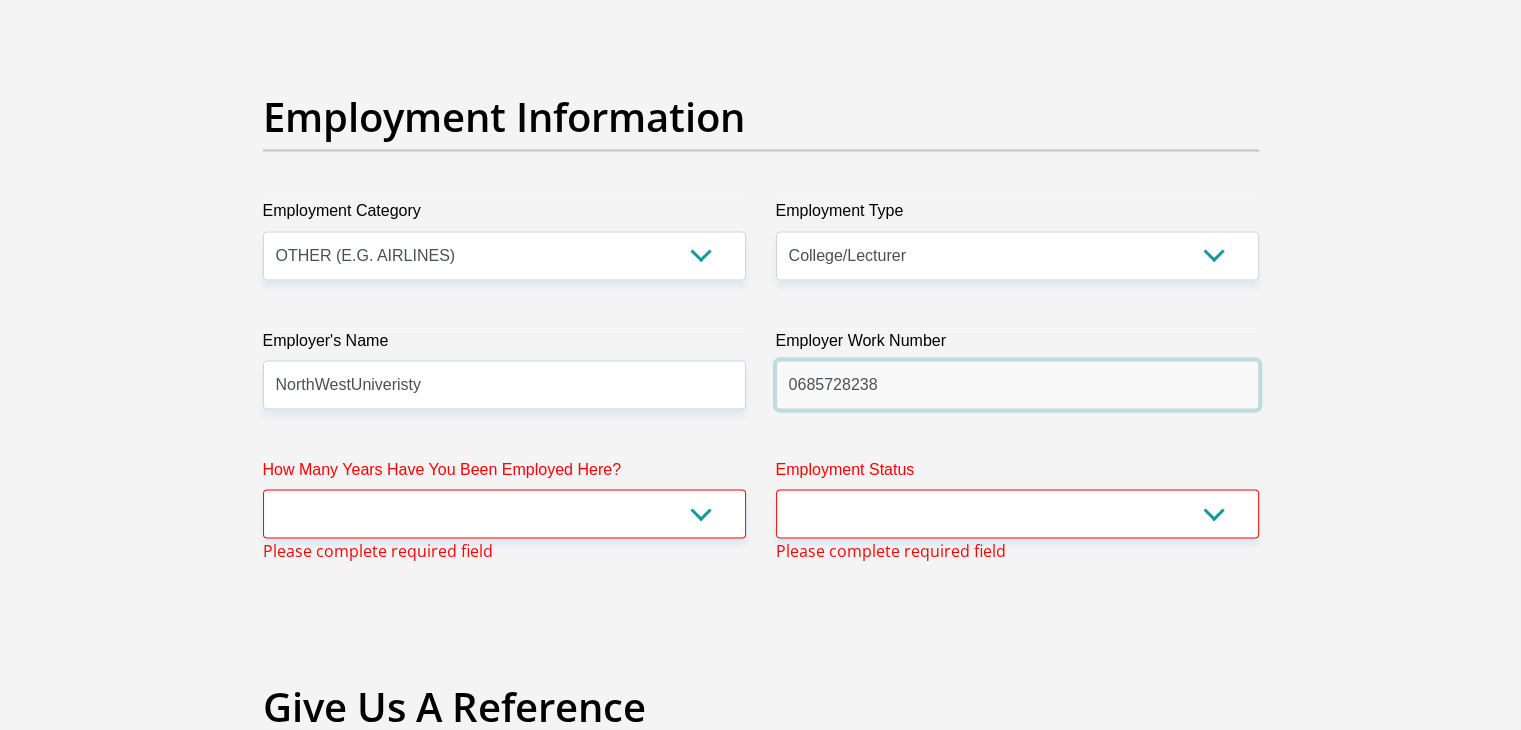 type on "0685728238" 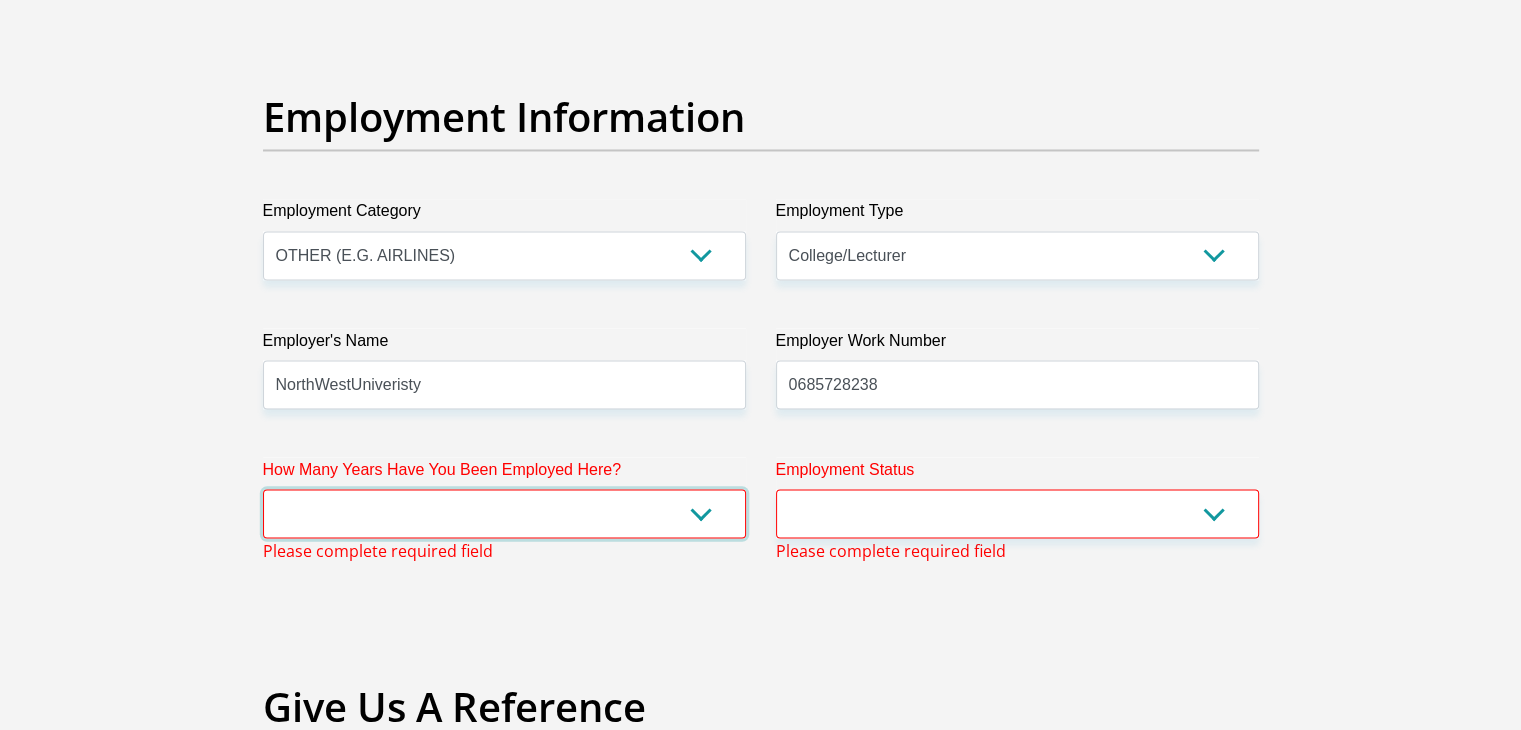 click on "less than 1 year
1-3 years
3-5 years
5+ years" at bounding box center [504, 513] 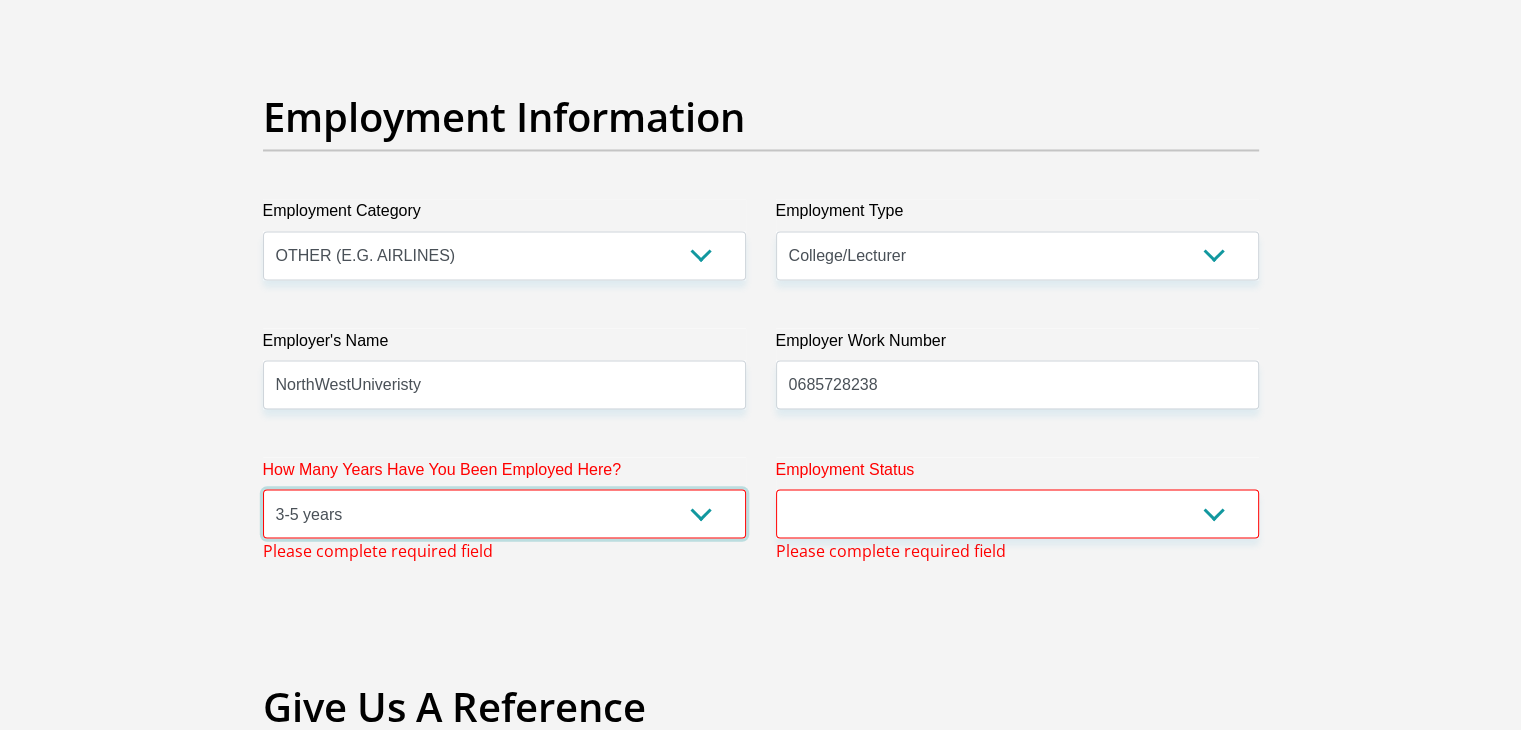 click on "less than 1 year
1-3 years
3-5 years
5+ years" at bounding box center (504, 513) 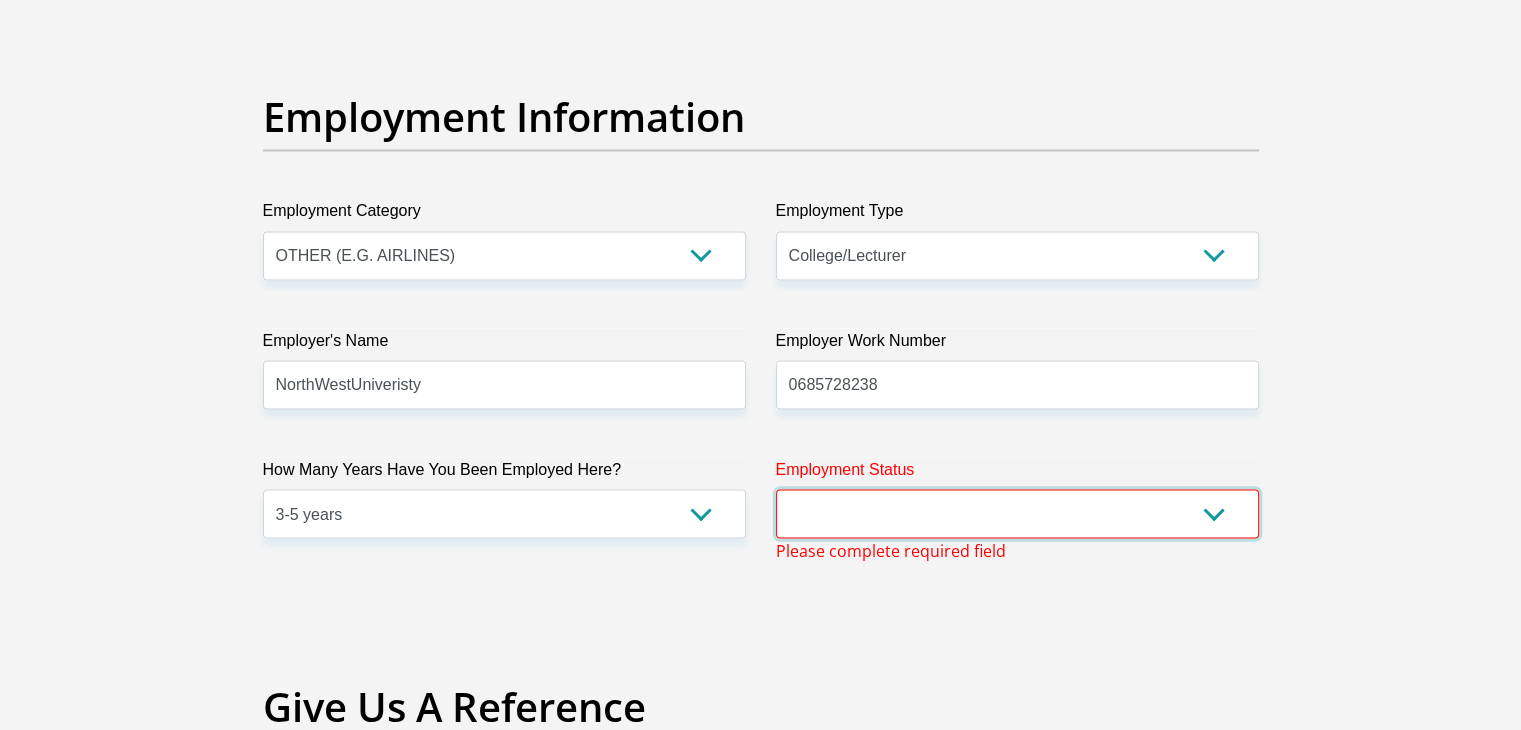 click on "Permanent/Full-time
Part-time/Casual
Contract Worker
Self-Employed
Housewife
Retired
Student
Medically Boarded
Disability
Unemployed" at bounding box center (1017, 513) 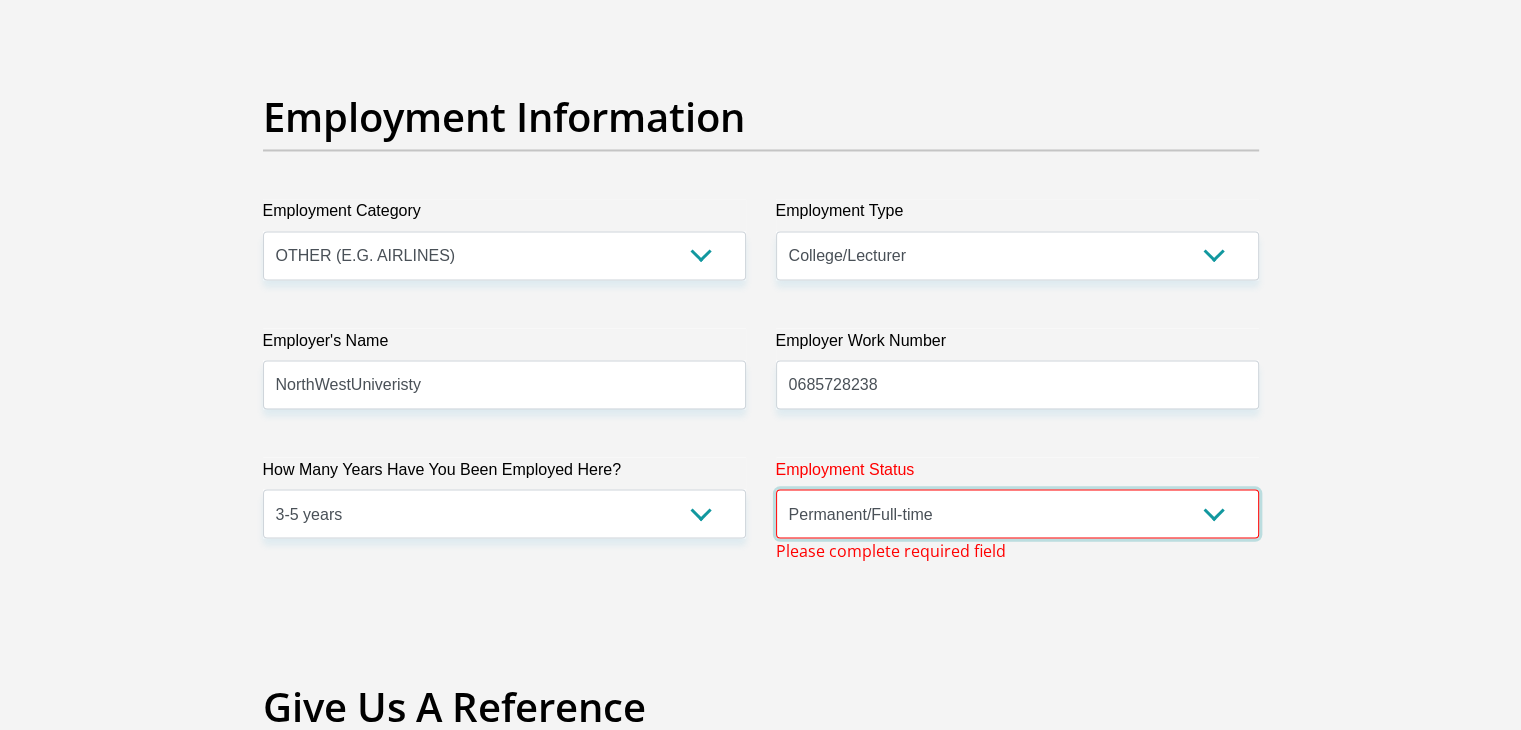click on "Permanent/Full-time
Part-time/Casual
Contract Worker
Self-Employed
Housewife
Retired
Student
Medically Boarded
Disability
Unemployed" at bounding box center (1017, 513) 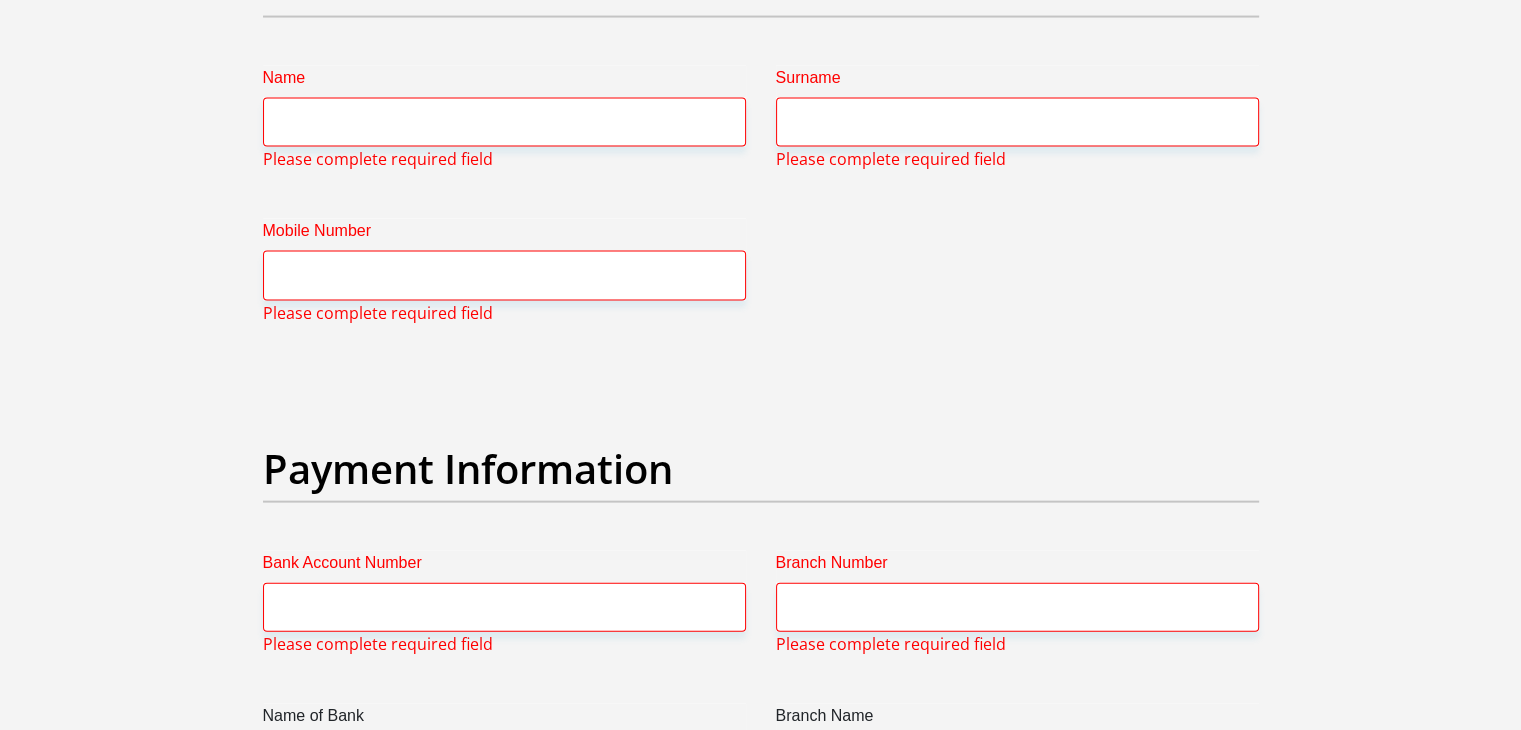 scroll, scrollTop: 4256, scrollLeft: 0, axis: vertical 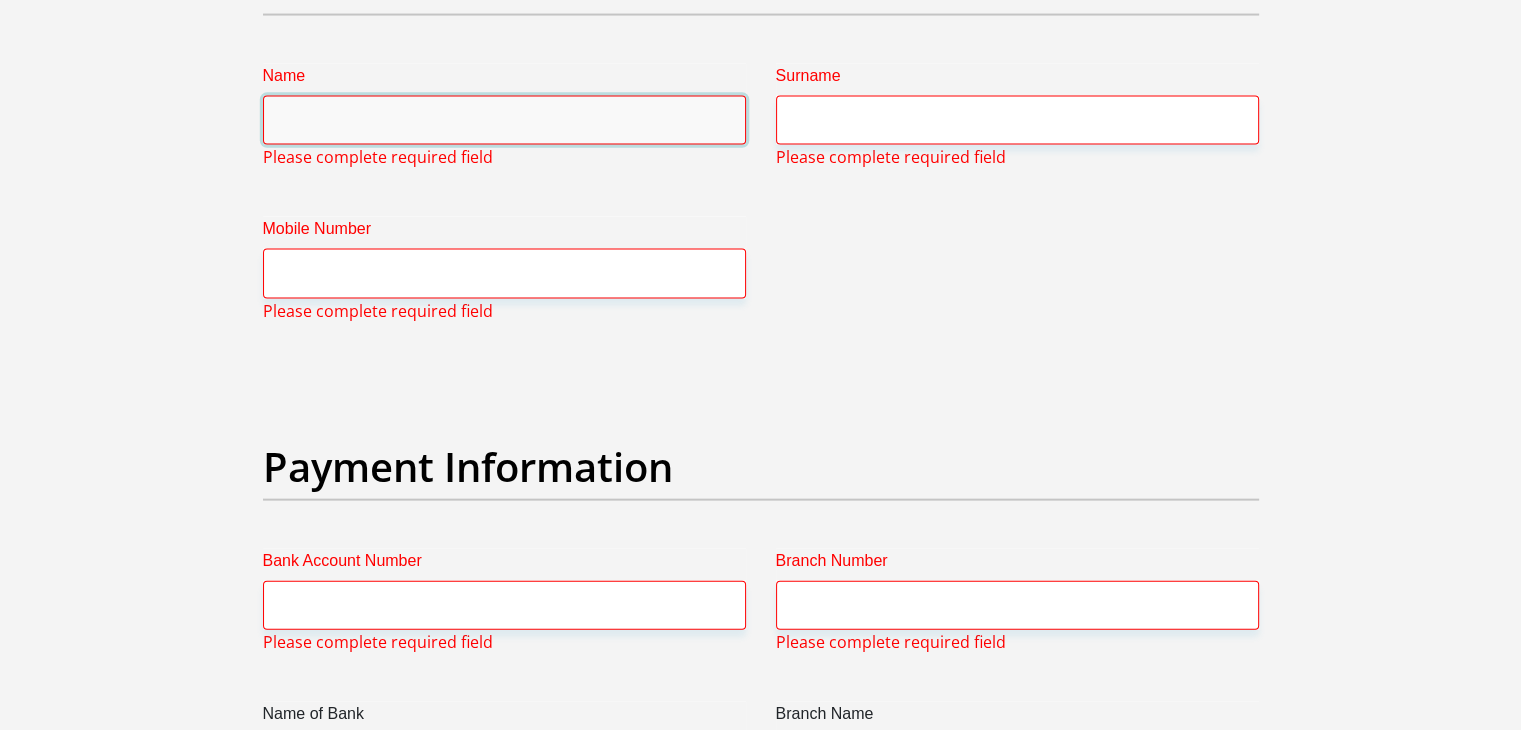 click on "Name" at bounding box center [504, 120] 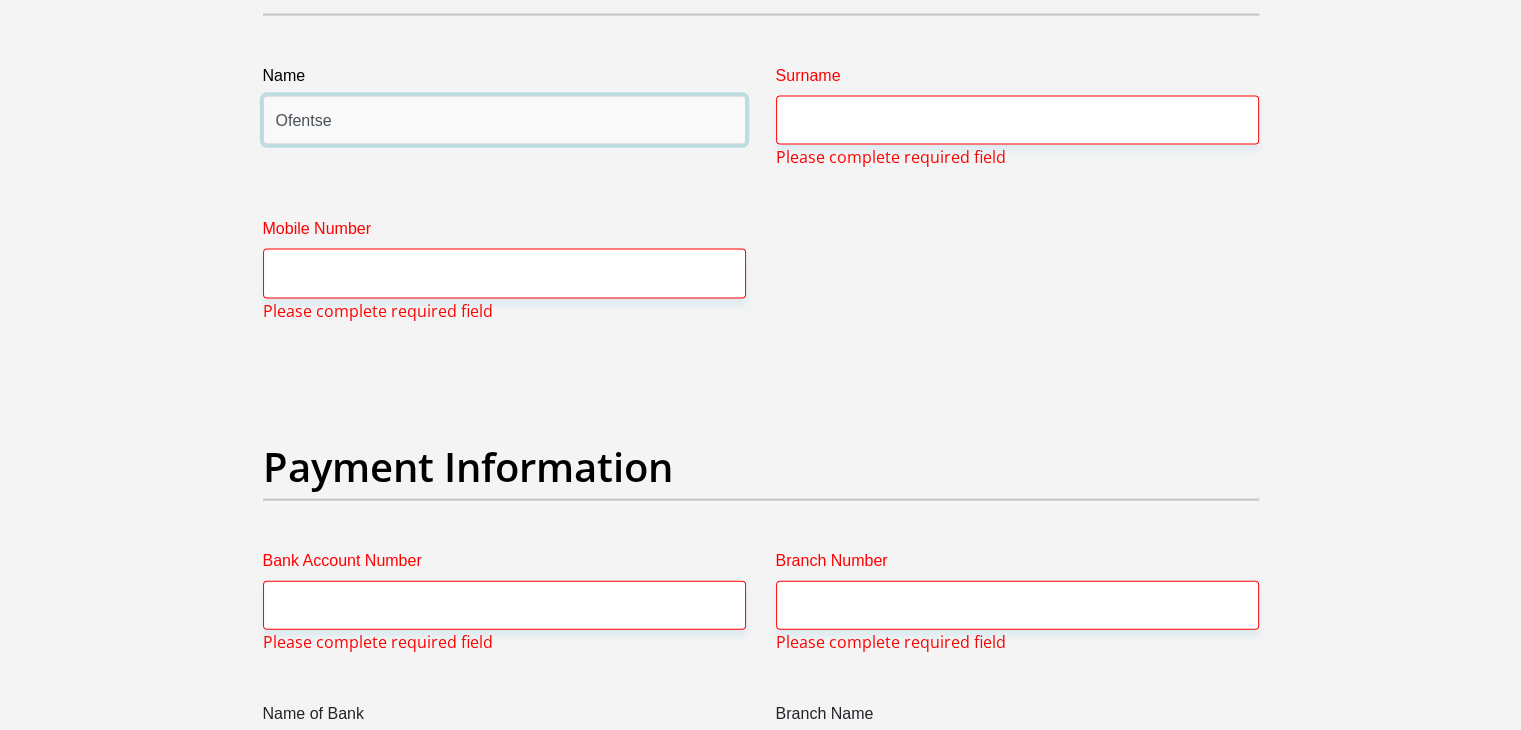 type on "Ofentse" 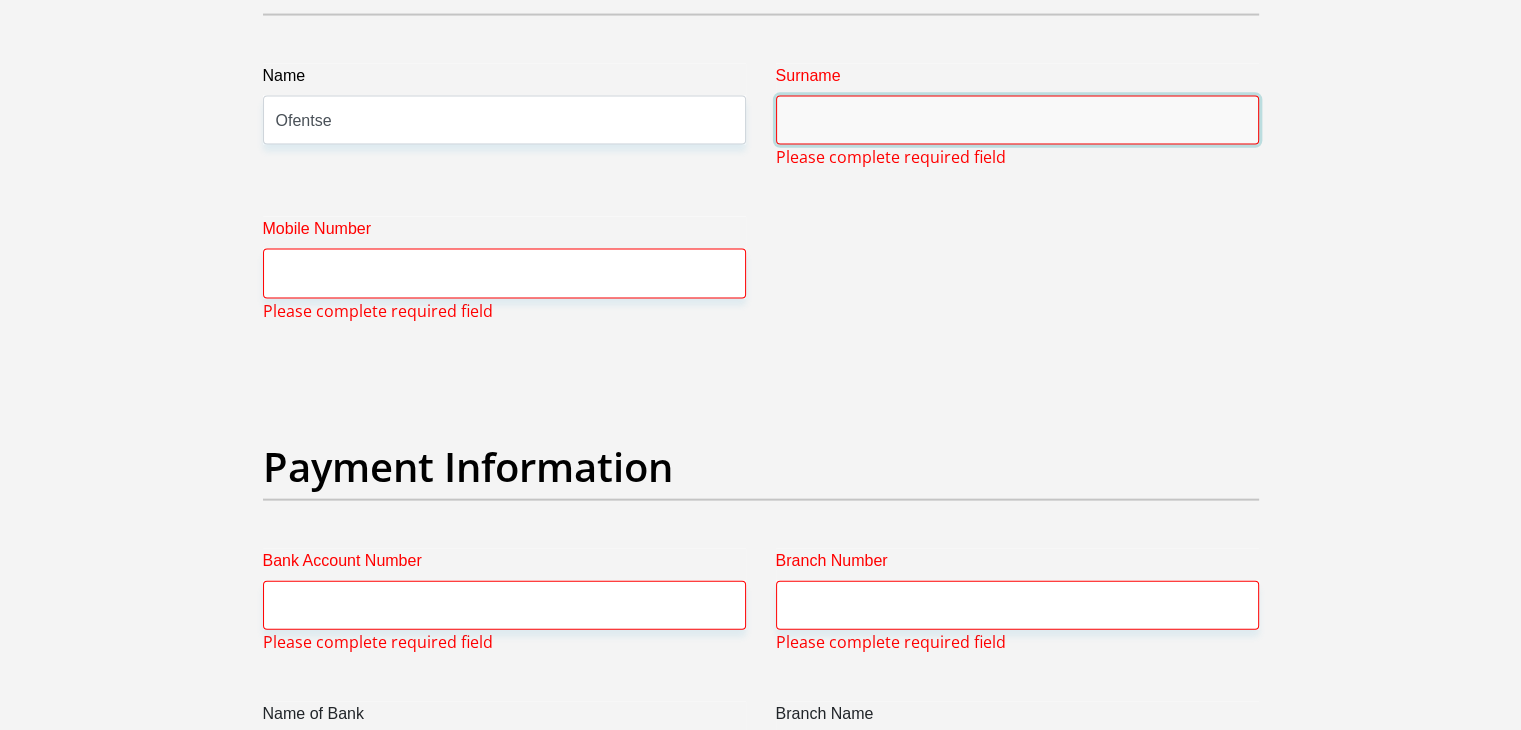 click on "Surname" at bounding box center [1017, 120] 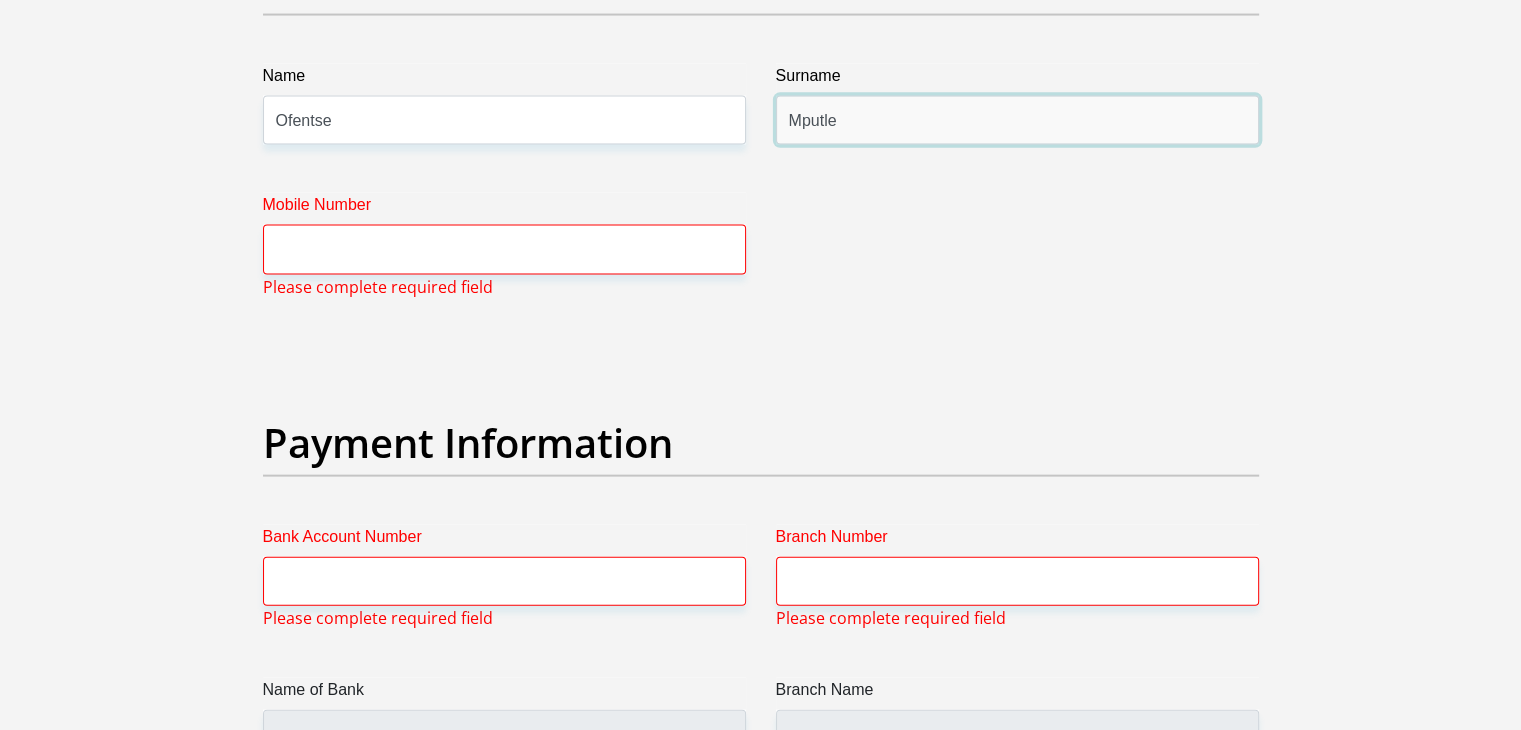 type on "Mputle" 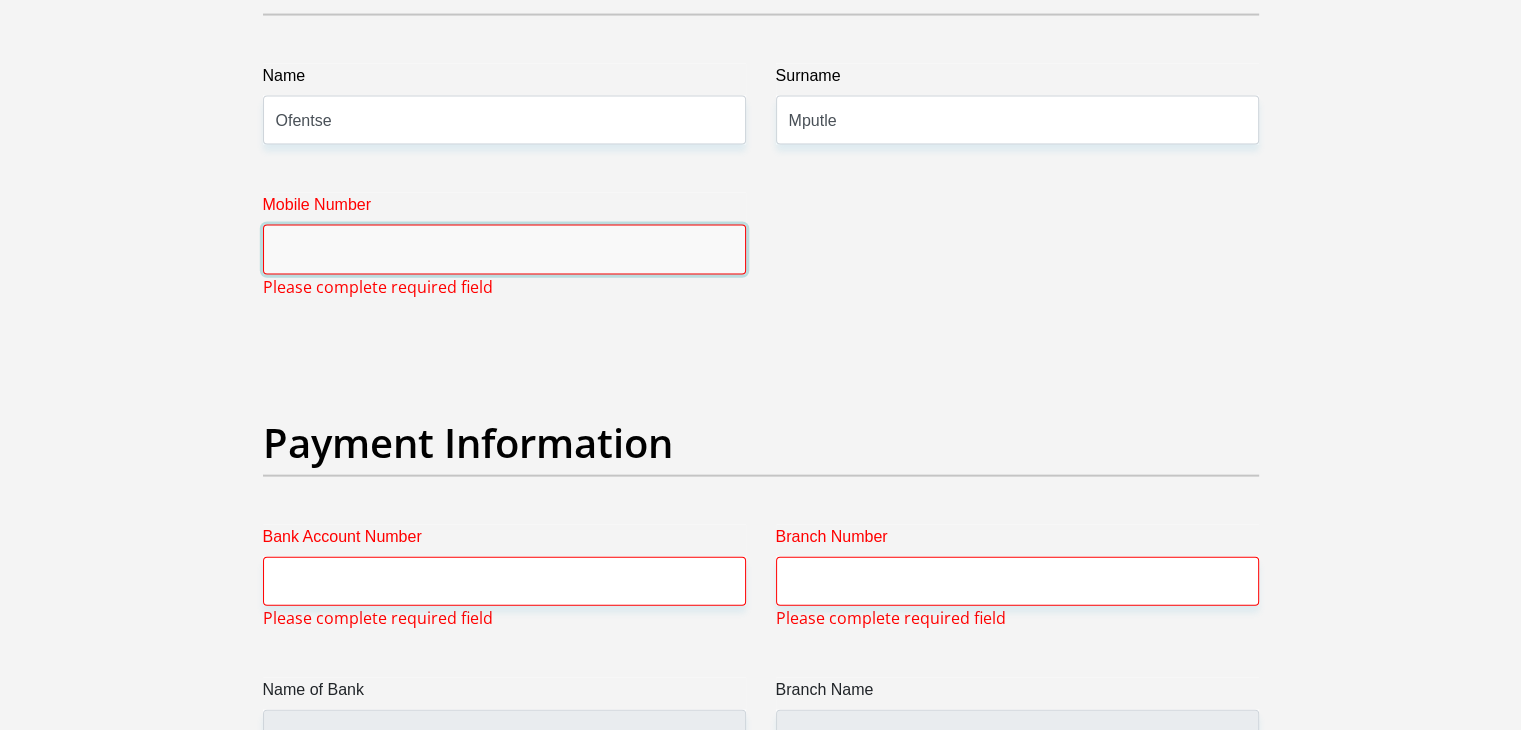 click on "Mobile Number" at bounding box center (504, 249) 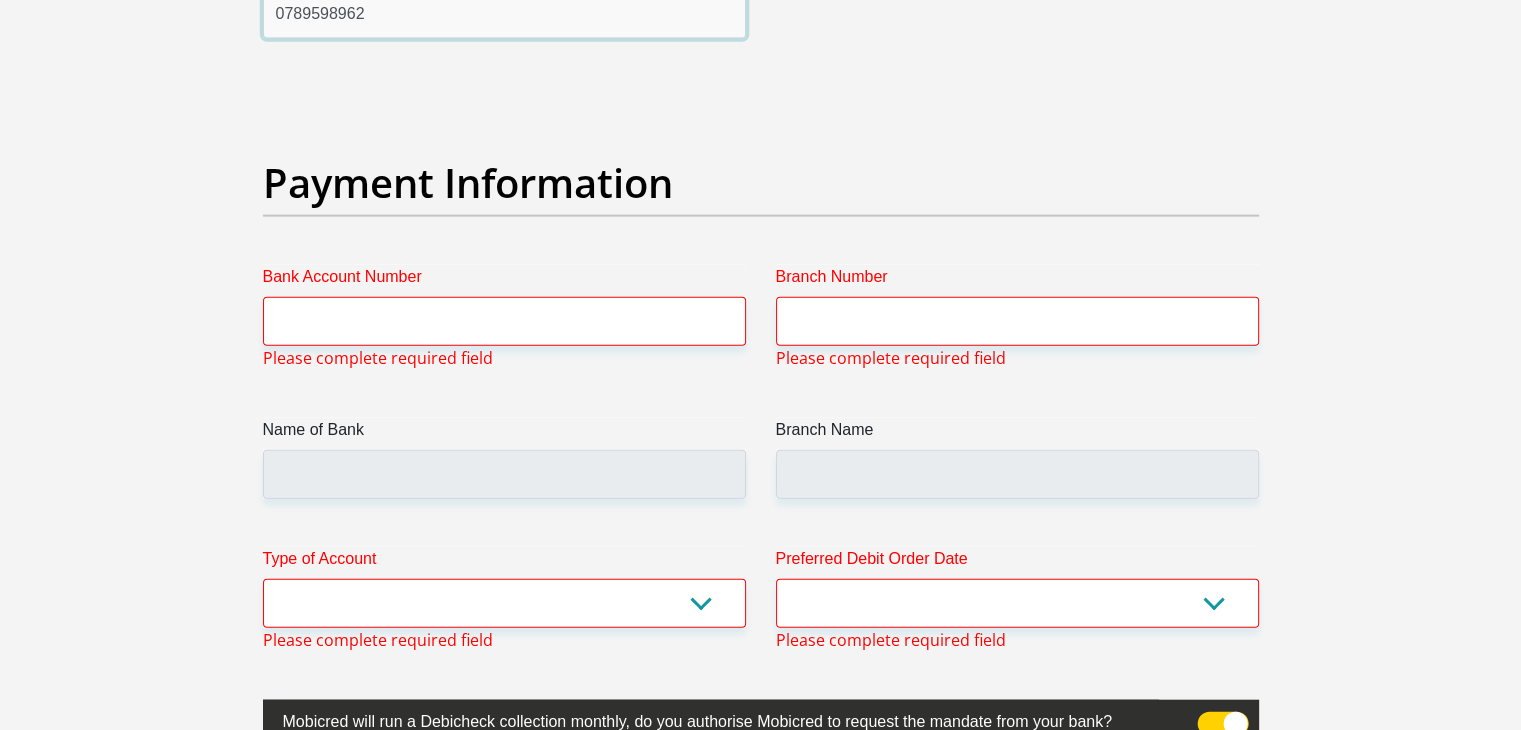 scroll, scrollTop: 4460, scrollLeft: 0, axis: vertical 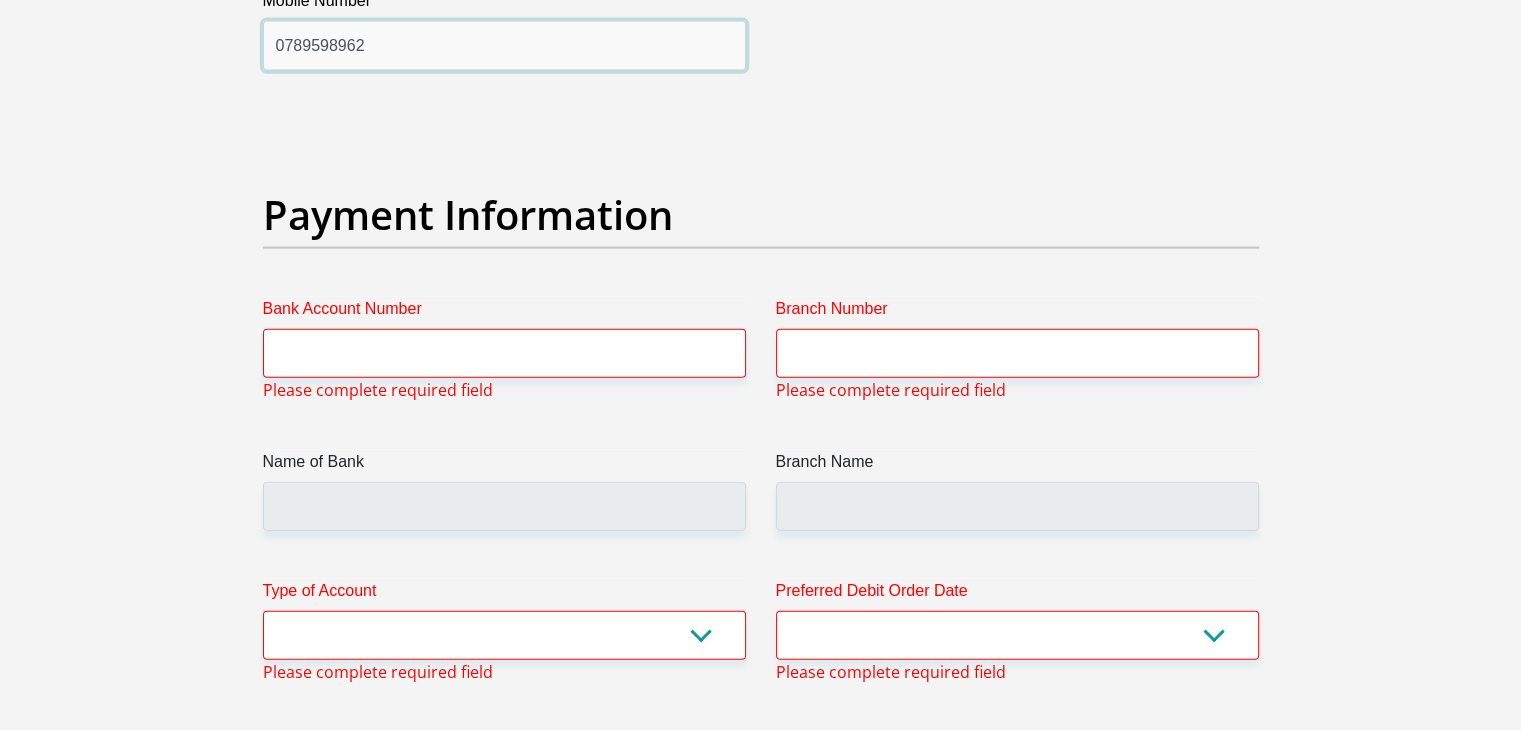 type on "0789598962" 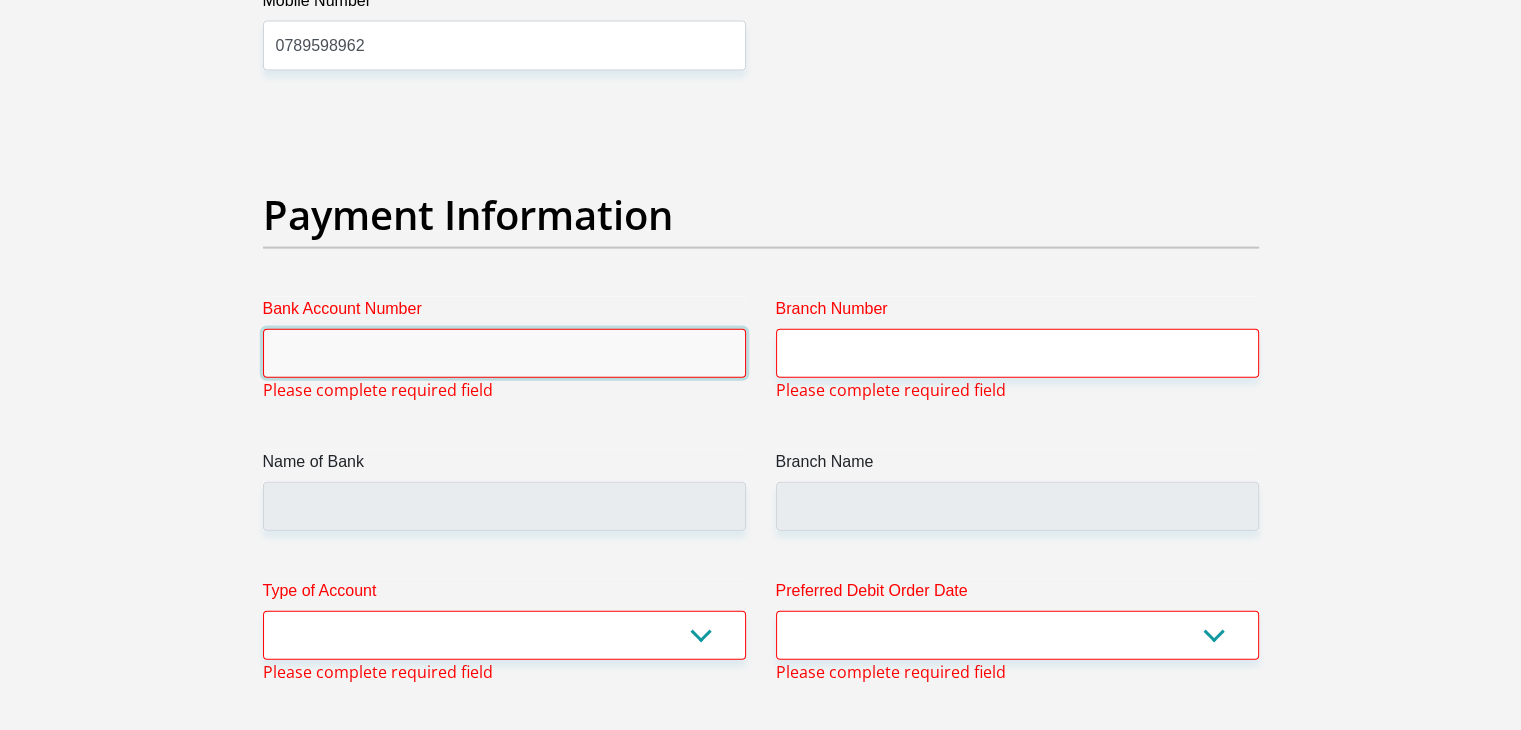click on "Bank Account Number" at bounding box center [504, 353] 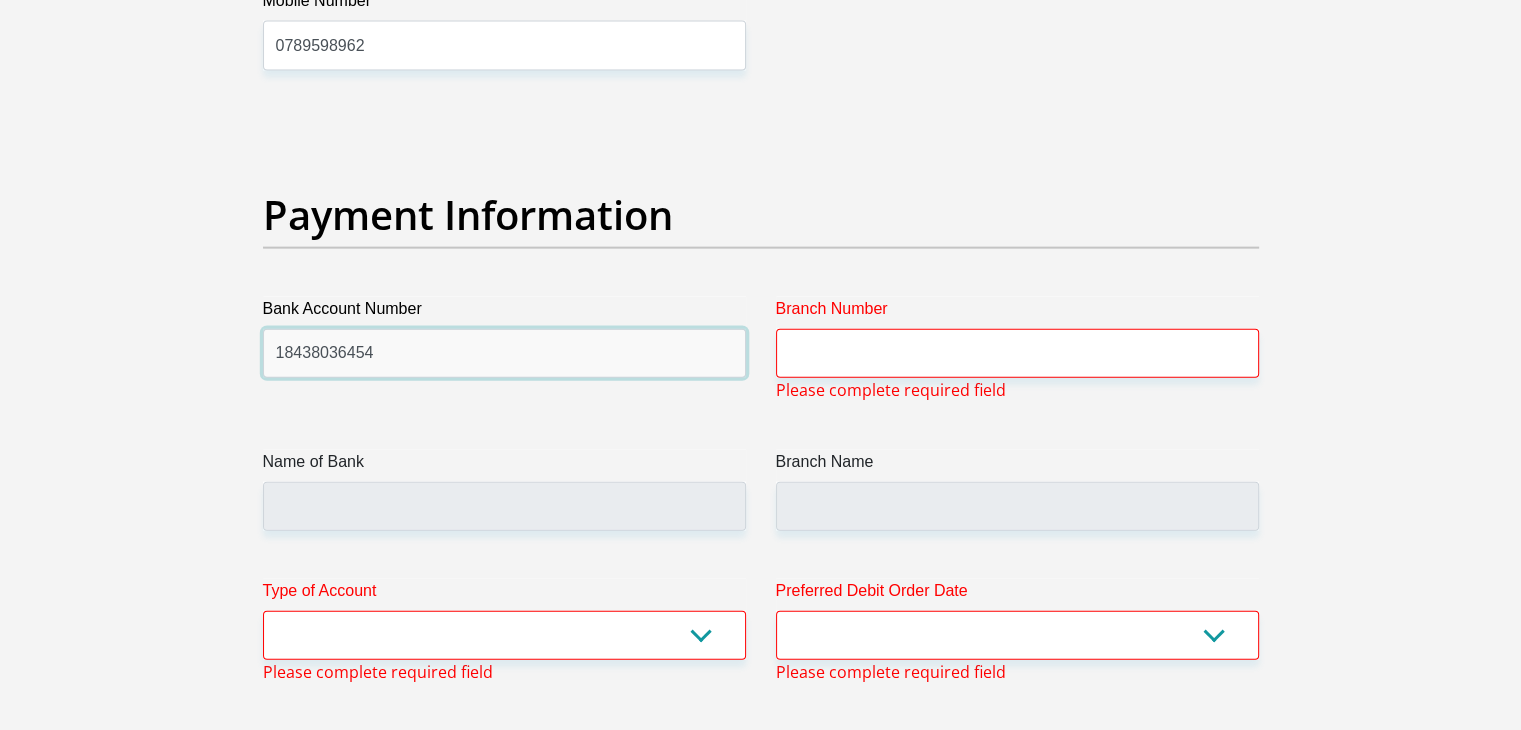 type on "18438036454" 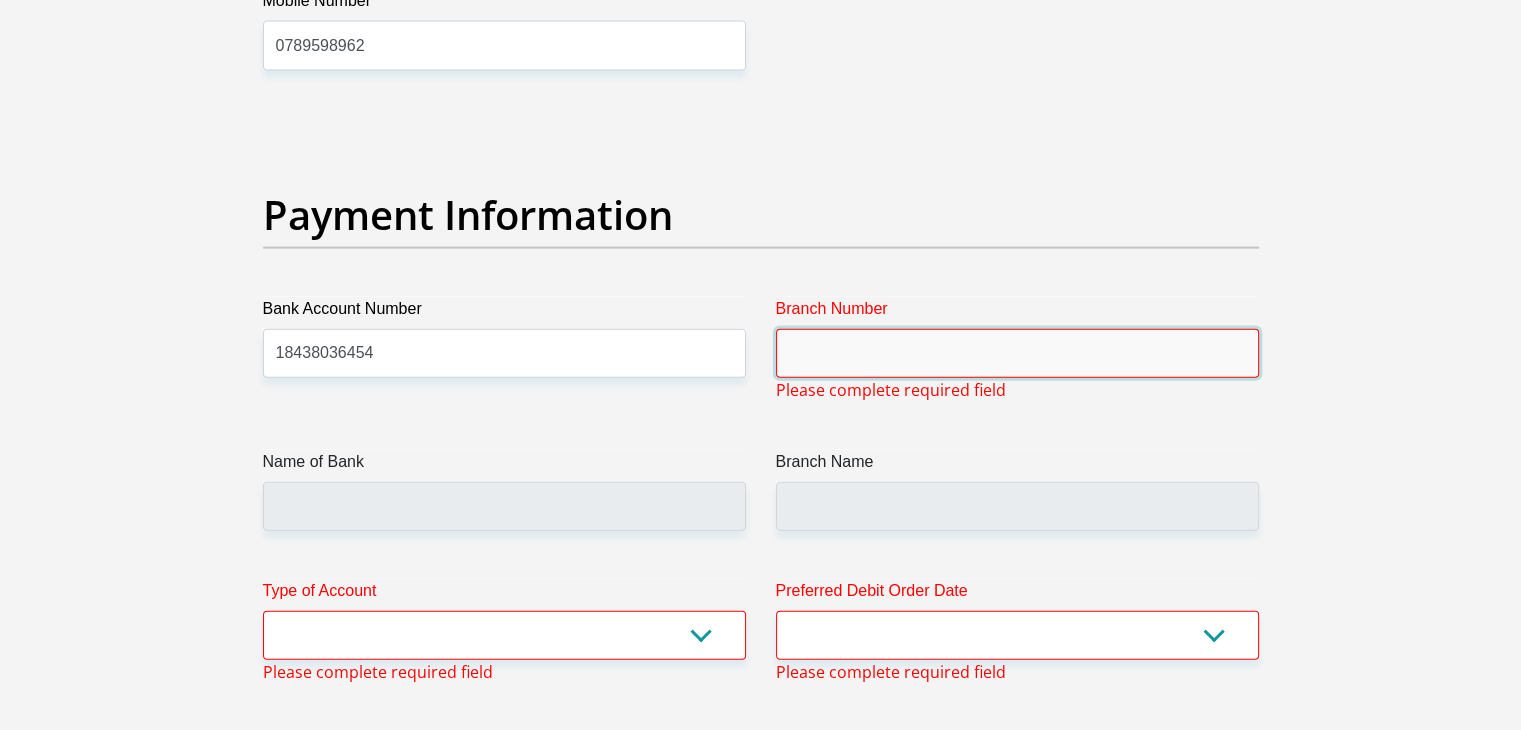 click on "Branch Number" at bounding box center (1017, 353) 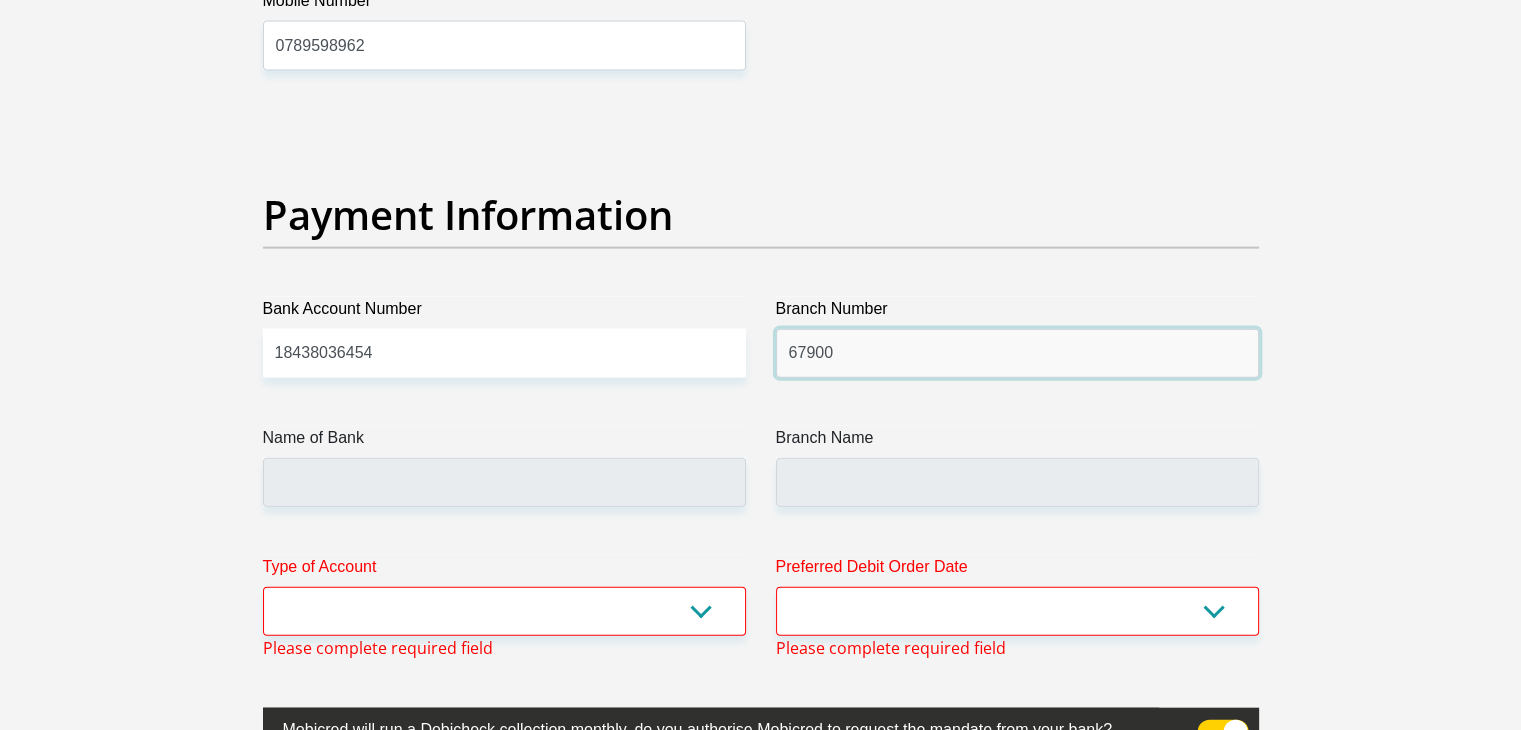 type on "67900" 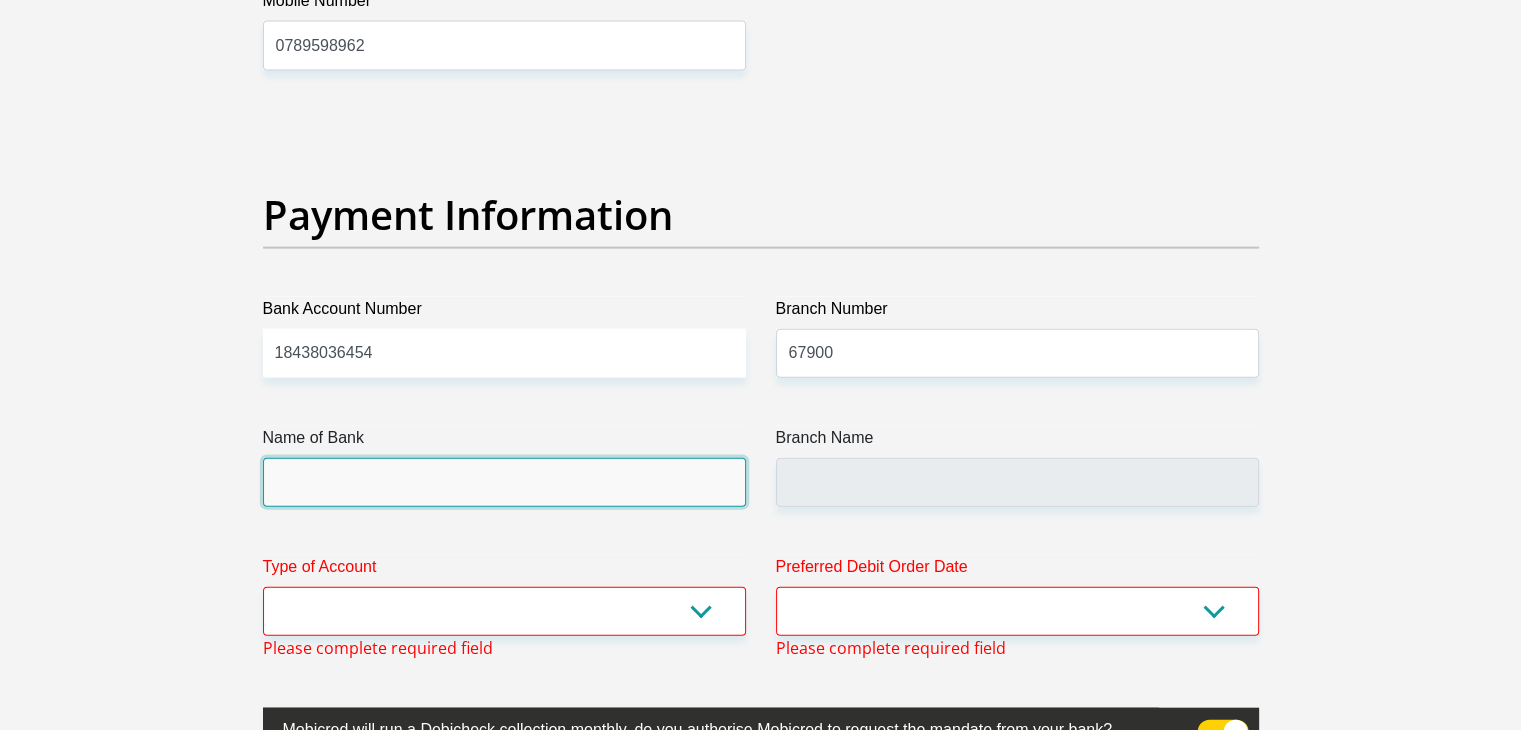 click on "Name of Bank" at bounding box center [504, 482] 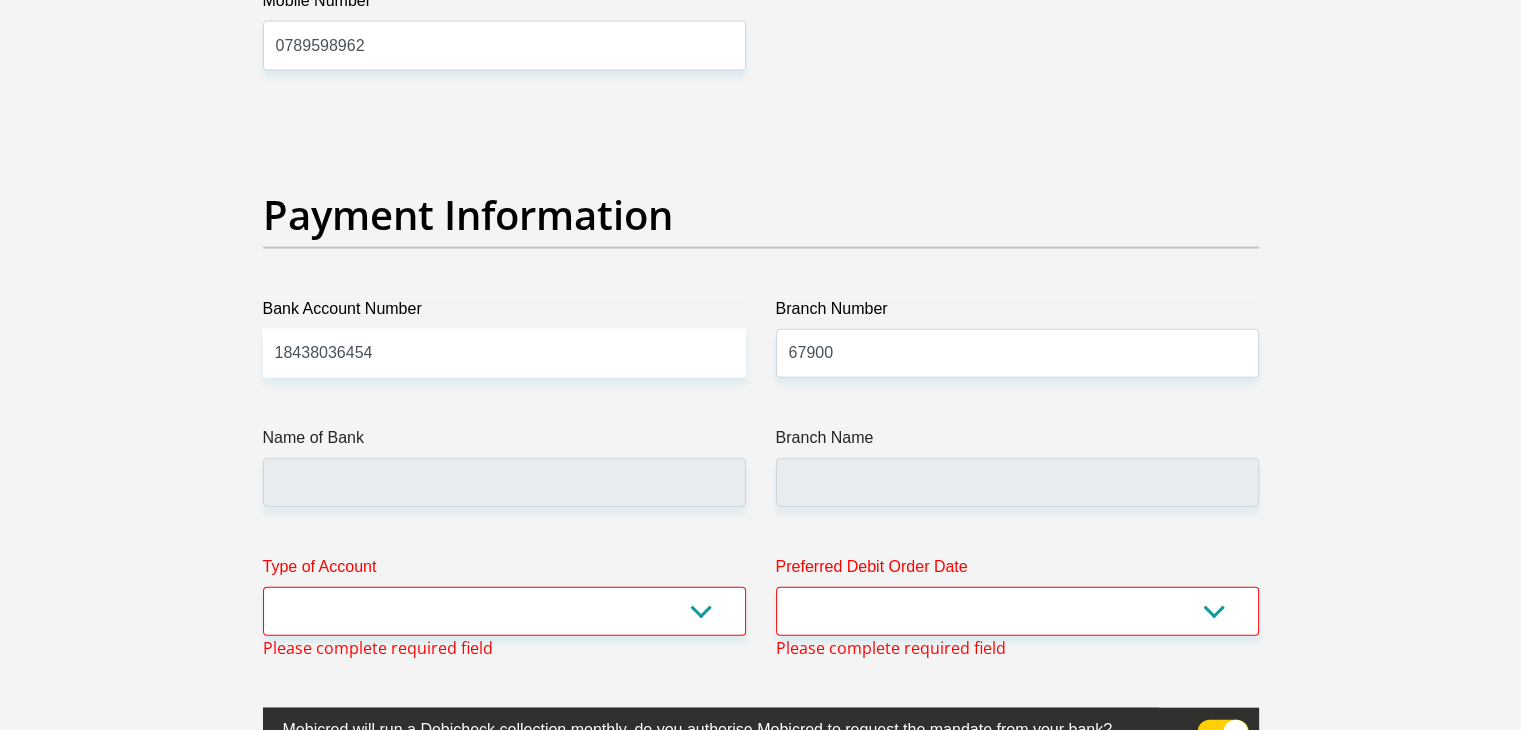click on "Type of Account" at bounding box center (504, 571) 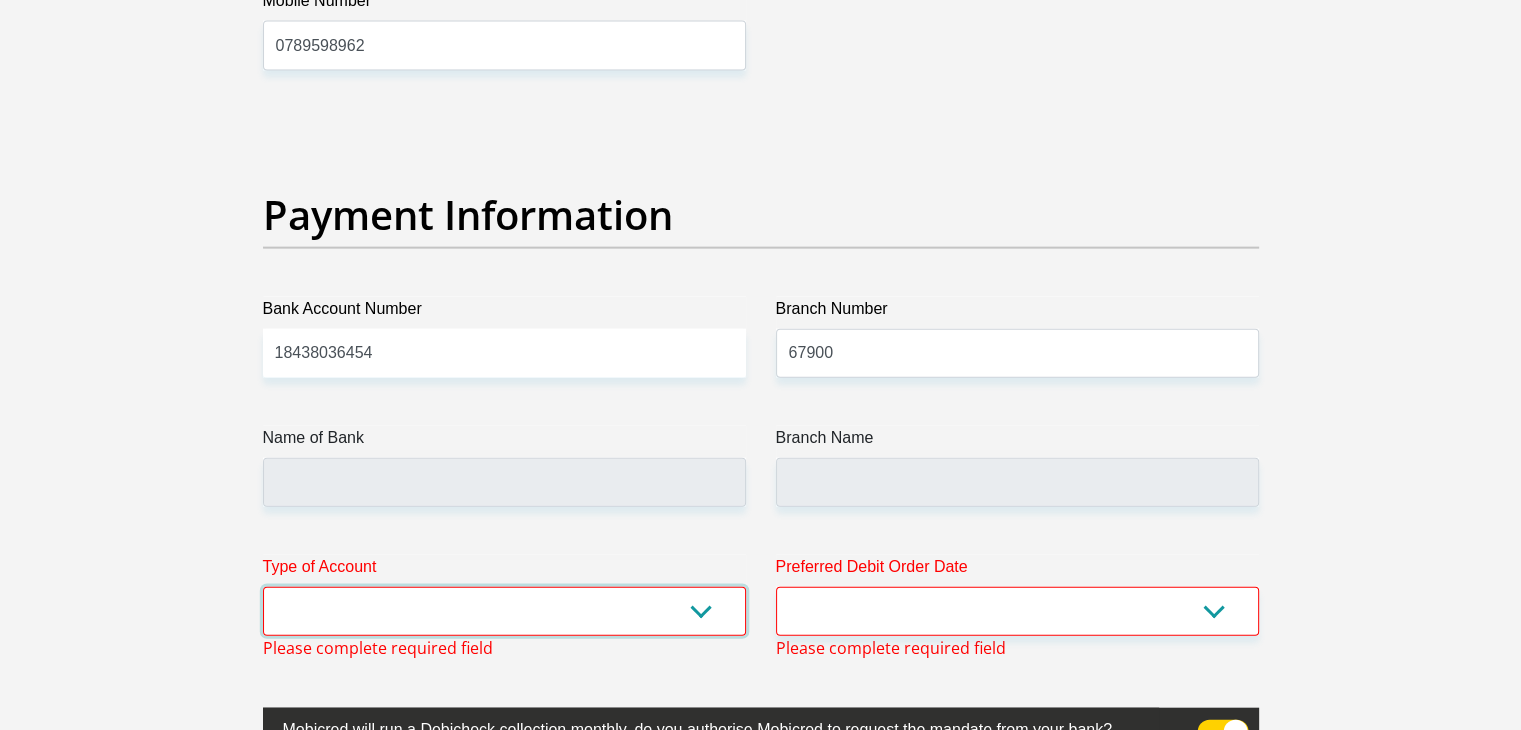 click on "Cheque
Savings" at bounding box center [504, 611] 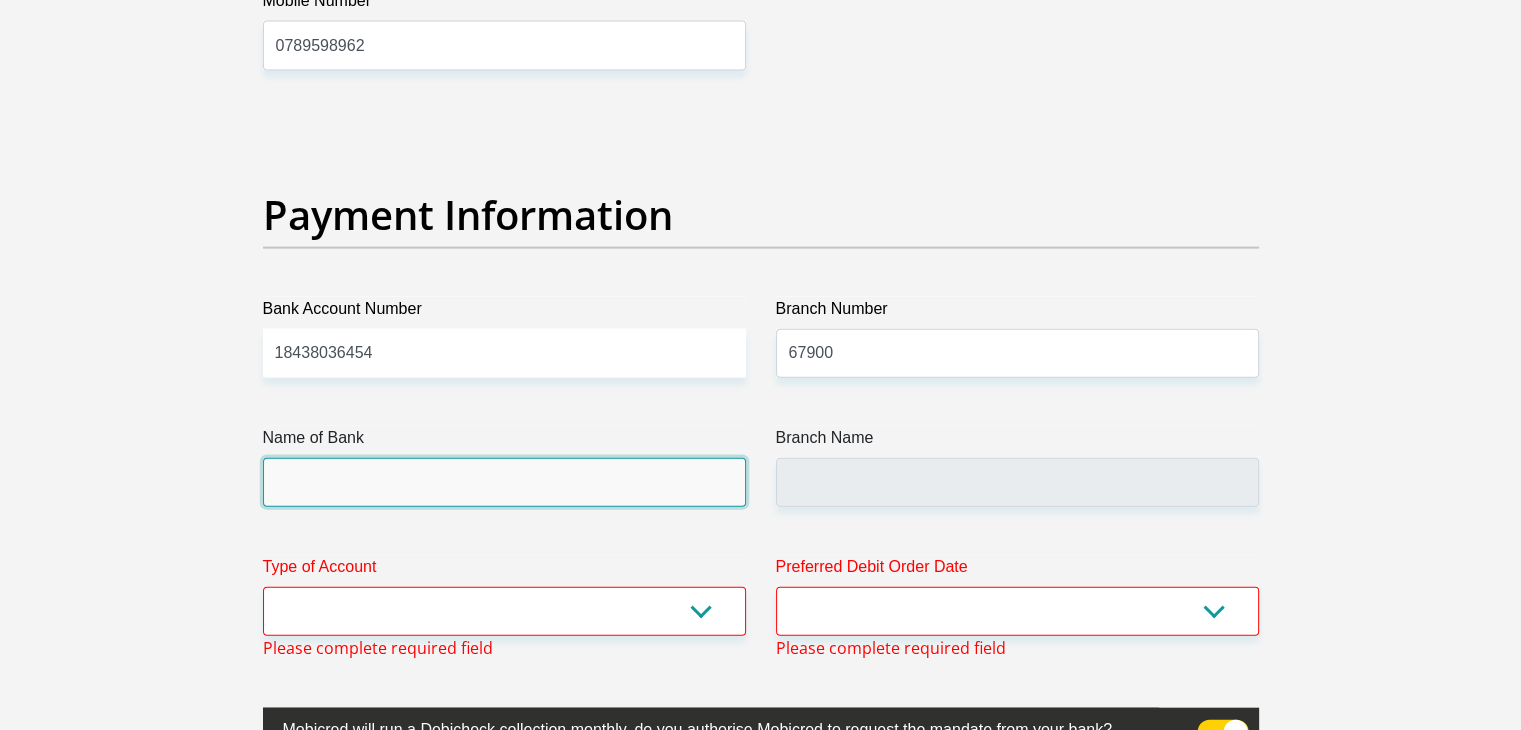 click on "Name of Bank" at bounding box center [504, 482] 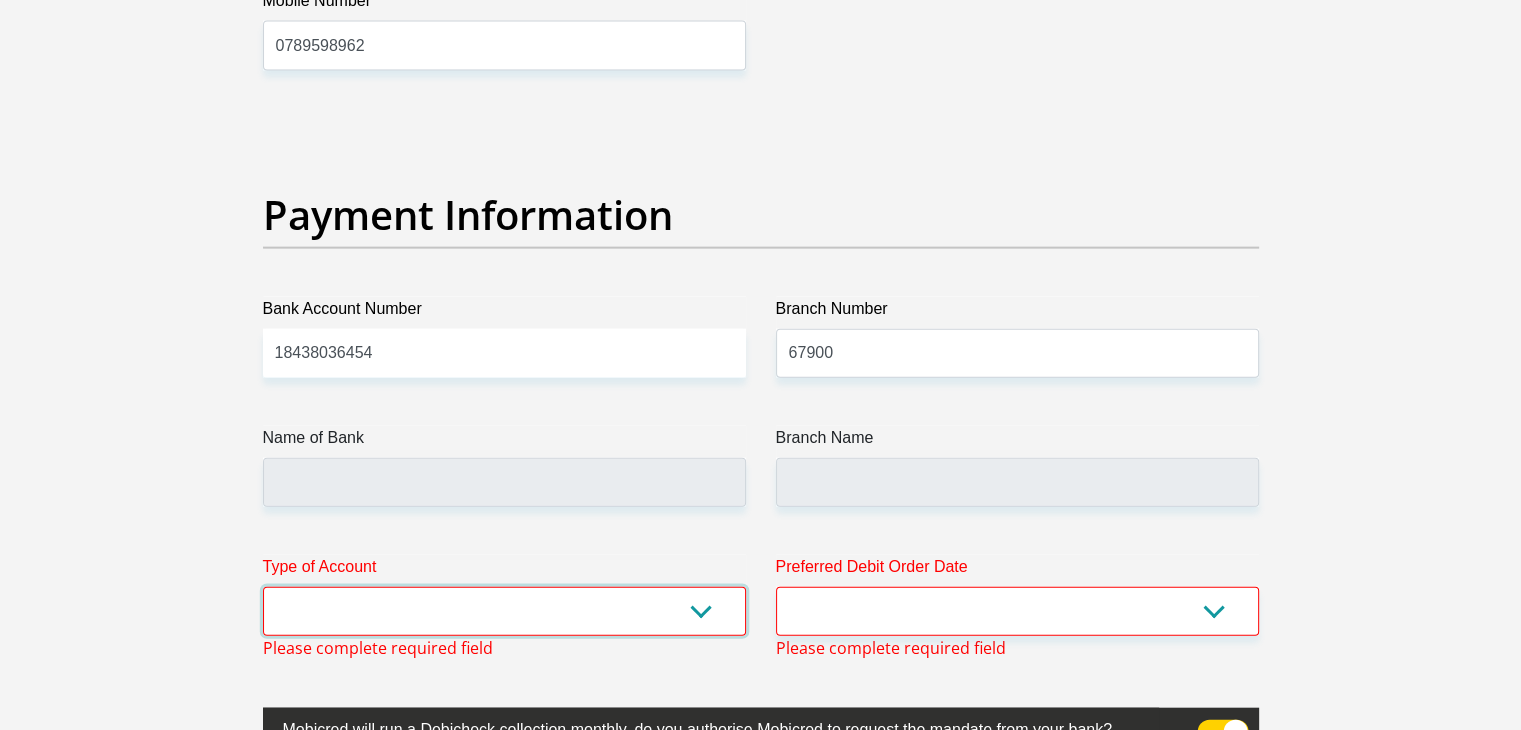 click on "Cheque
Savings" at bounding box center (504, 611) 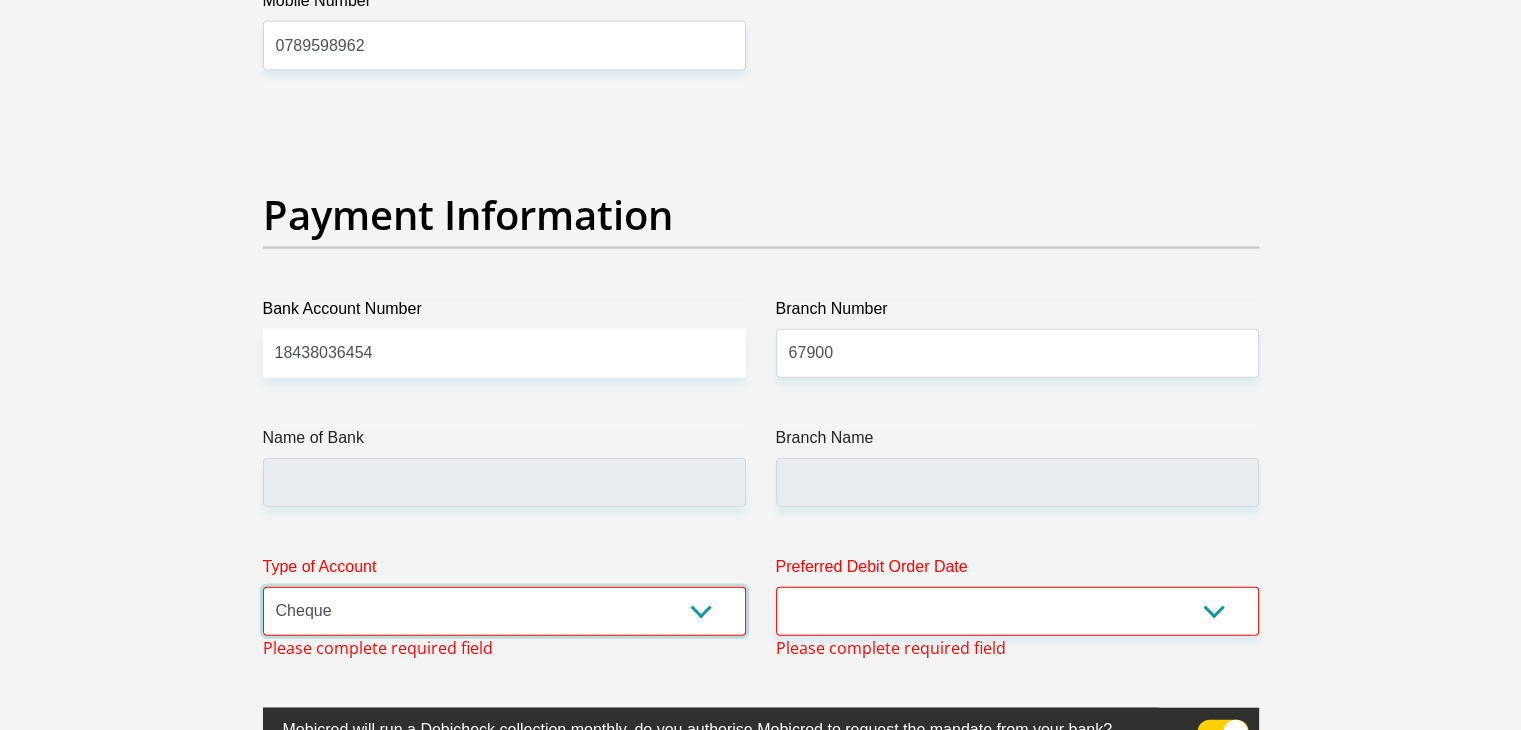 click on "Cheque
Savings" at bounding box center (504, 611) 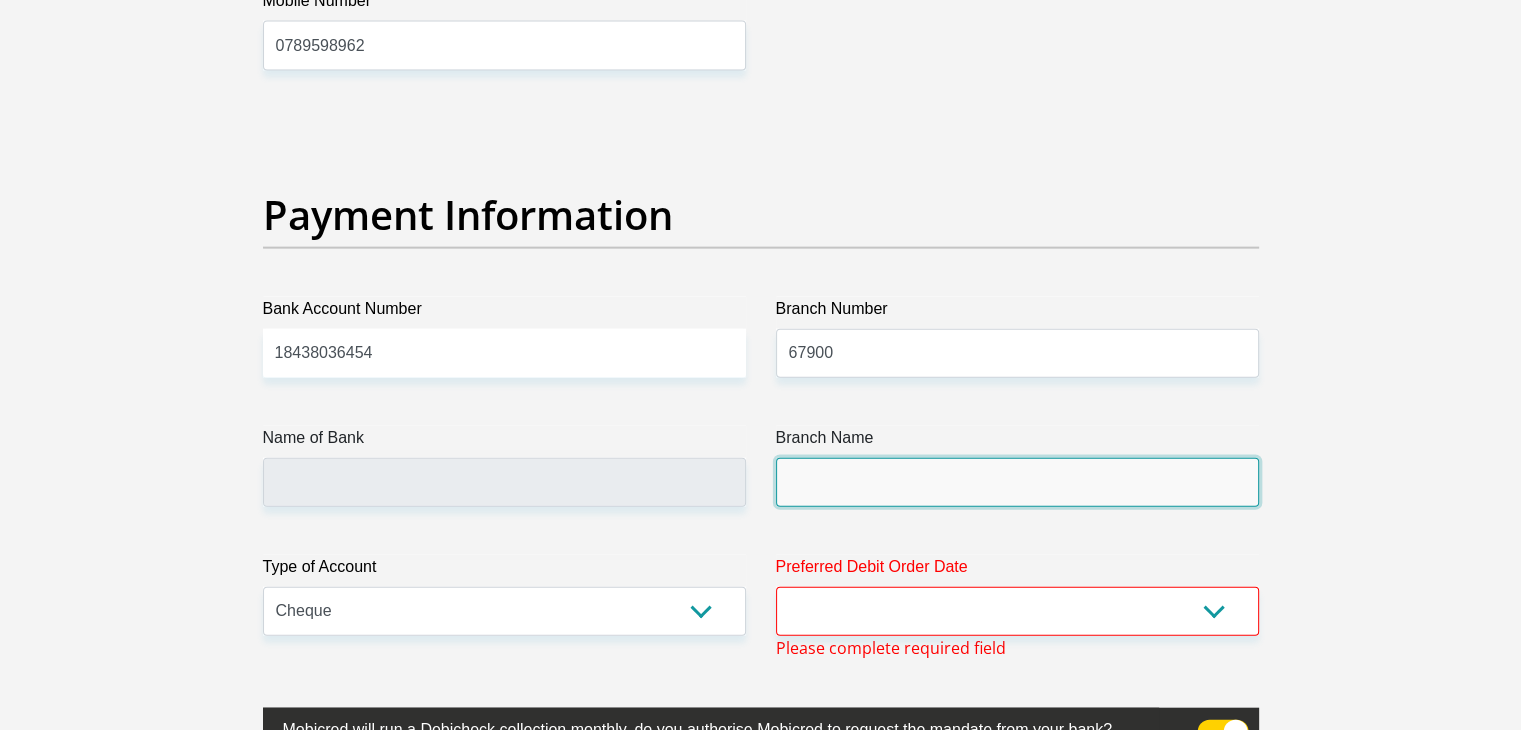 click on "Branch Name" at bounding box center [1017, 482] 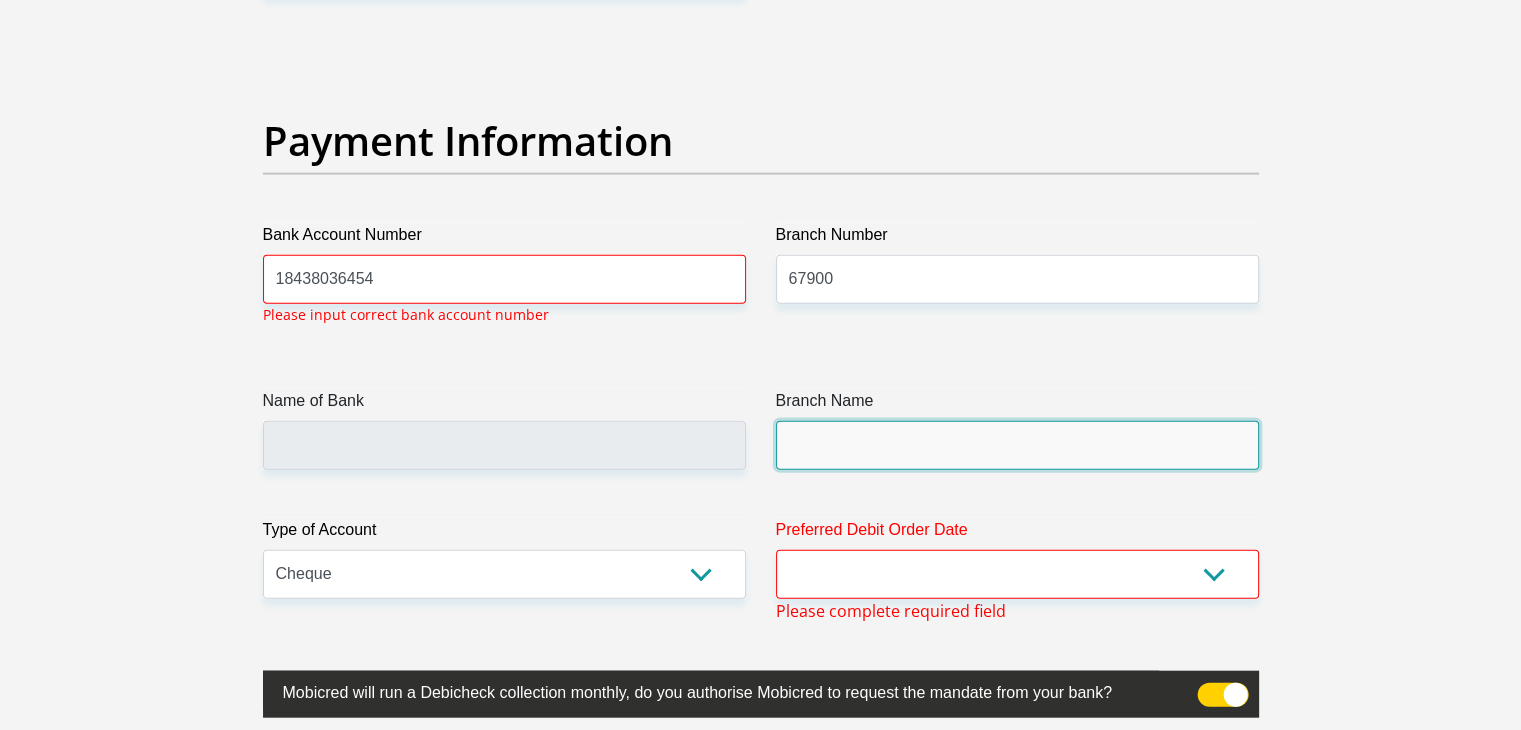 scroll, scrollTop: 4535, scrollLeft: 0, axis: vertical 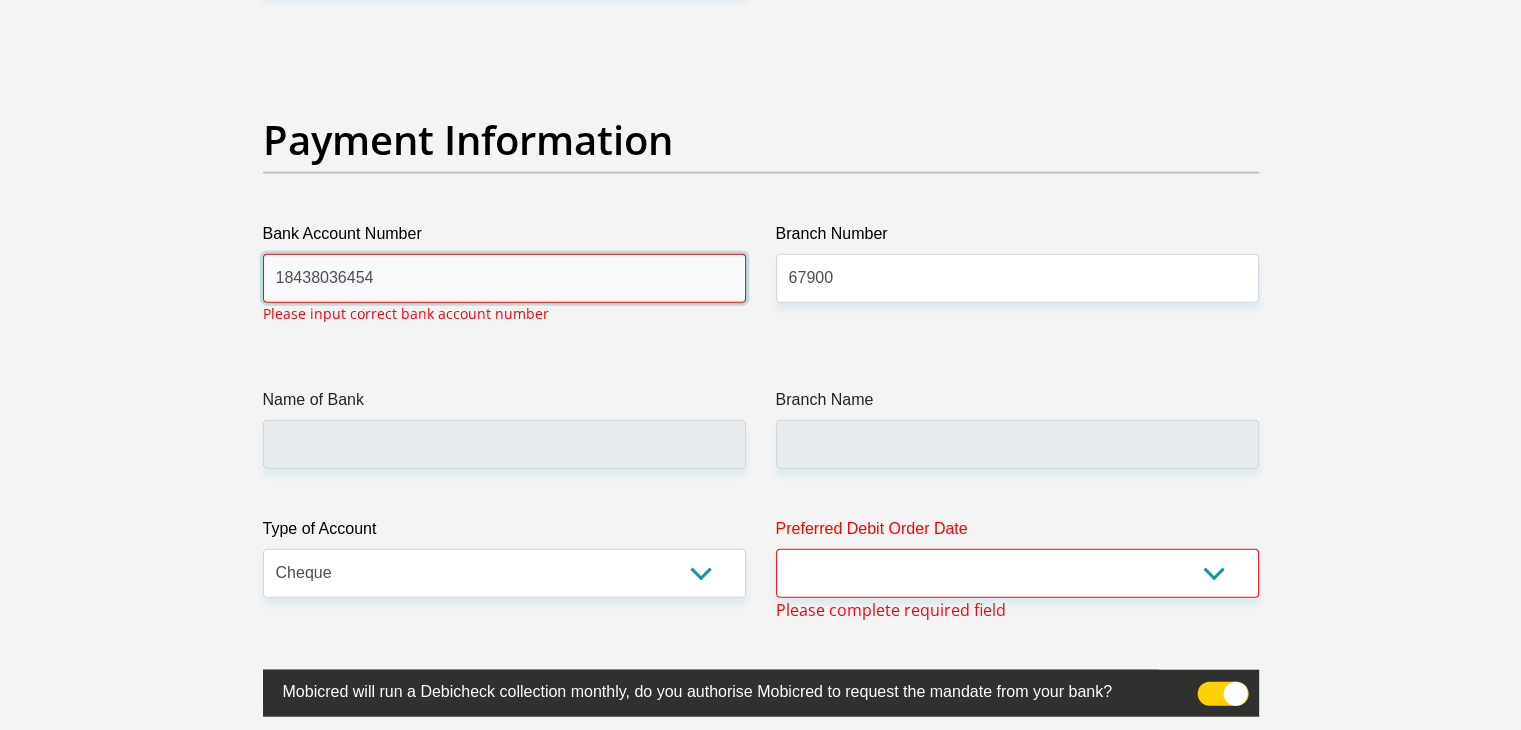 click on "18438036454" at bounding box center (504, 278) 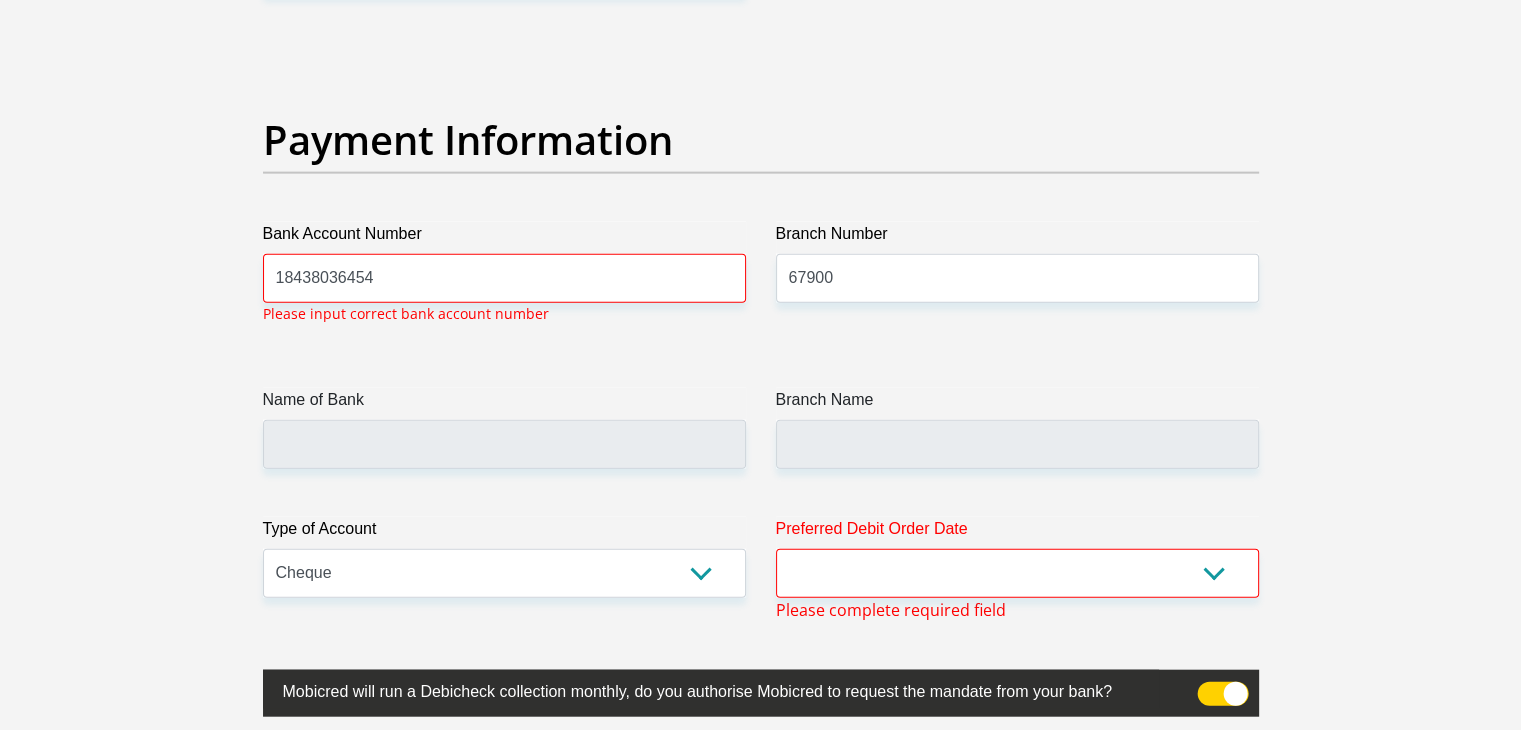 click on "Title
Mr
Ms
Mrs
Dr
Other
First Name
Bakang
Surname
MPUTLE
ID Number
9511165555084
Please input valid ID number
Race
Black
Coloured
Indian
White
Other
Contact Number
0685728238
Please input valid contact number
Nationality
South Africa
Afghanistan
Aland Islands  Albania  Algeria" at bounding box center [761, -913] 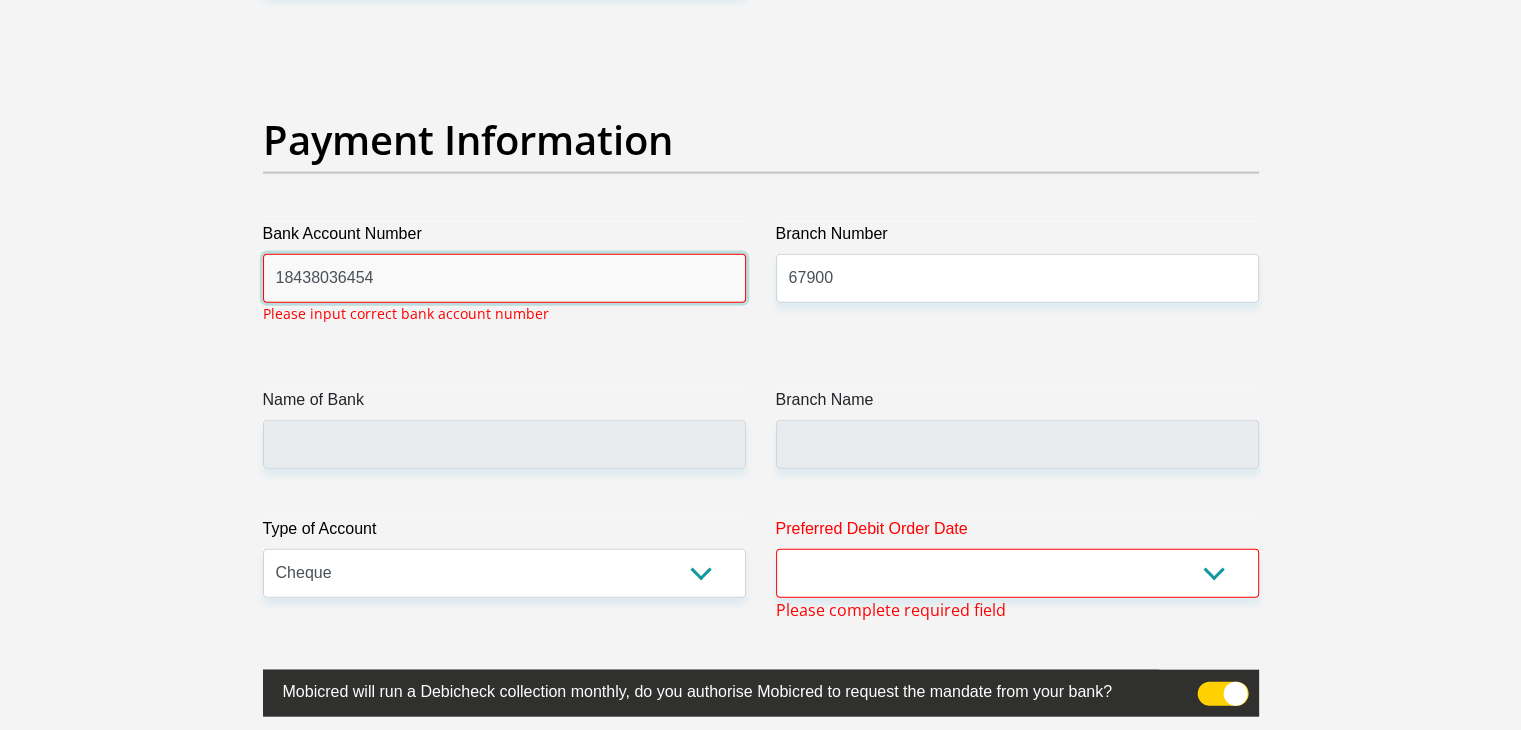 click on "18438036454" at bounding box center [504, 278] 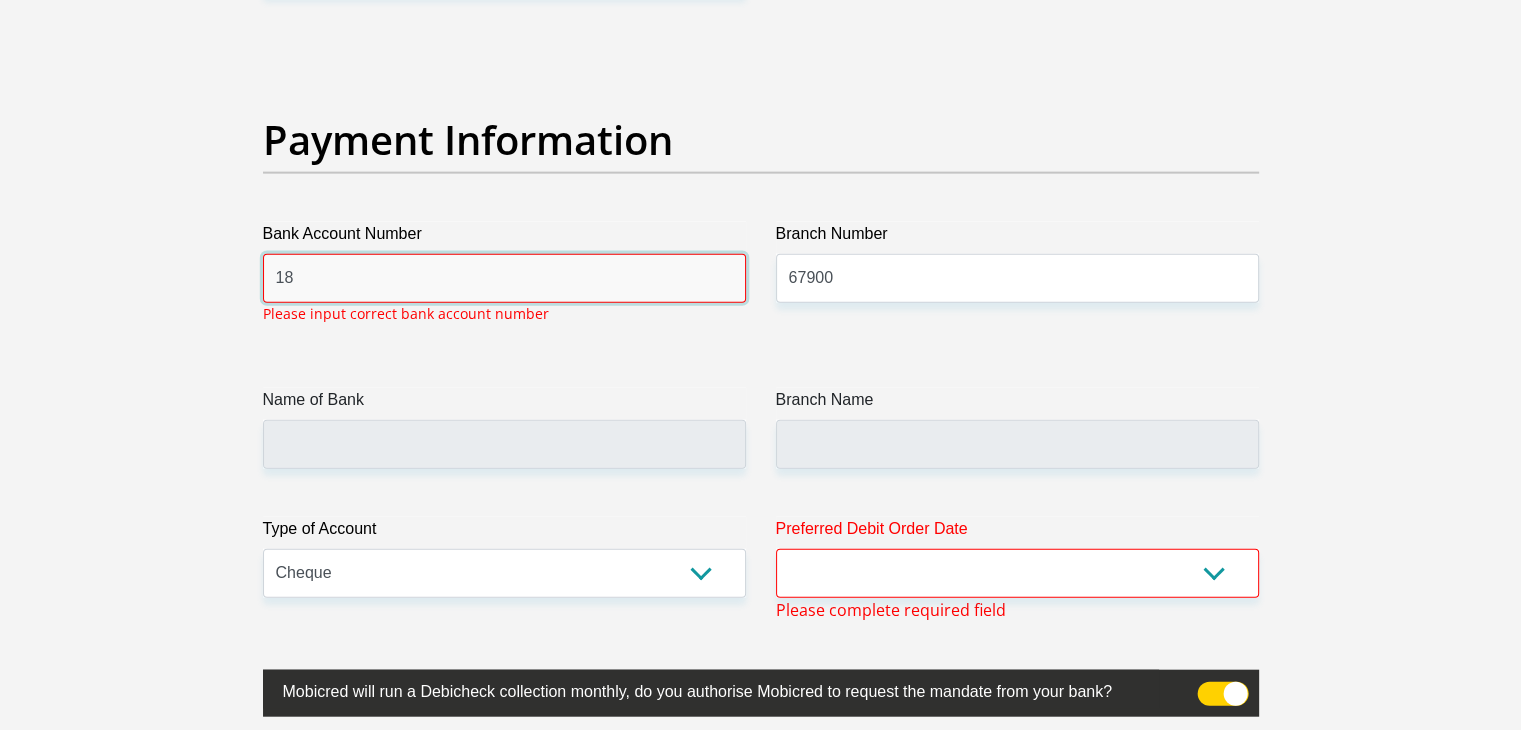 type on "1" 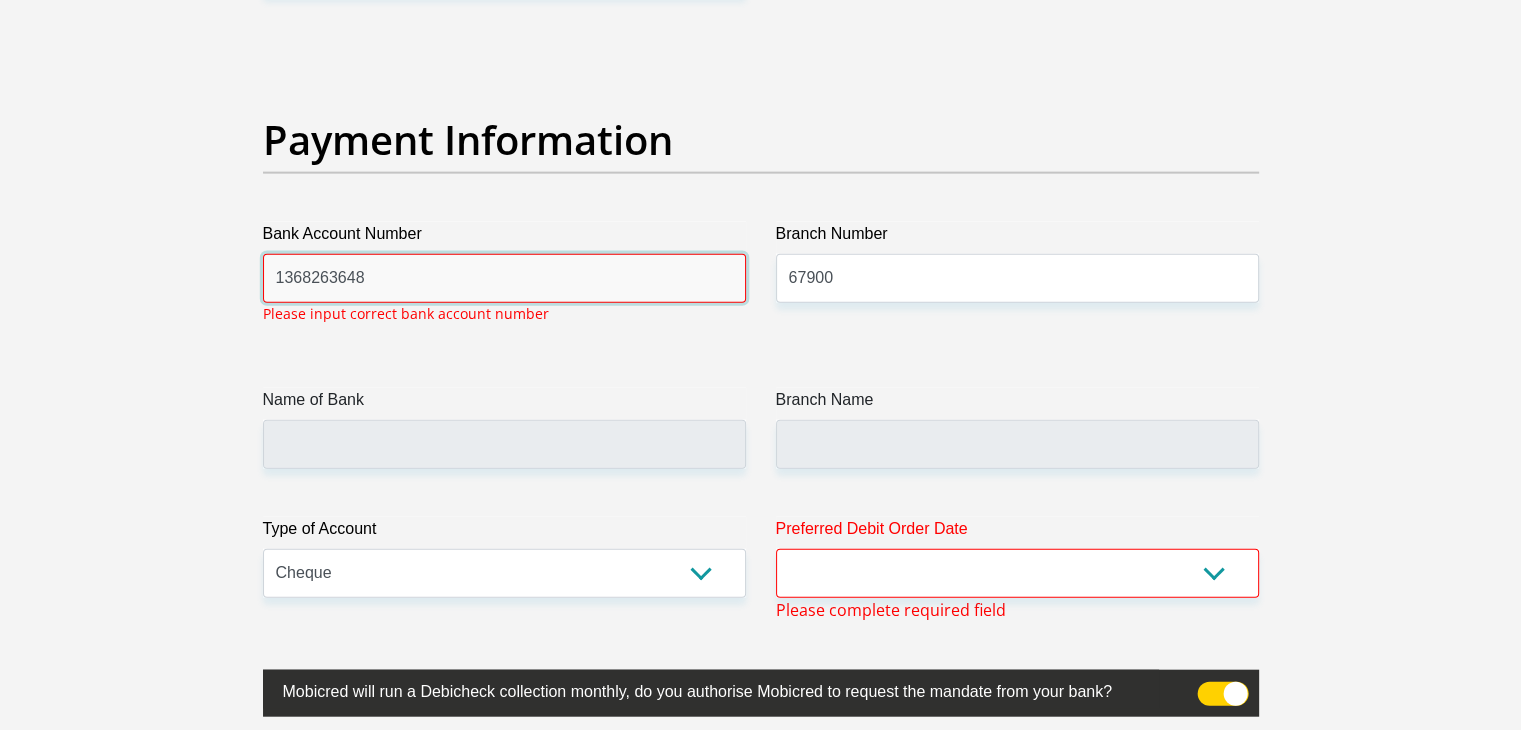 type on "1368263648" 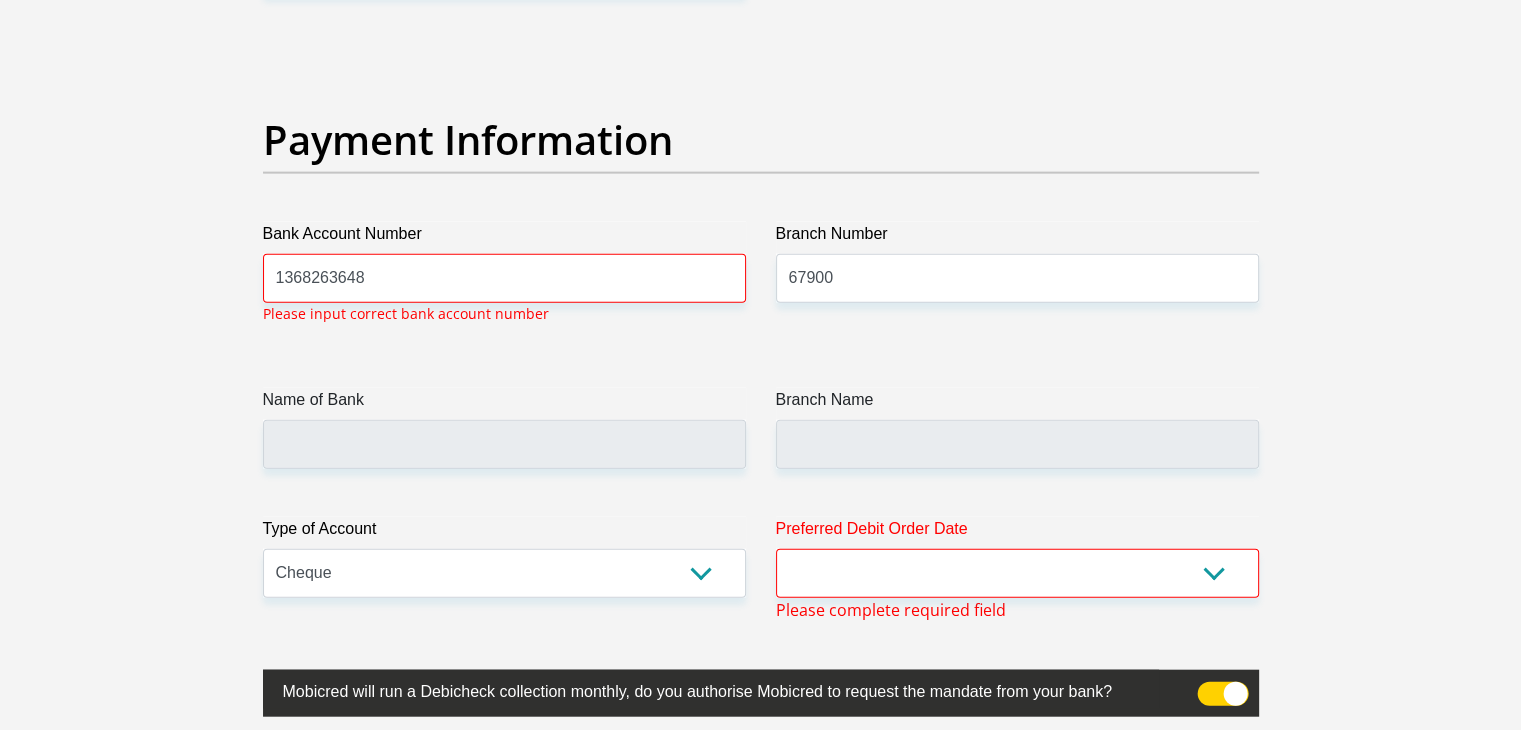 click on "Title
Mr
Ms
Mrs
Dr
Other
First Name
Bakang
Surname
MPUTLE
ID Number
9511165555084
Please input valid ID number
Race
Black
Coloured
Indian
White
Other
Contact Number
0685728238
Please input valid contact number
Nationality
South Africa
Afghanistan
Aland Islands  Albania  Algeria" at bounding box center (761, -913) 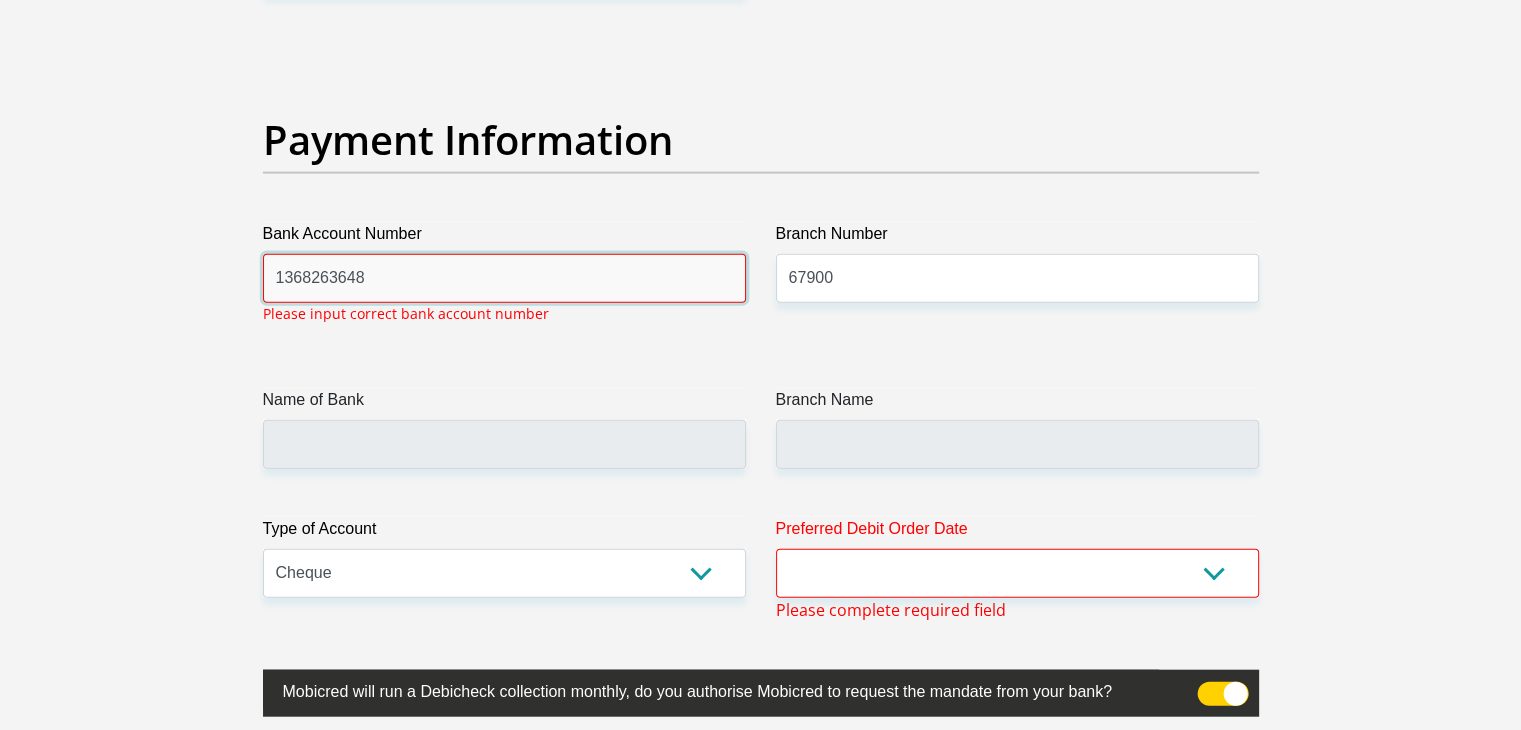 click on "1368263648" at bounding box center (504, 278) 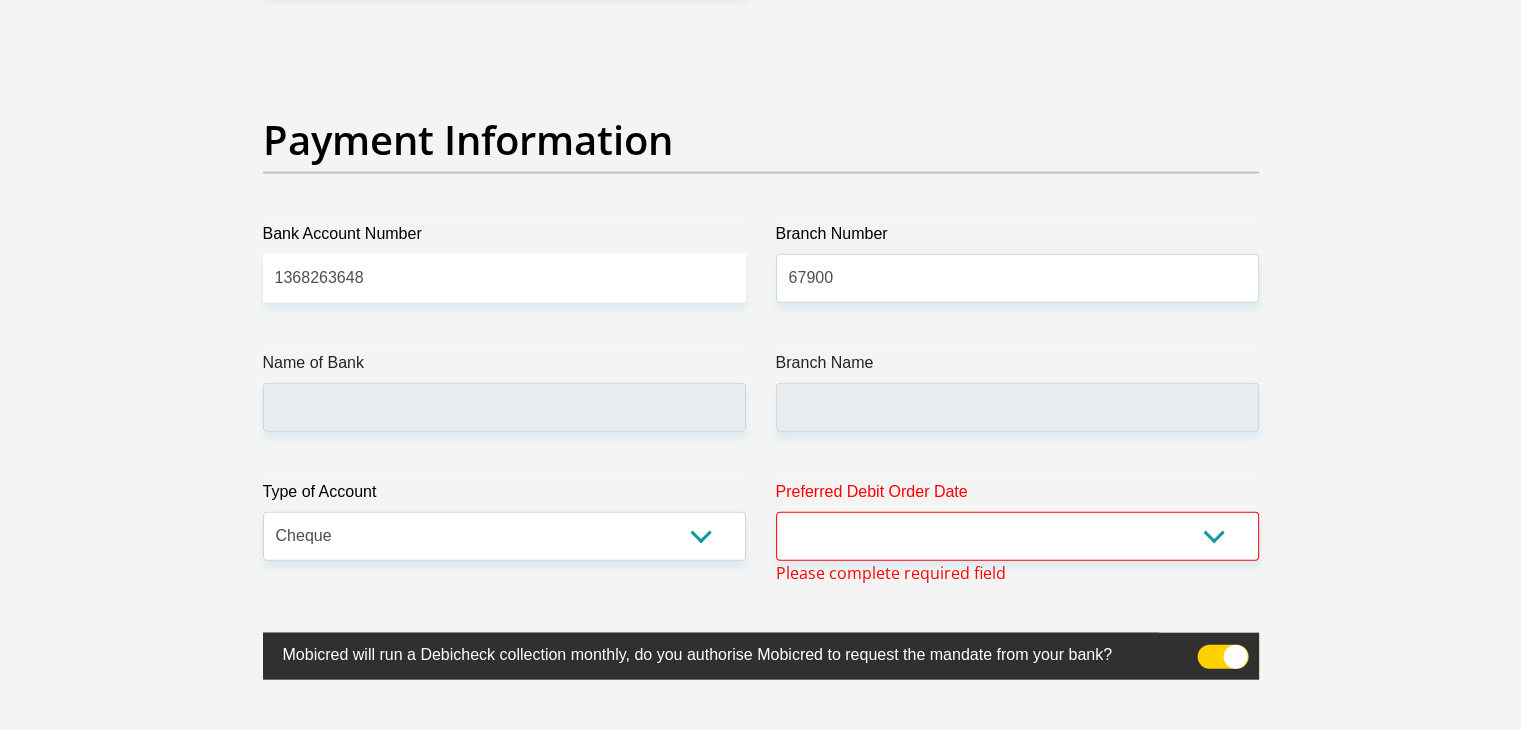 click on "Title
Mr
Ms
Mrs
Dr
Other
First Name
Bakang
Surname
MPUTLE
ID Number
9511165555084
Please input valid ID number
Race
Black
Coloured
Indian
White
Other
Contact Number
0685728238
Please input valid contact number
Nationality
South Africa
Afghanistan
Aland Islands  Albania  Algeria" at bounding box center (761, -932) 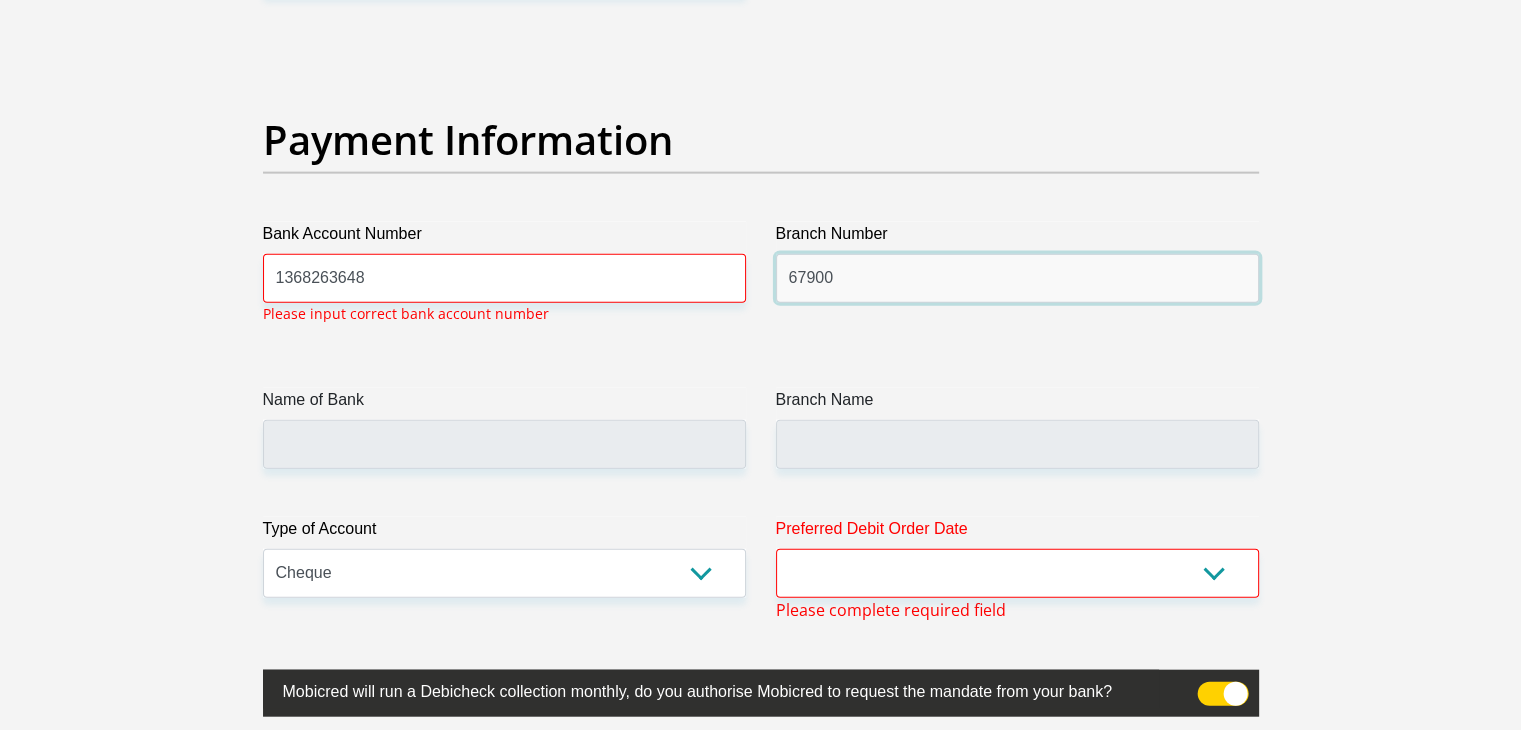 click on "67900" at bounding box center (1017, 278) 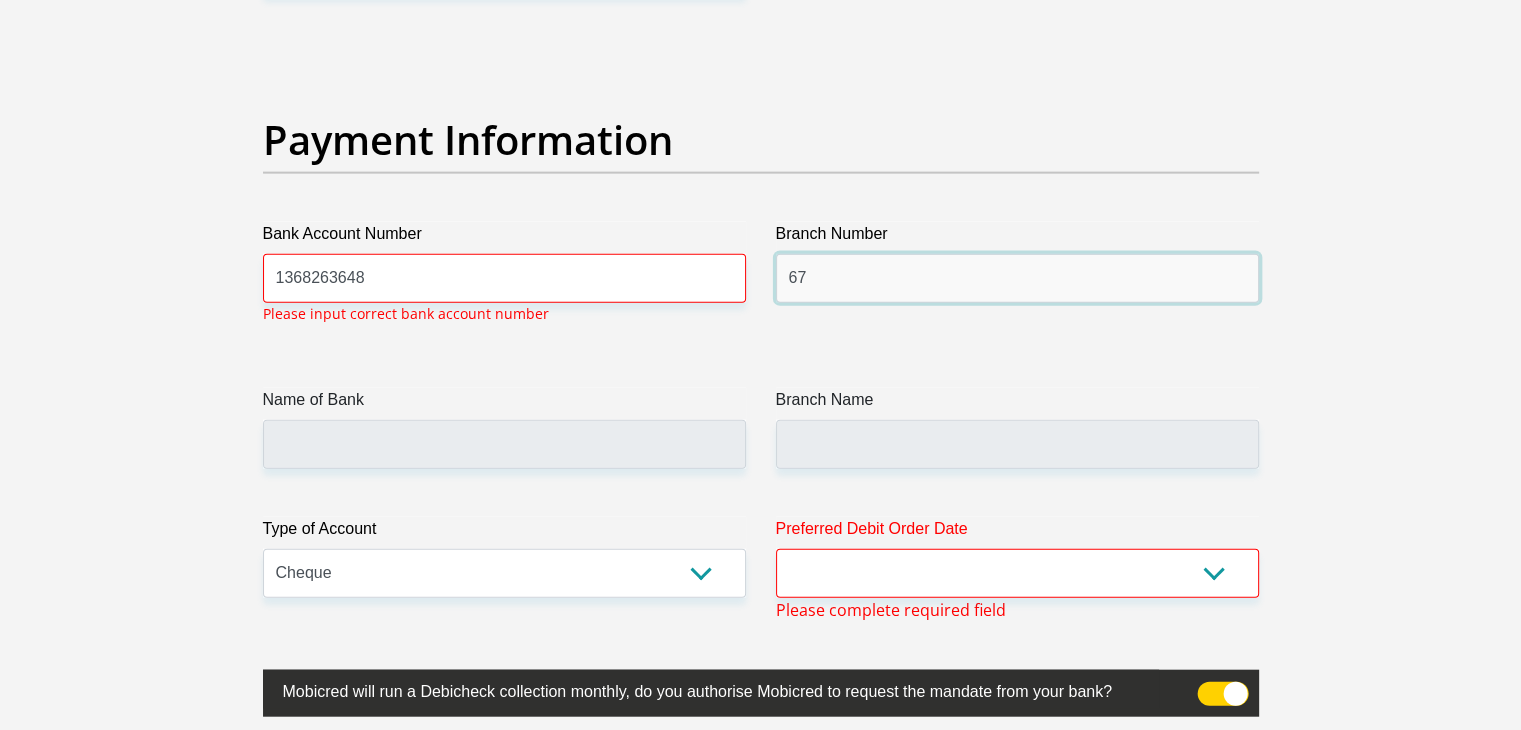 type on "6" 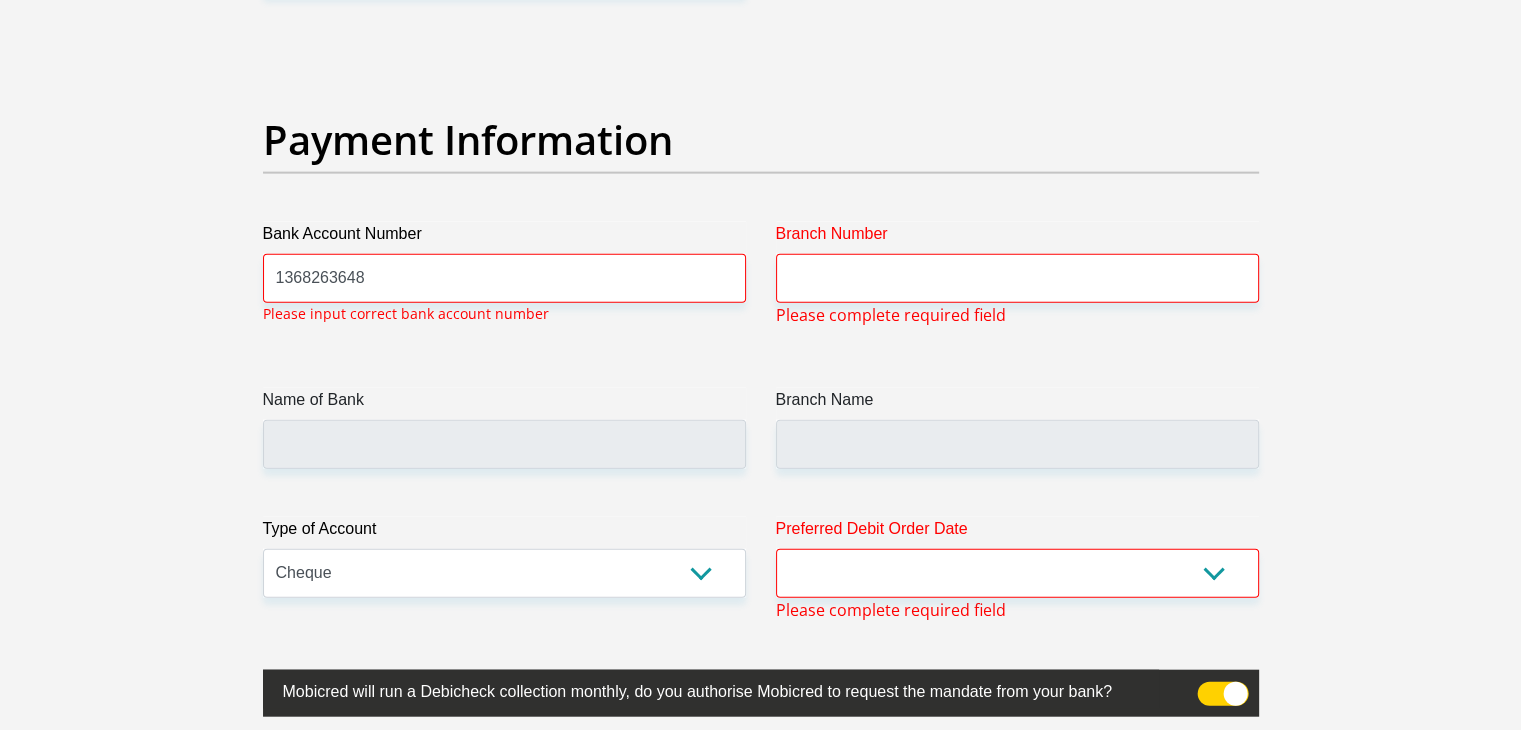 click on "Title
Mr
Ms
Mrs
Dr
Other
First Name
Bakang
Surname
MPUTLE
ID Number
9511165555084
Please input valid ID number
Race
Black
Coloured
Indian
White
Other
Contact Number
0685728238
Please input valid contact number
Nationality
South Africa
Afghanistan
Aland Islands  Albania  Algeria" at bounding box center (761, -913) 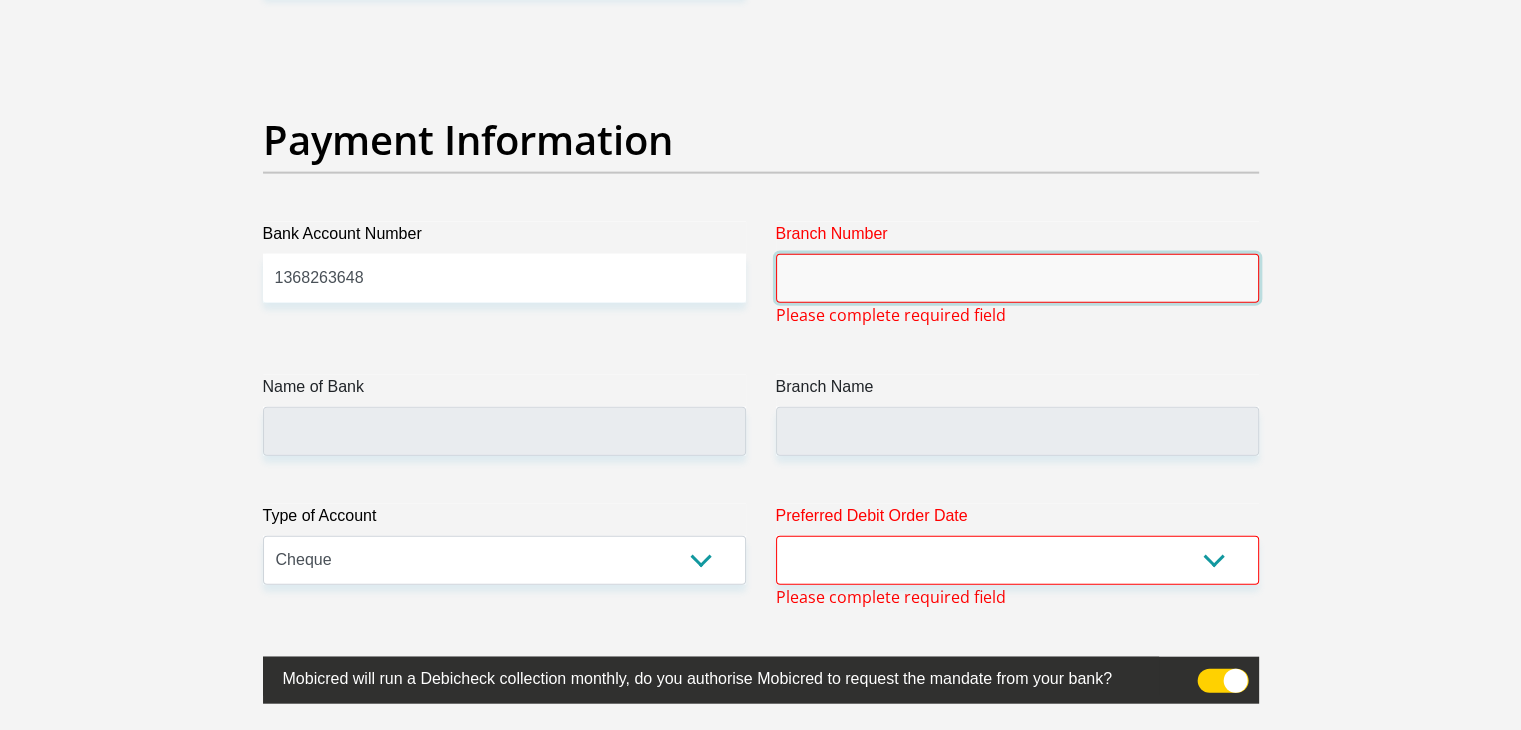 click on "Branch Number" at bounding box center [1017, 278] 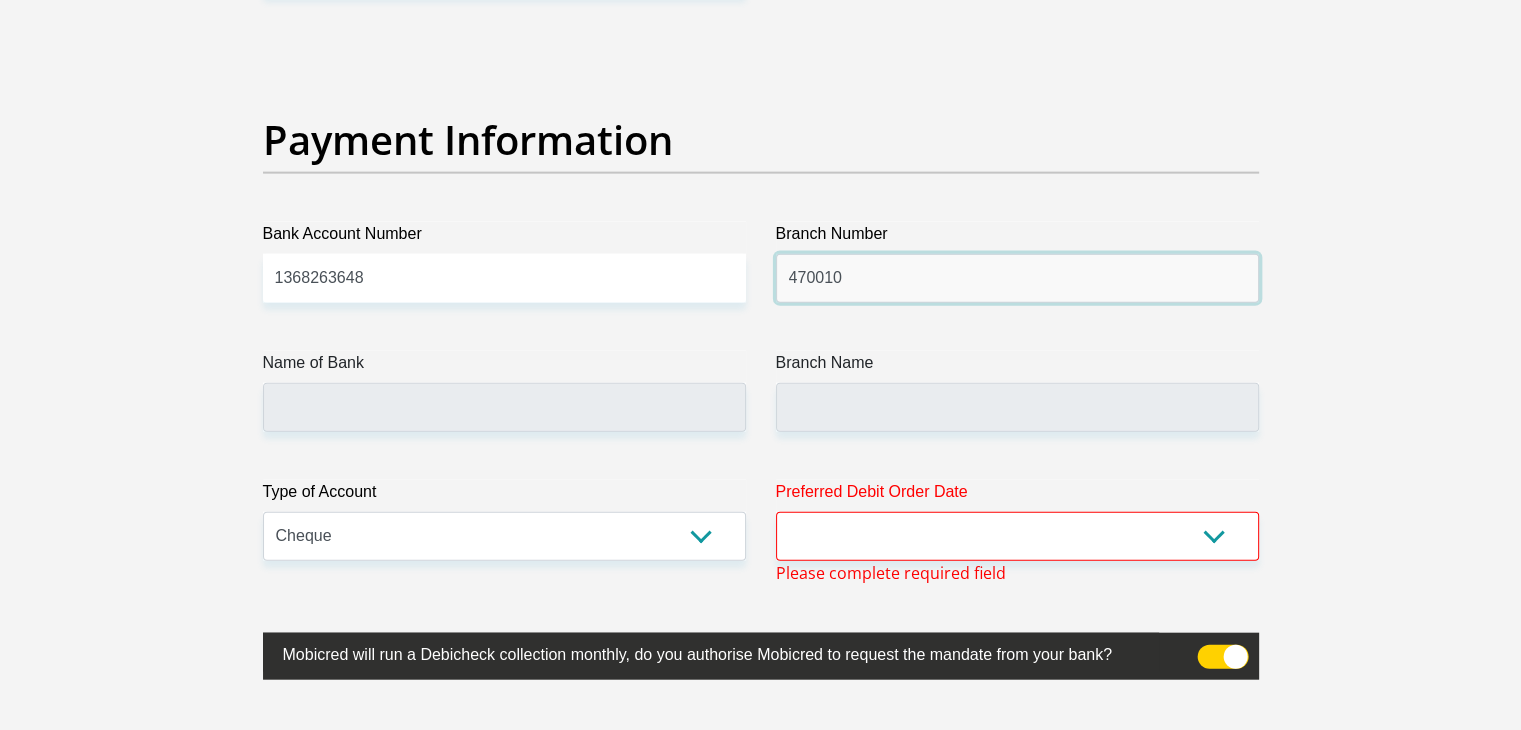 type on "470010" 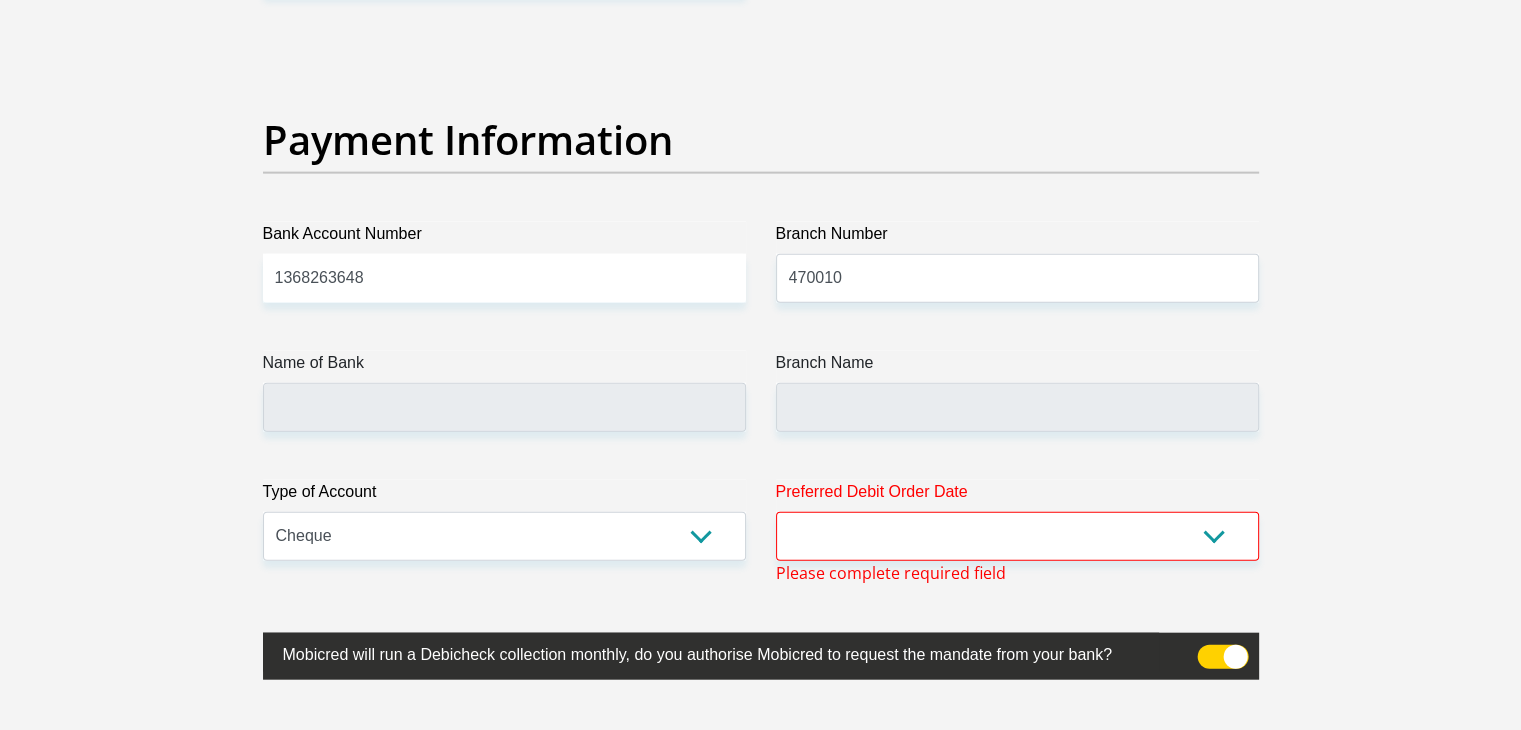 click on "Personal Details
Title
Mr
Ms
Mrs
Dr
Other
First Name
Bakang
Surname
MPUTLE
ID Number
9511165555084
Please input valid ID number
Race
Black
Coloured
Indian
White
Other
Contact Number
0685728238
Please input valid contact number" at bounding box center [760, -926] 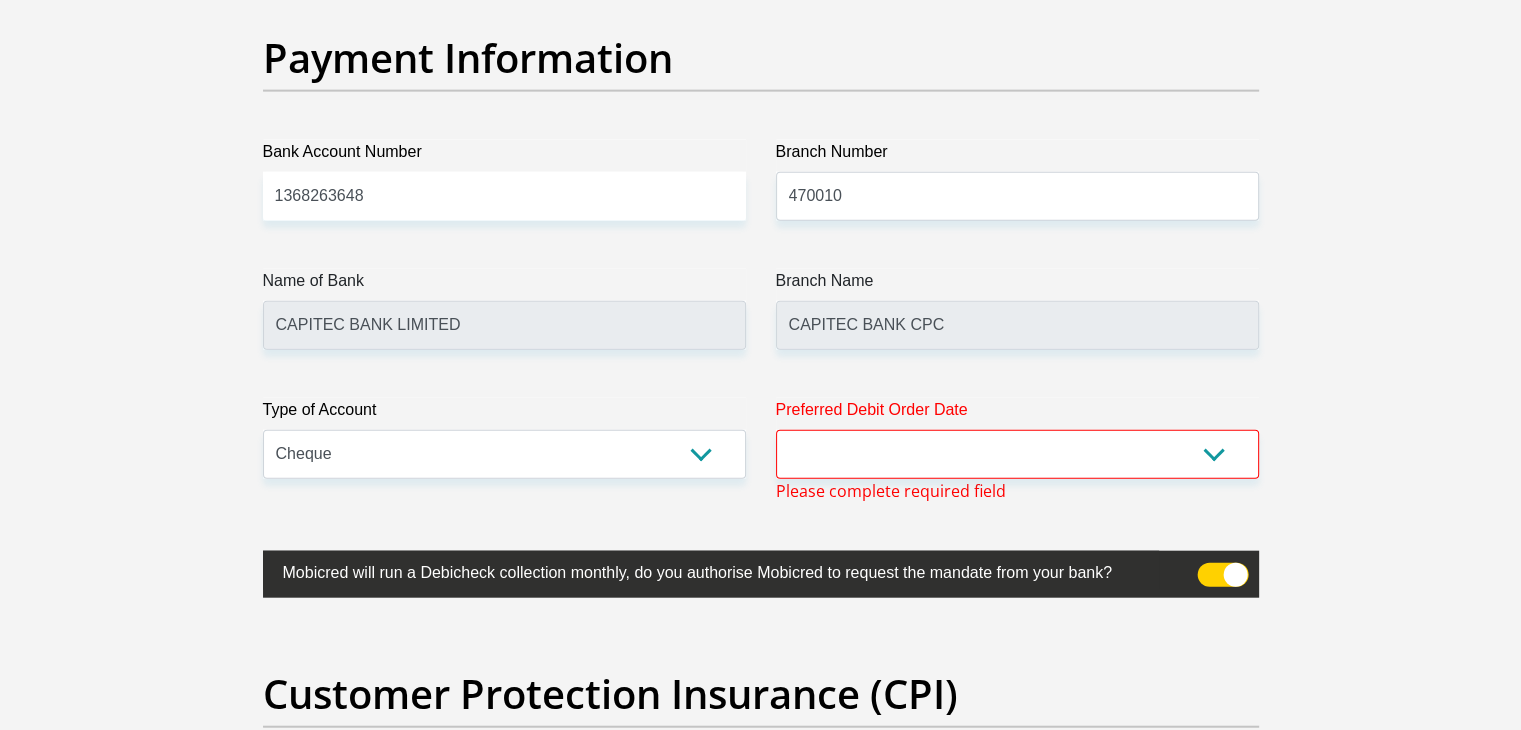 scroll, scrollTop: 4619, scrollLeft: 0, axis: vertical 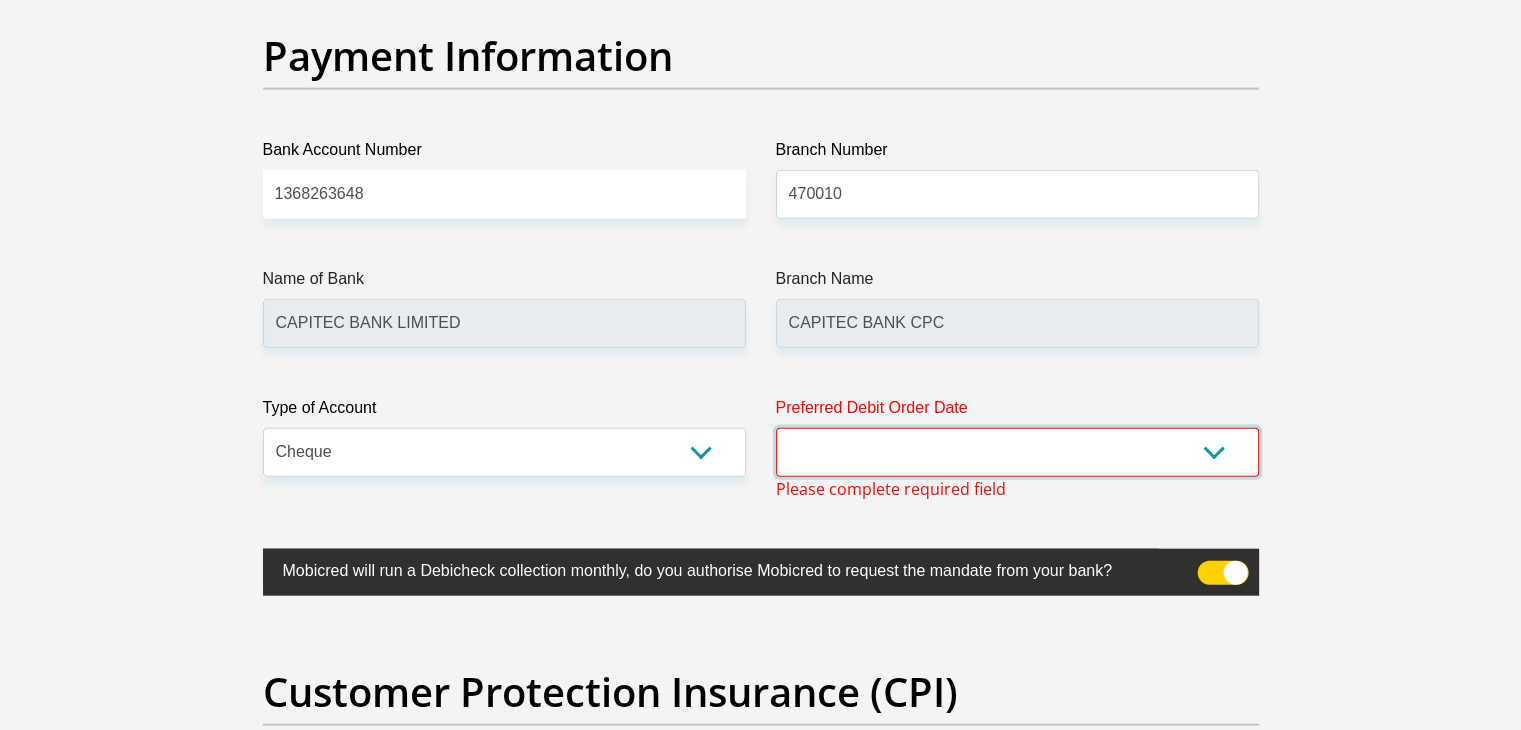 click on "1st
2nd
3rd
4th
5th
7th
18th
19th
20th
21st
22nd
23rd
24th
25th
26th
27th
28th
29th
30th" at bounding box center [1017, 452] 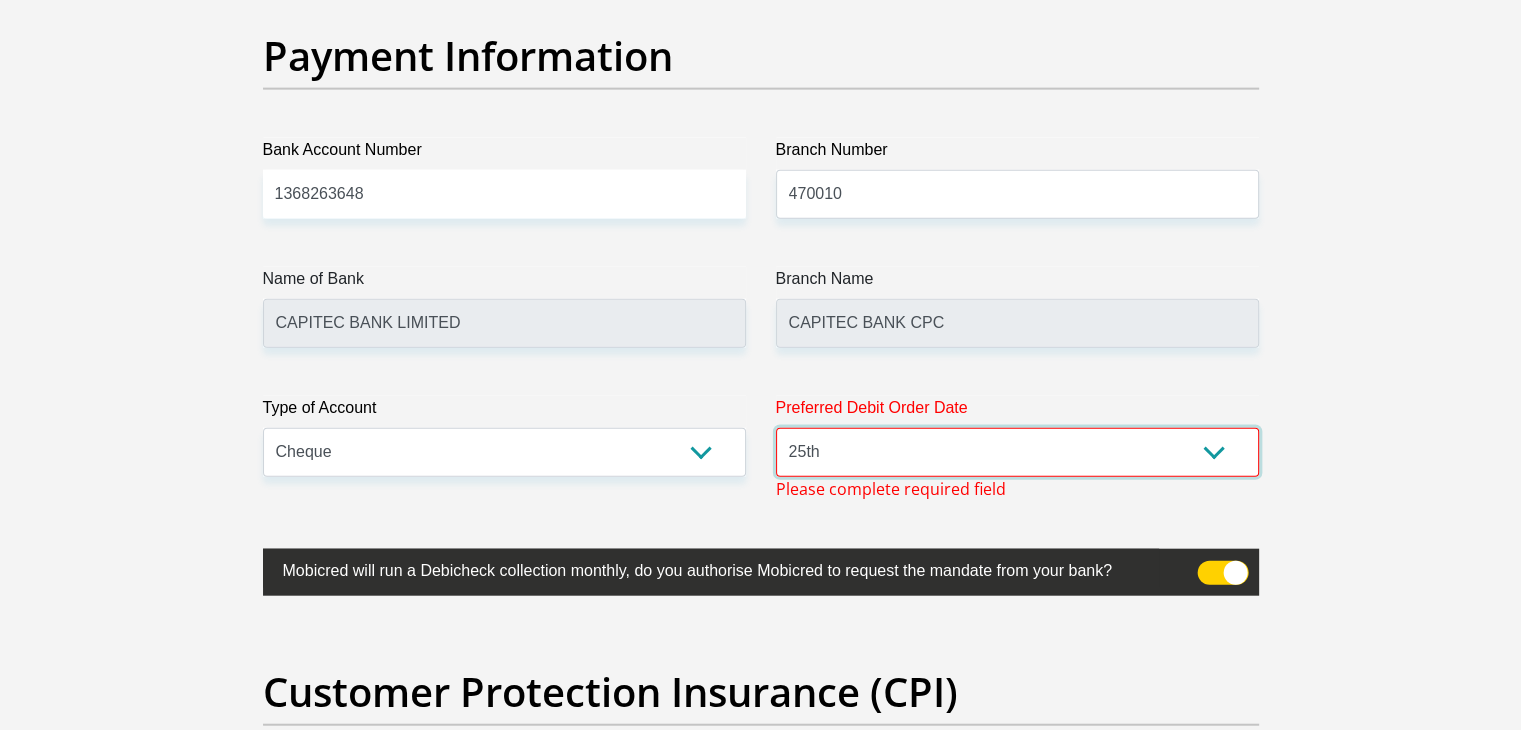 click on "1st
2nd
3rd
4th
5th
7th
18th
19th
20th
21st
22nd
23rd
24th
25th
26th
27th
28th
29th
30th" at bounding box center (1017, 452) 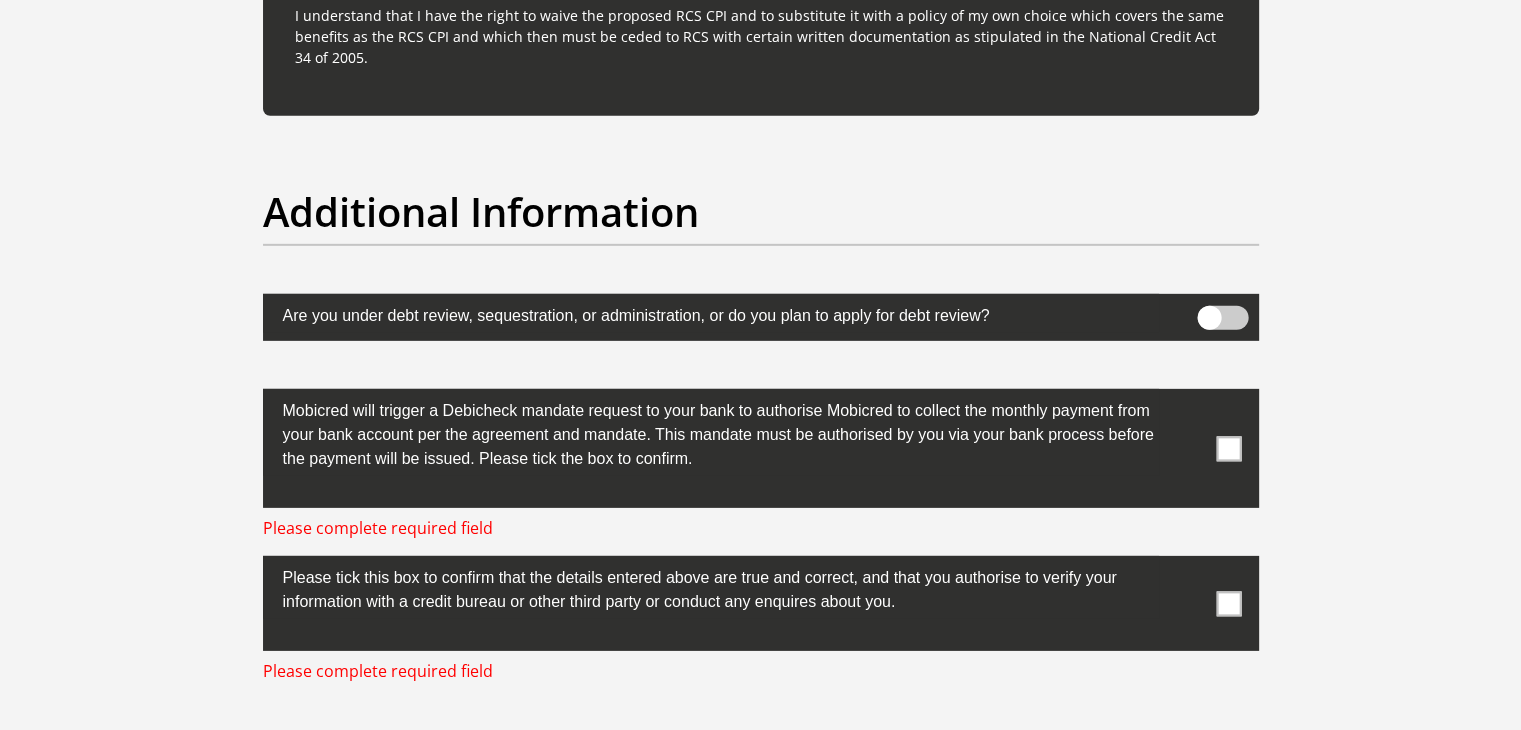 scroll, scrollTop: 6092, scrollLeft: 0, axis: vertical 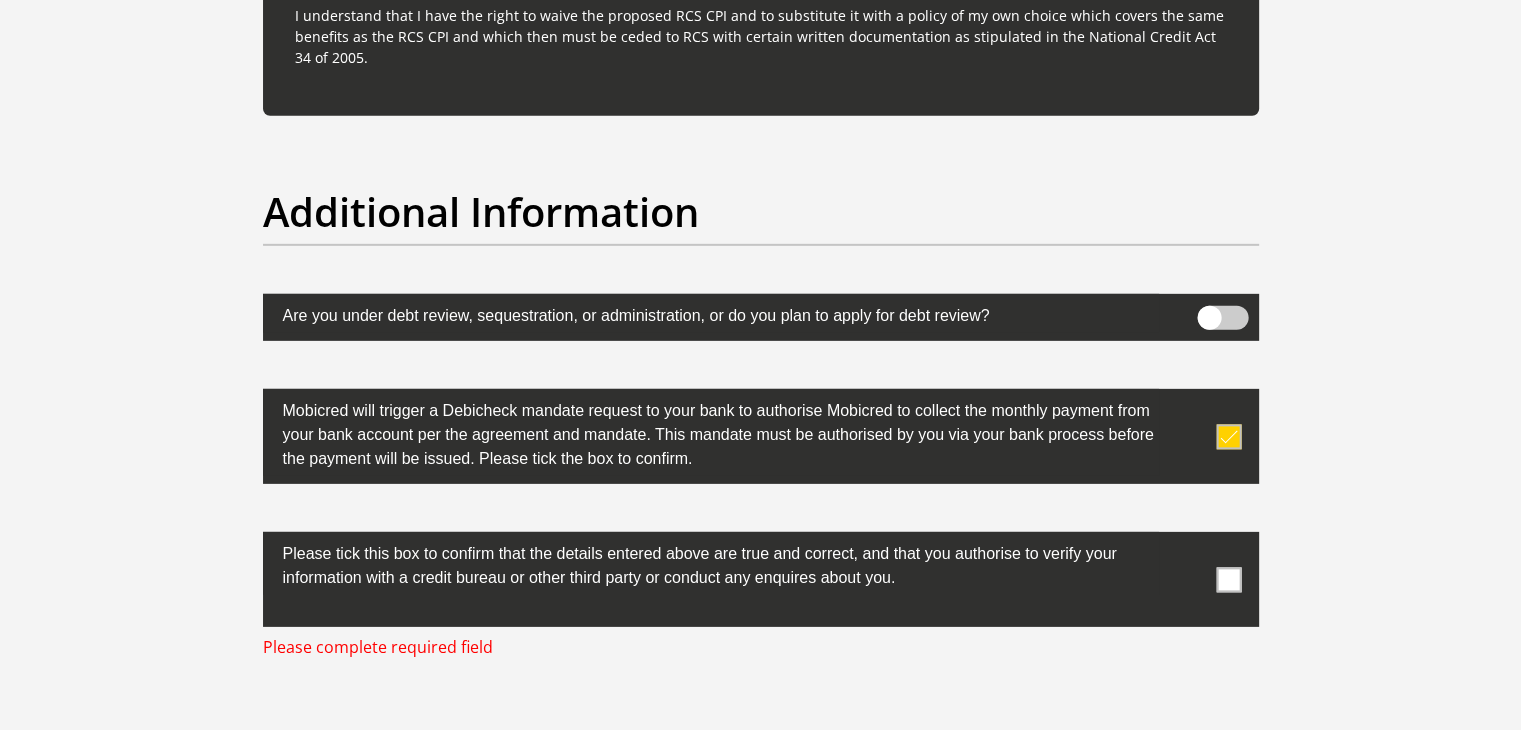 click at bounding box center (1228, 579) 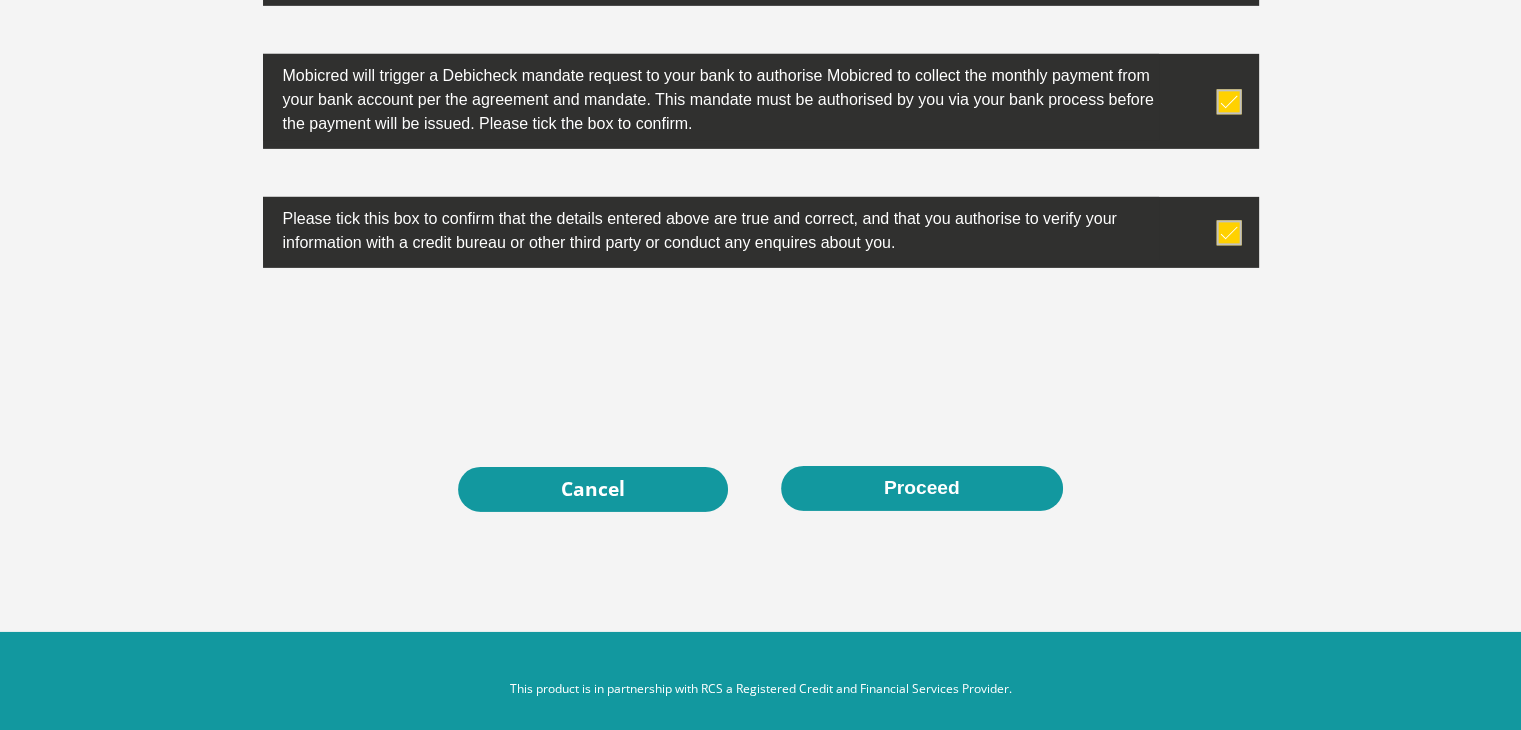 scroll, scrollTop: 6429, scrollLeft: 0, axis: vertical 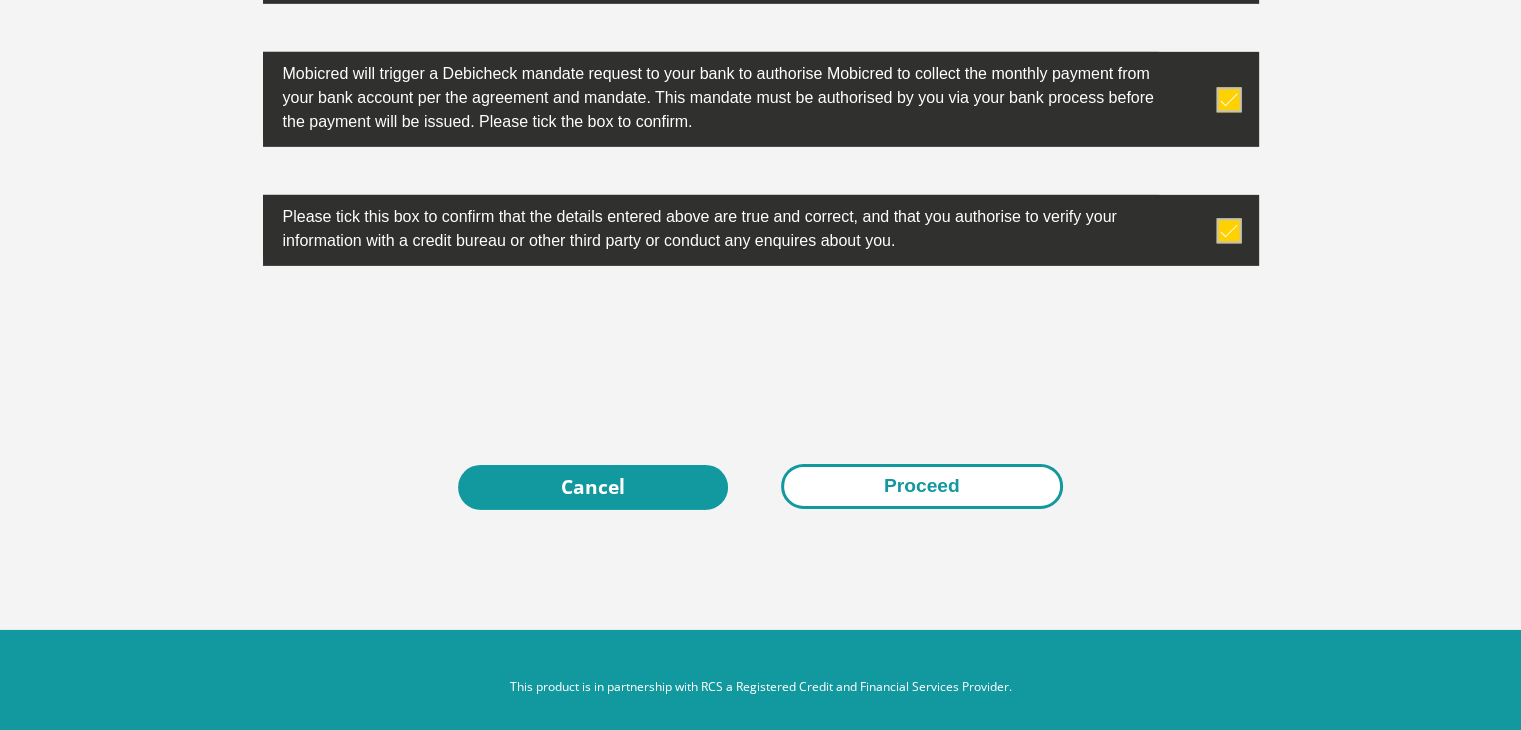 click on "Proceed" at bounding box center [922, 486] 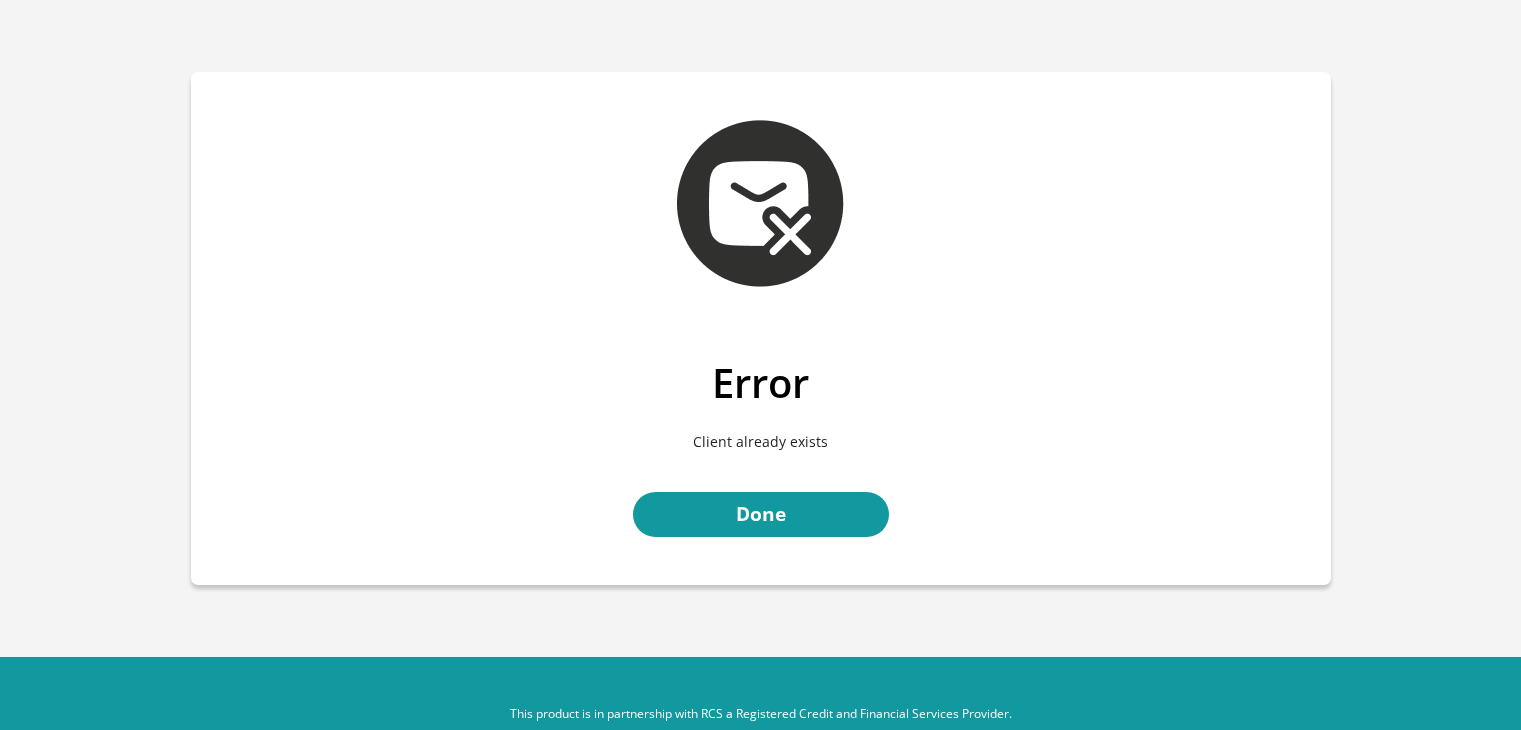 scroll, scrollTop: 0, scrollLeft: 0, axis: both 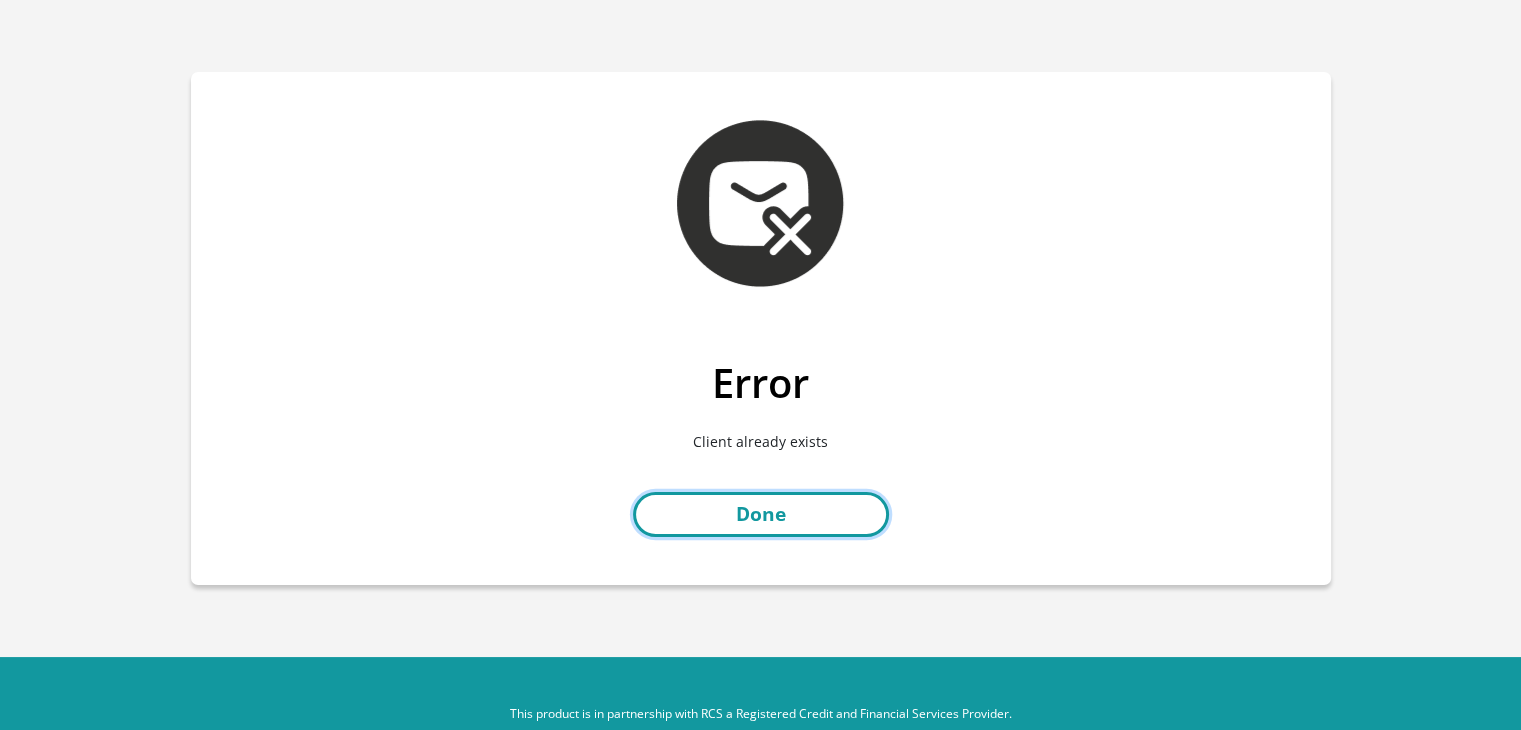 click on "Done" at bounding box center [761, 514] 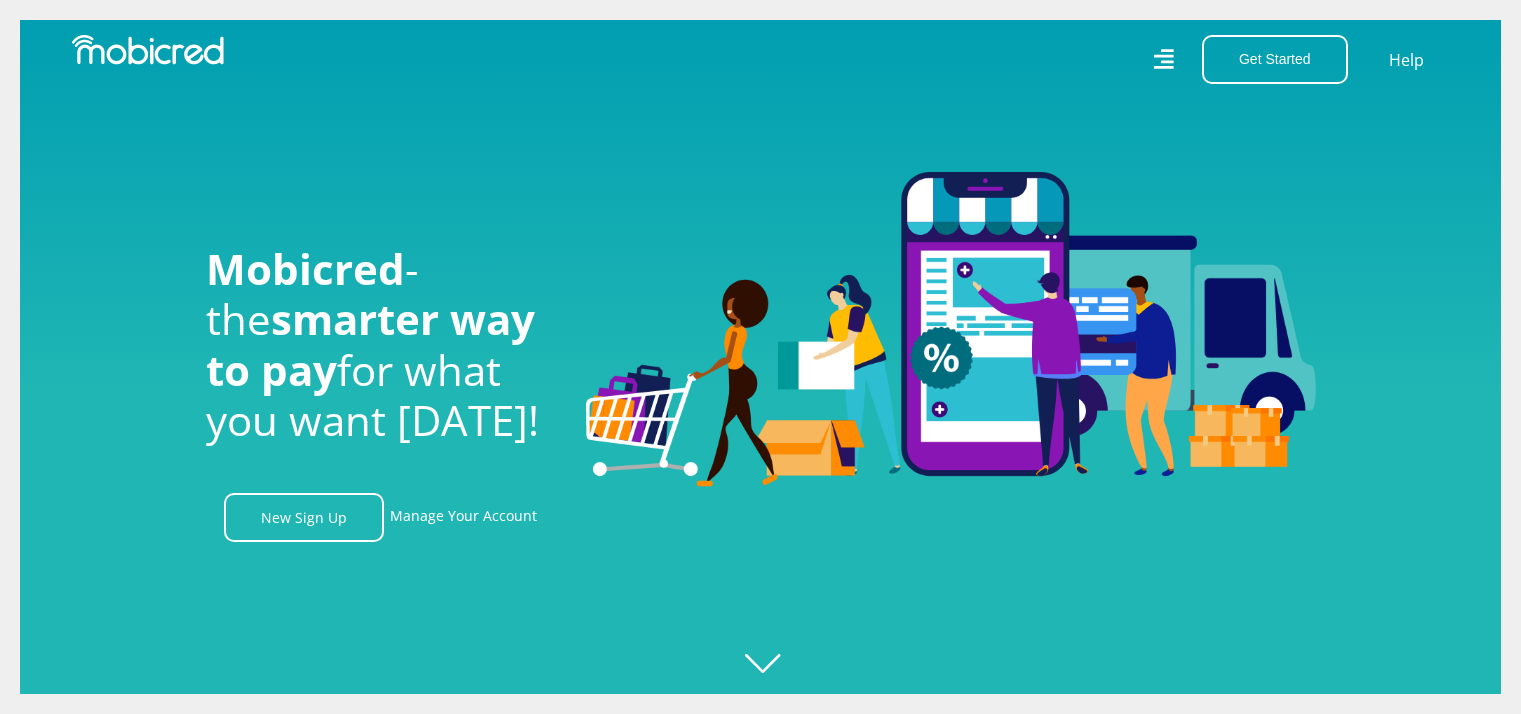 scroll, scrollTop: 0, scrollLeft: 0, axis: both 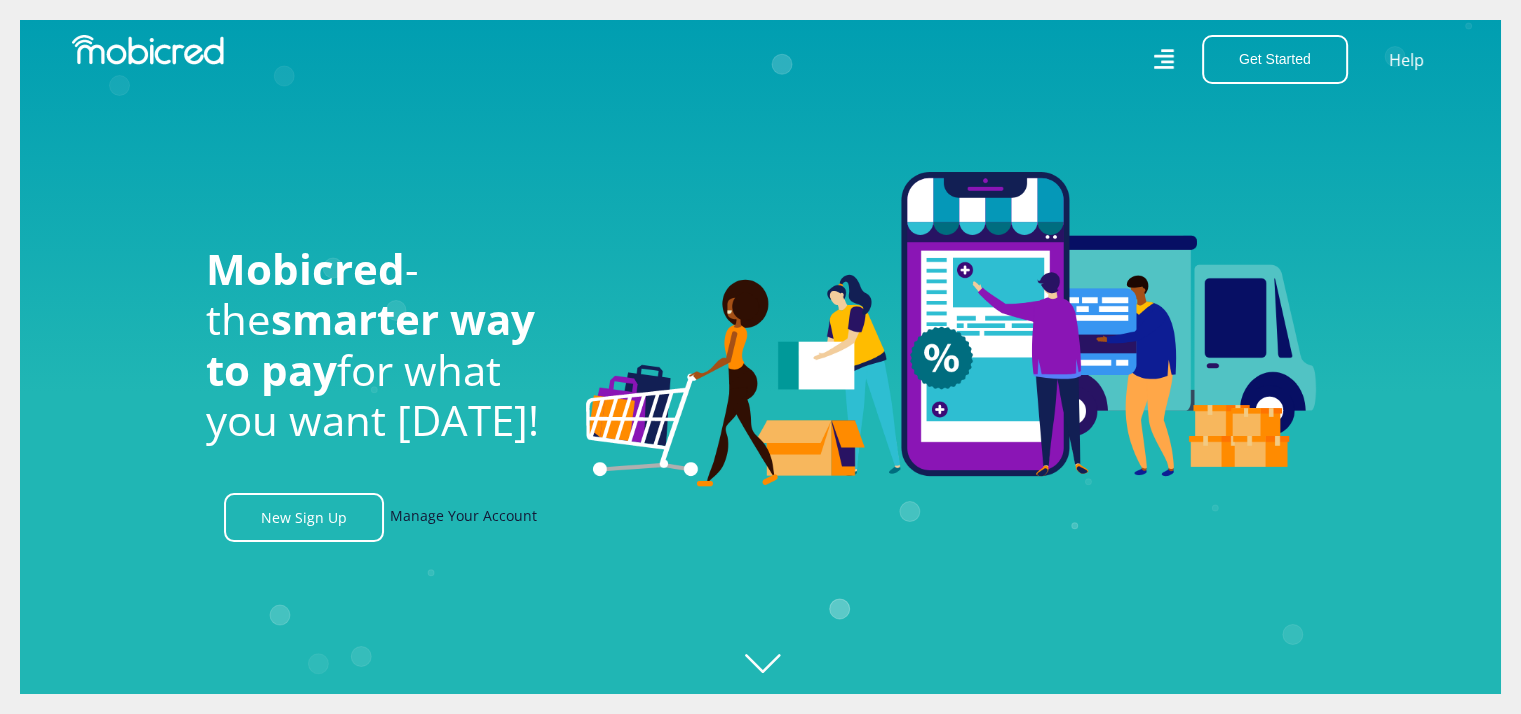 click on "Manage Your Account" at bounding box center (463, 517) 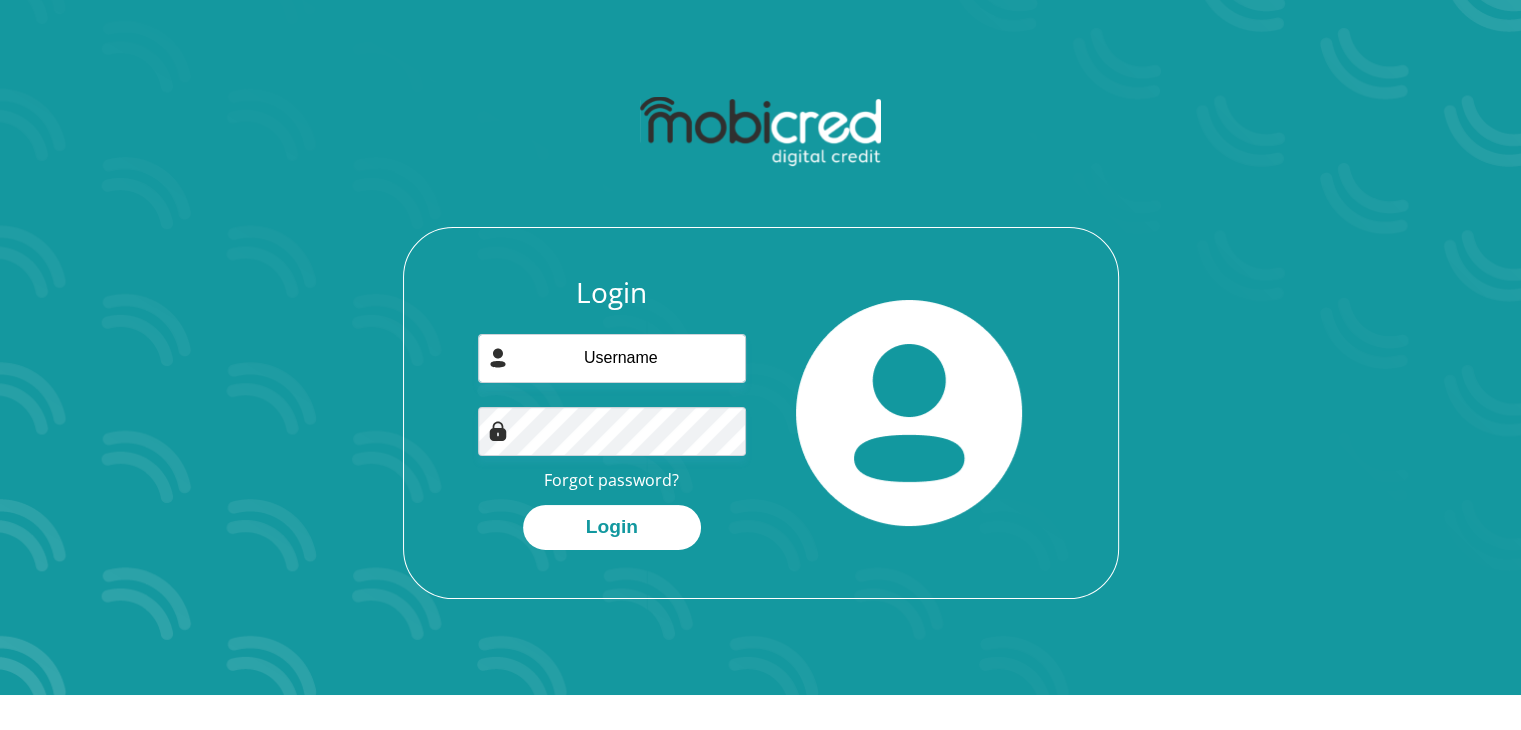 scroll, scrollTop: 36, scrollLeft: 0, axis: vertical 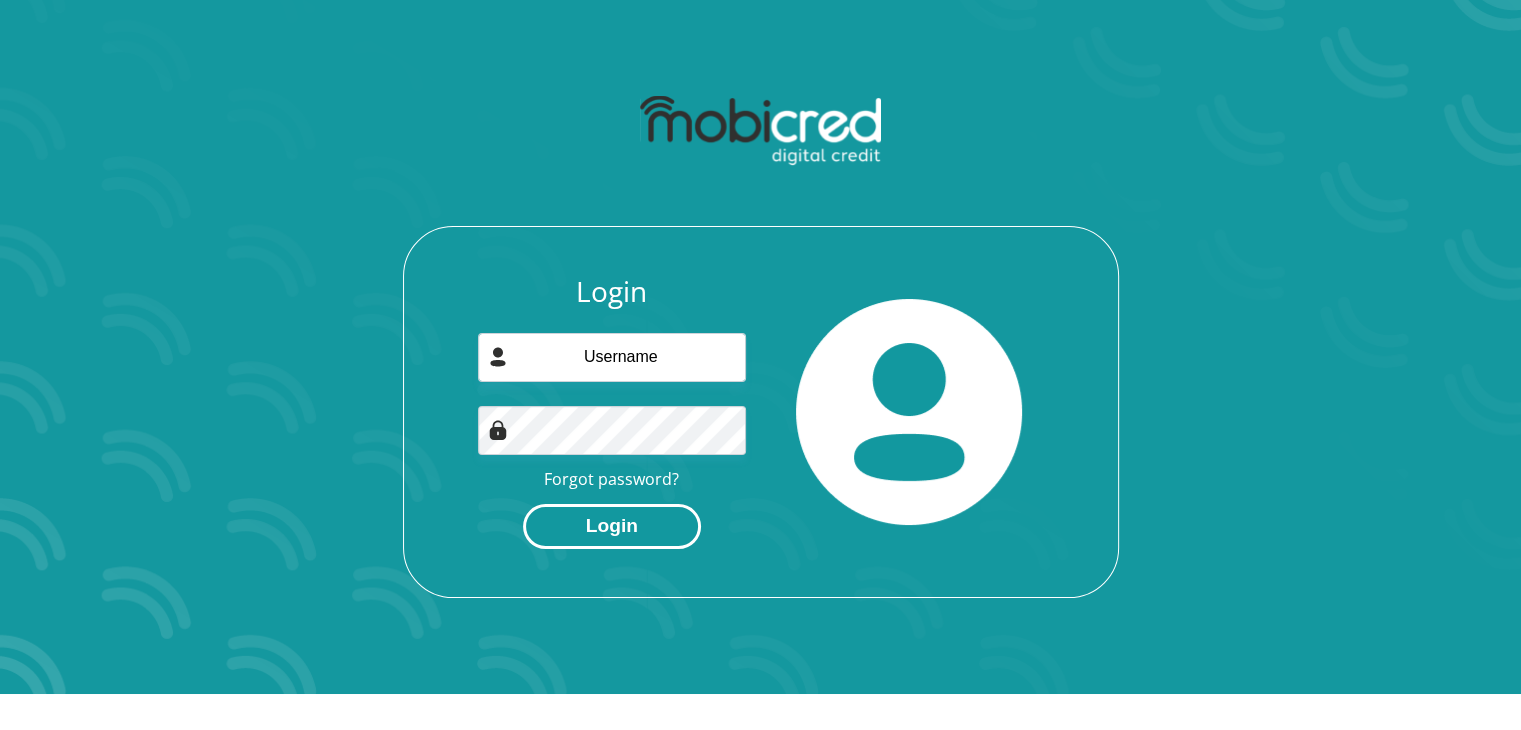 click on "Login" at bounding box center (612, 526) 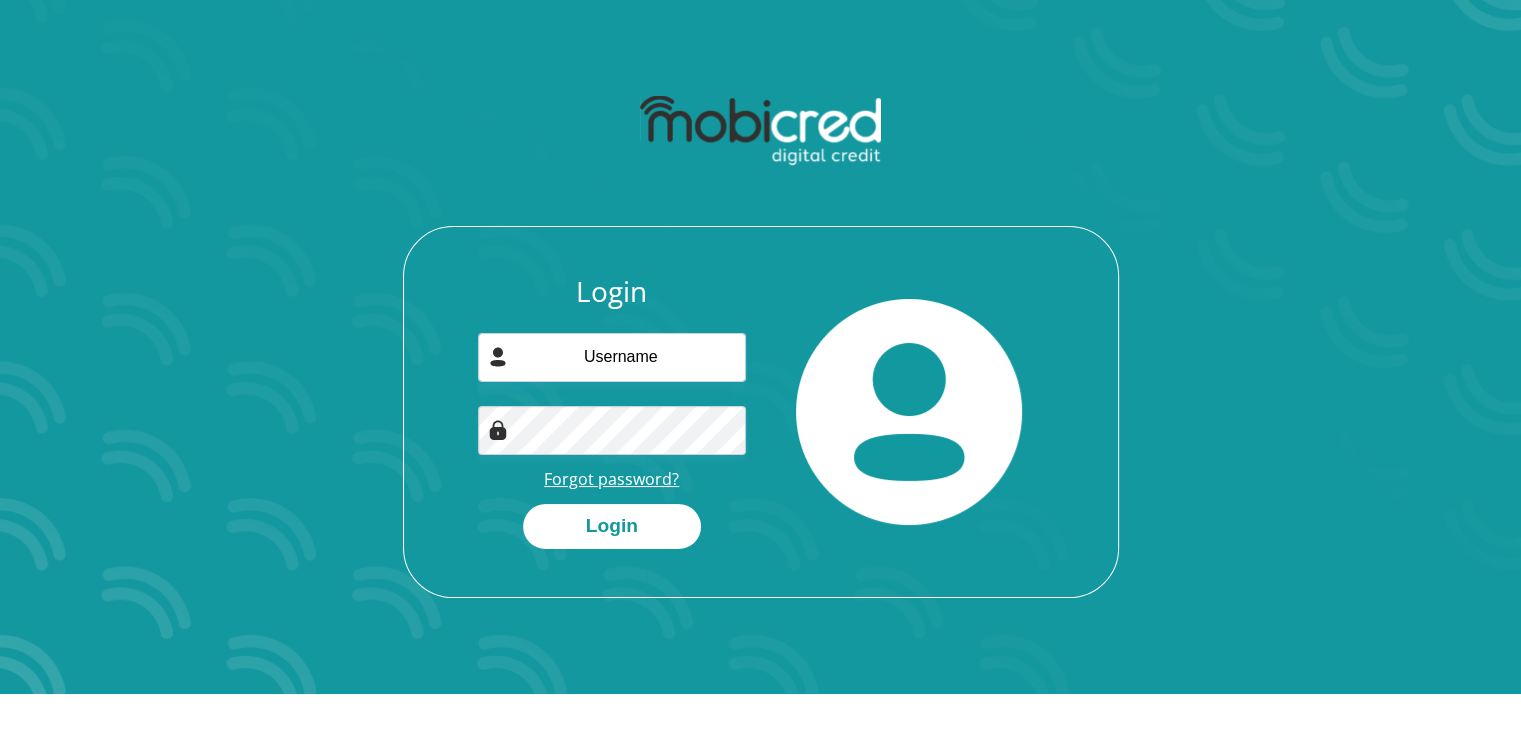 click on "Forgot password?" at bounding box center (611, 479) 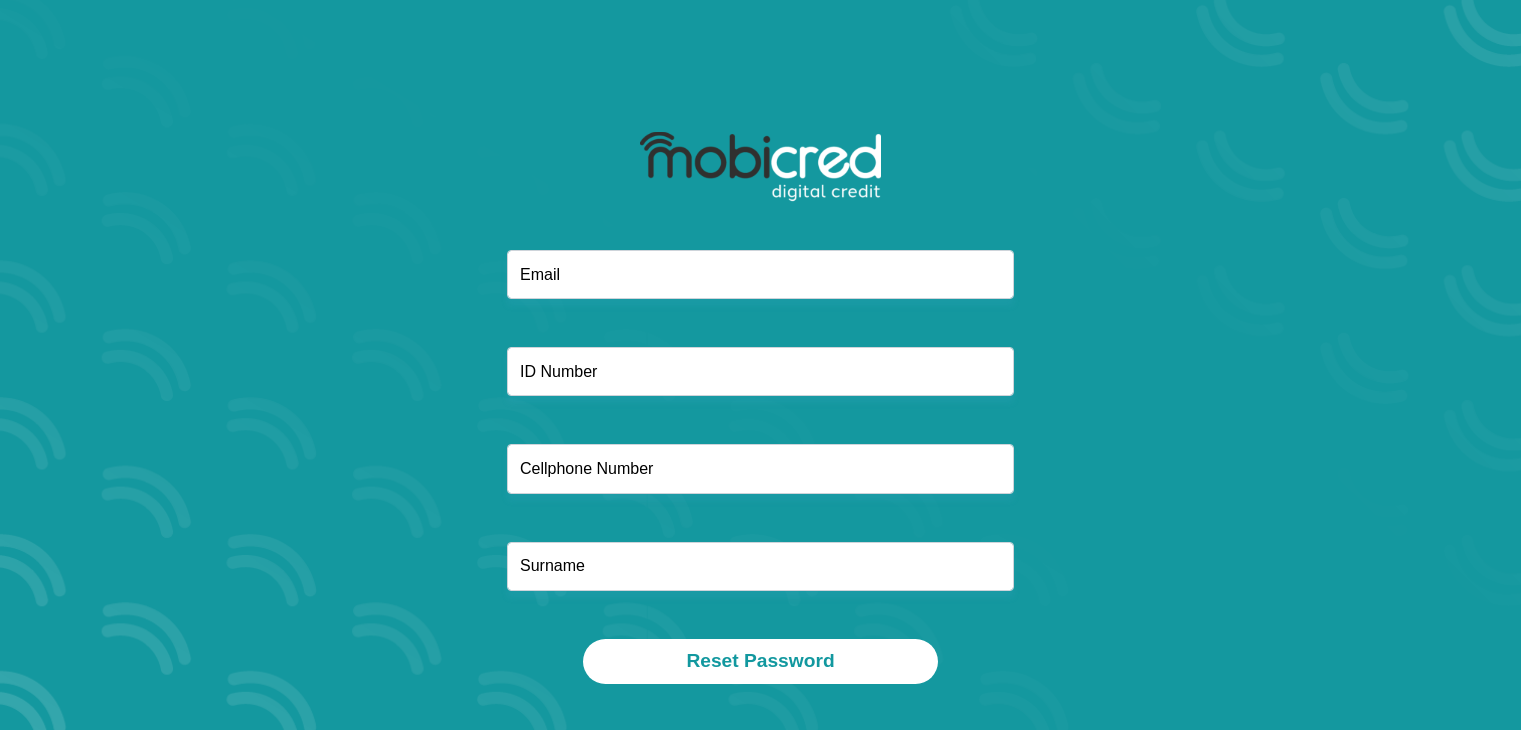 scroll, scrollTop: 0, scrollLeft: 0, axis: both 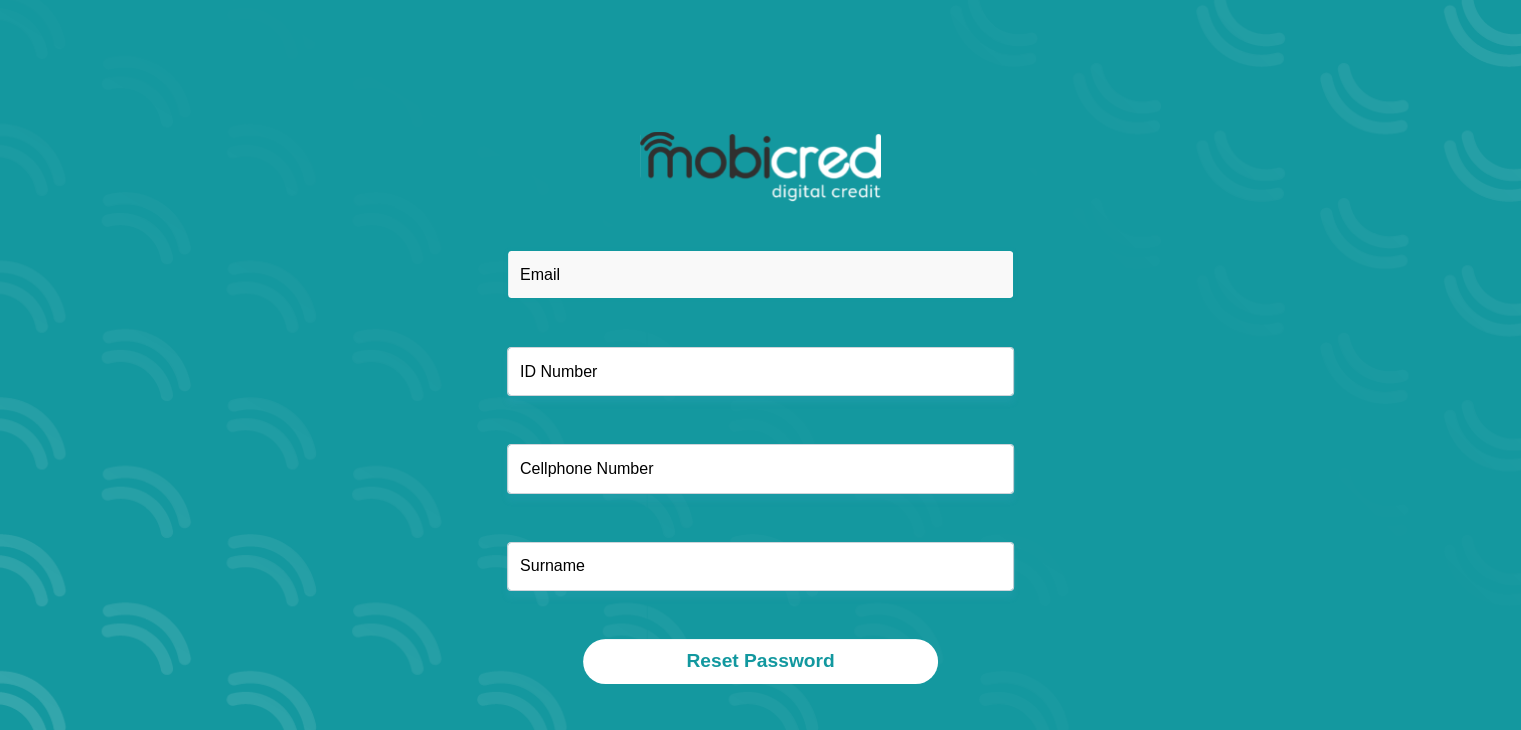 click at bounding box center (760, 274) 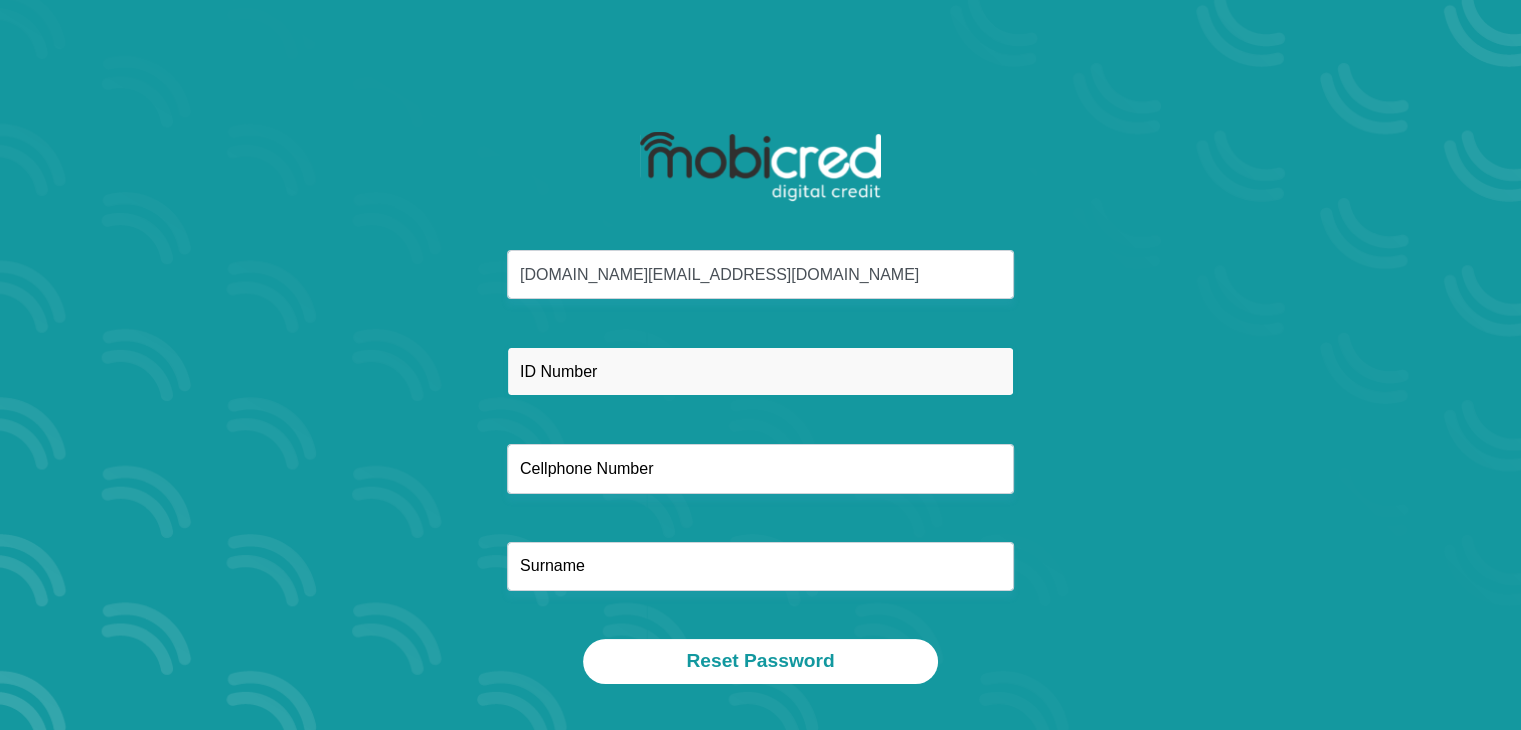 click at bounding box center [760, 371] 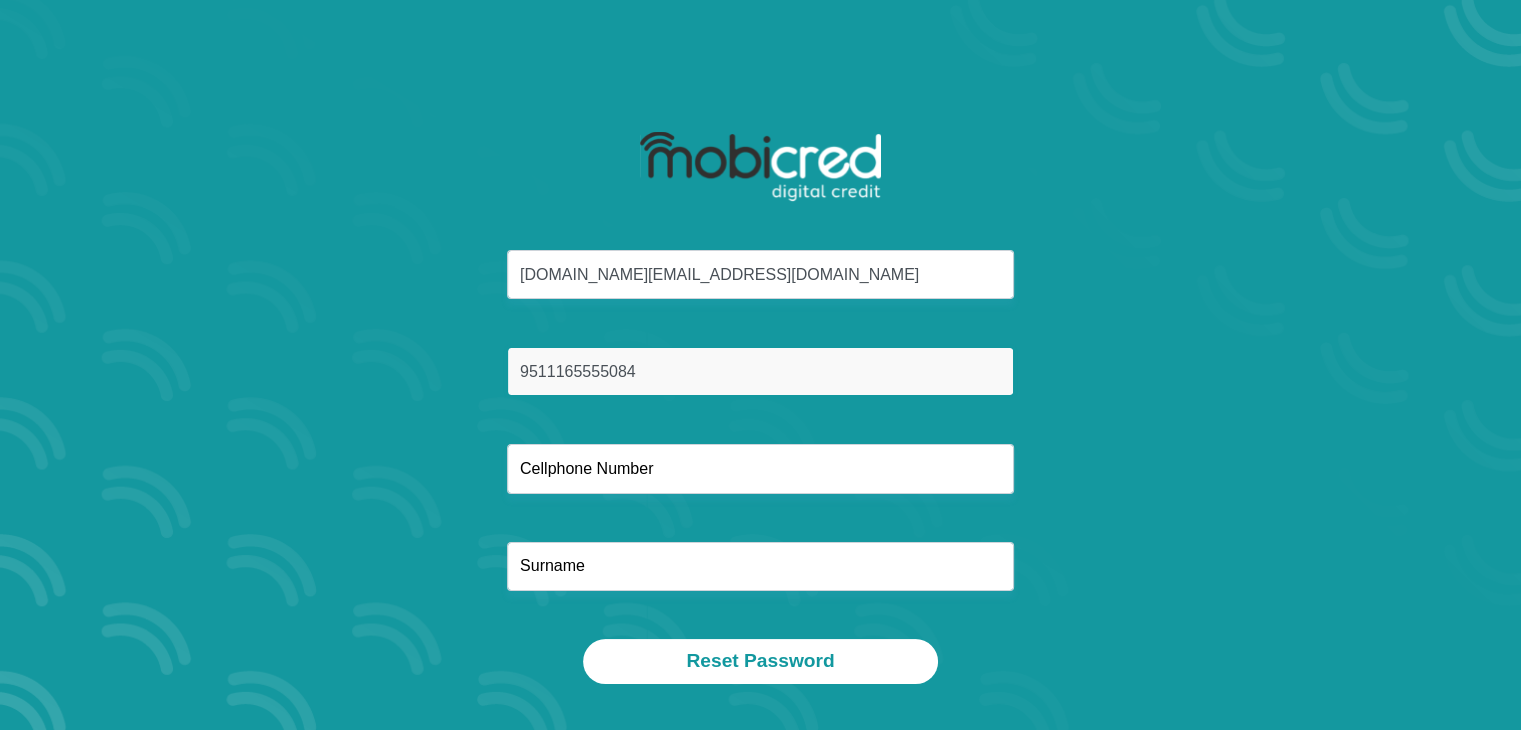 type on "9511165555084" 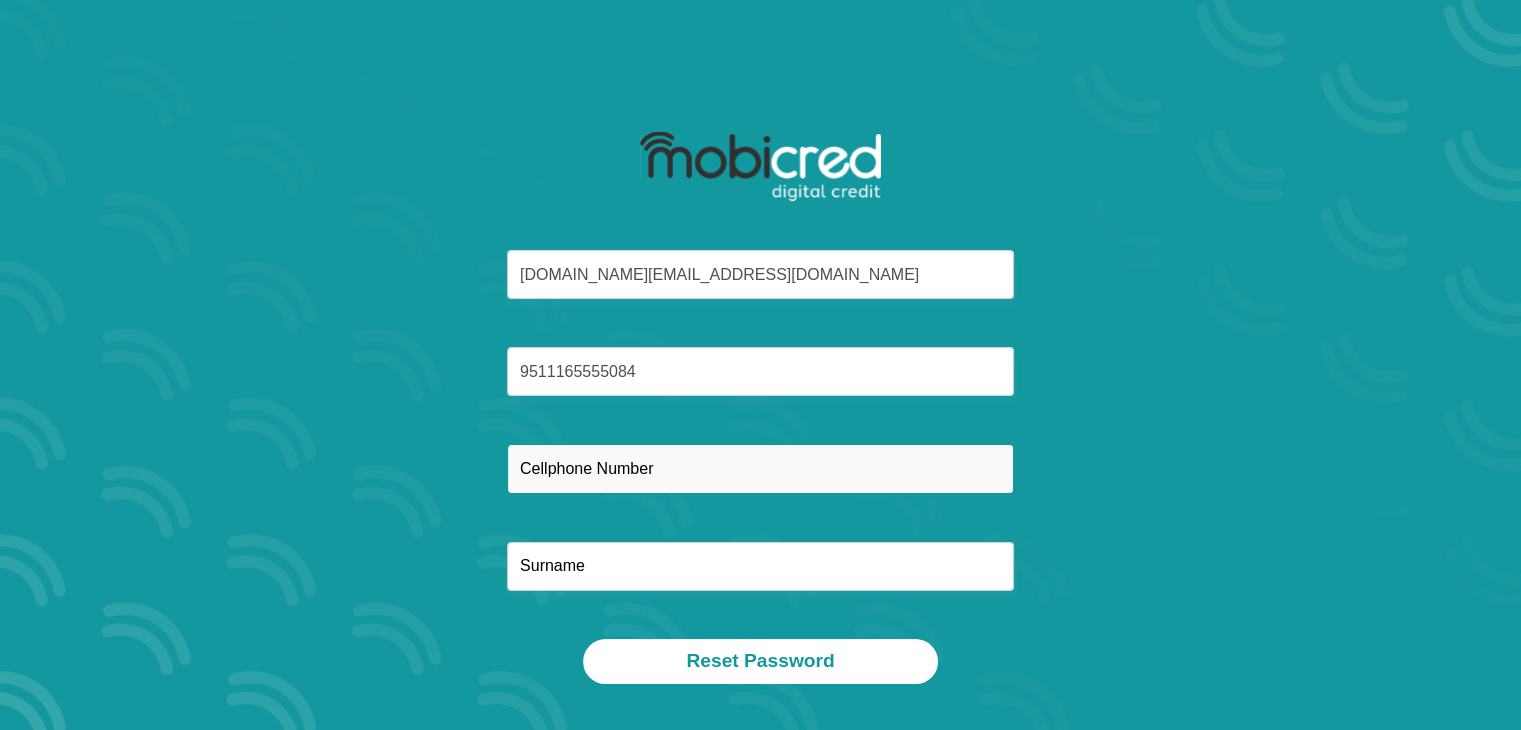 click at bounding box center (760, 468) 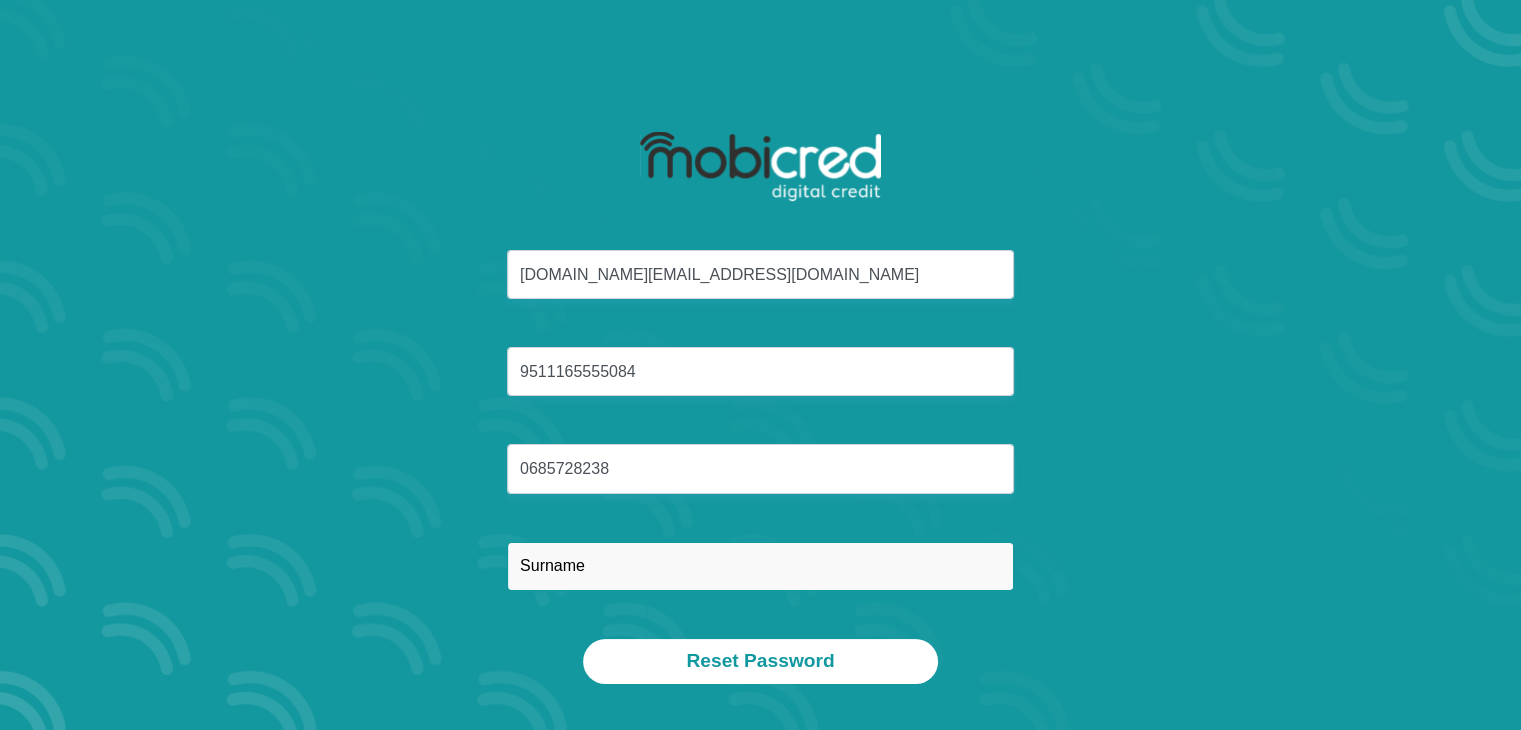 click at bounding box center [760, 566] 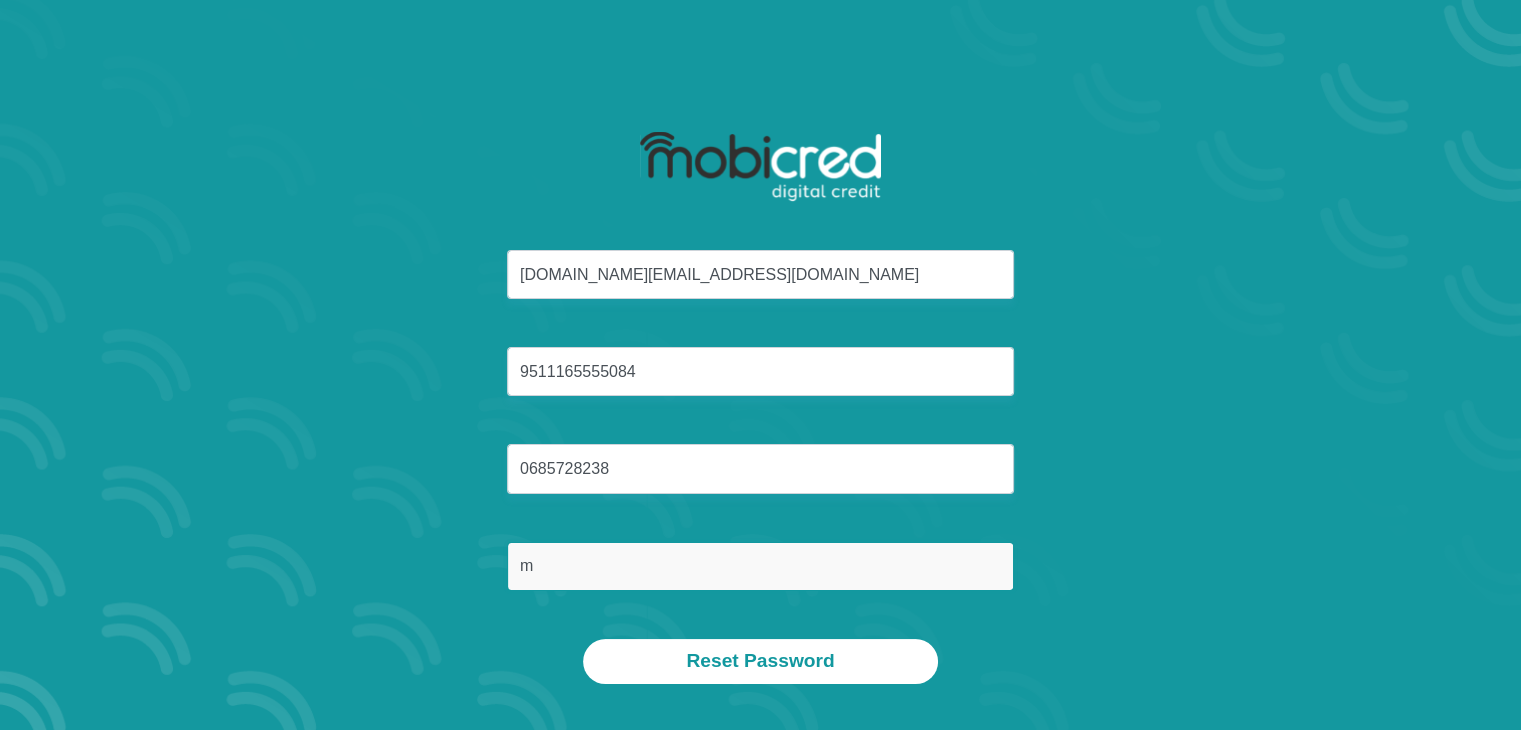 type on "MPUTLE" 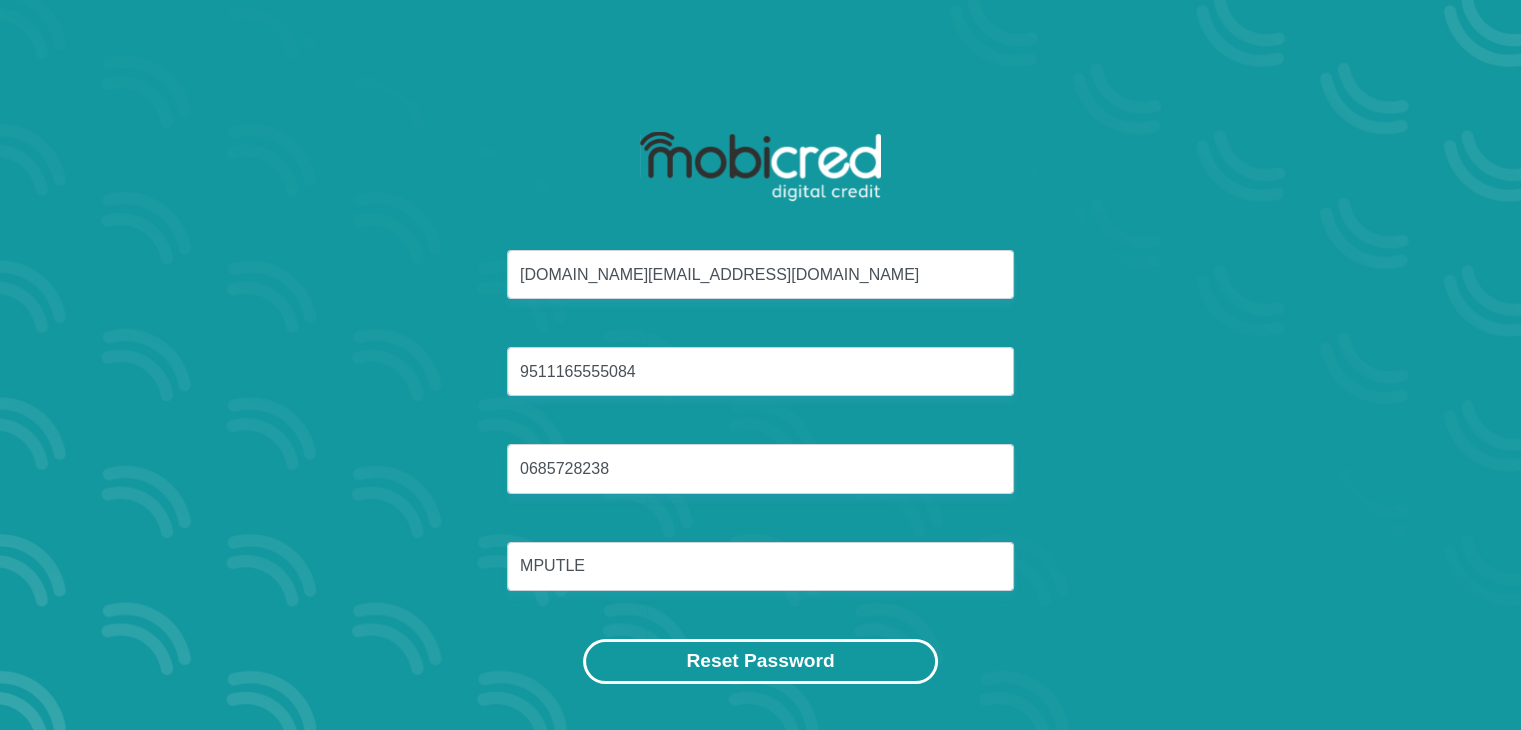 click on "Reset Password" at bounding box center [760, 661] 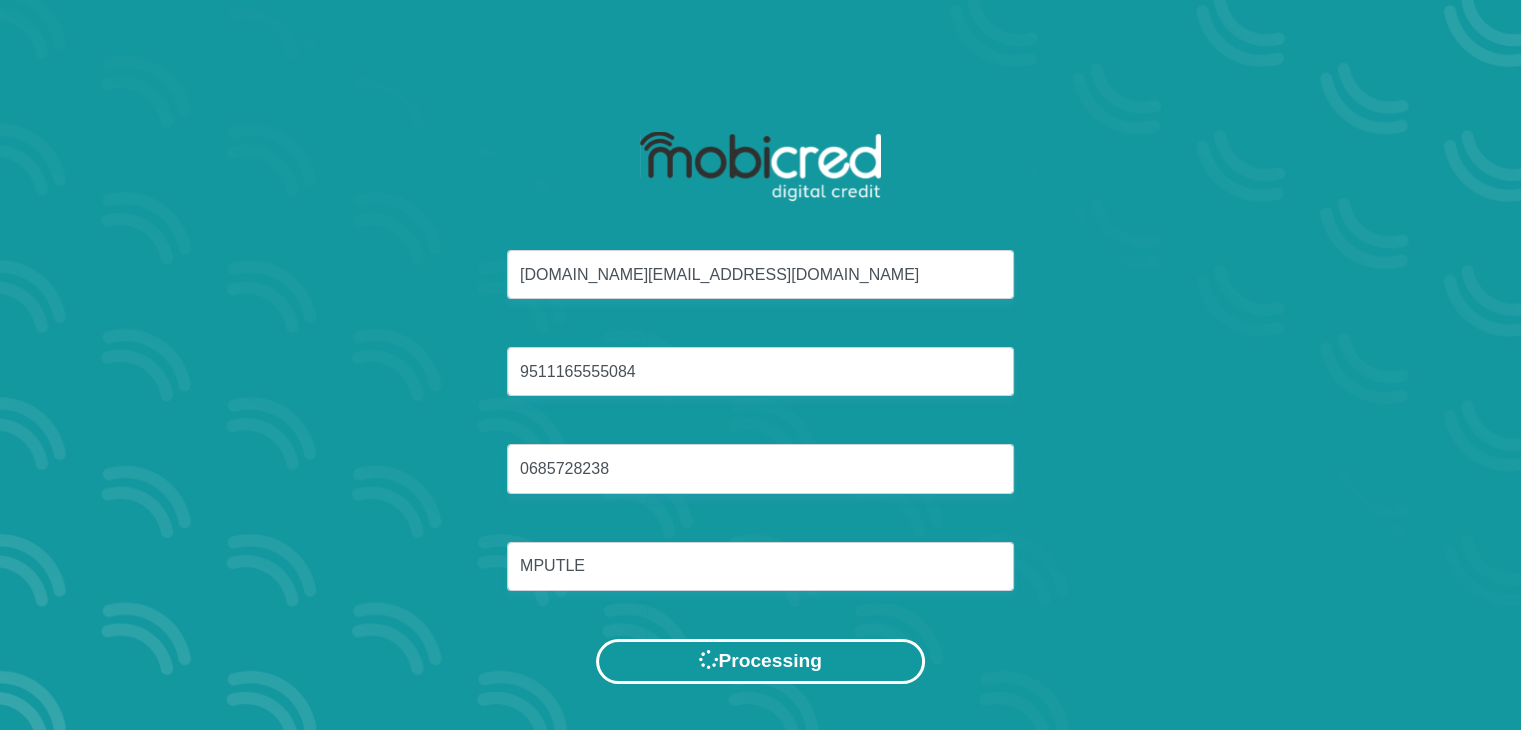 scroll, scrollTop: 0, scrollLeft: 0, axis: both 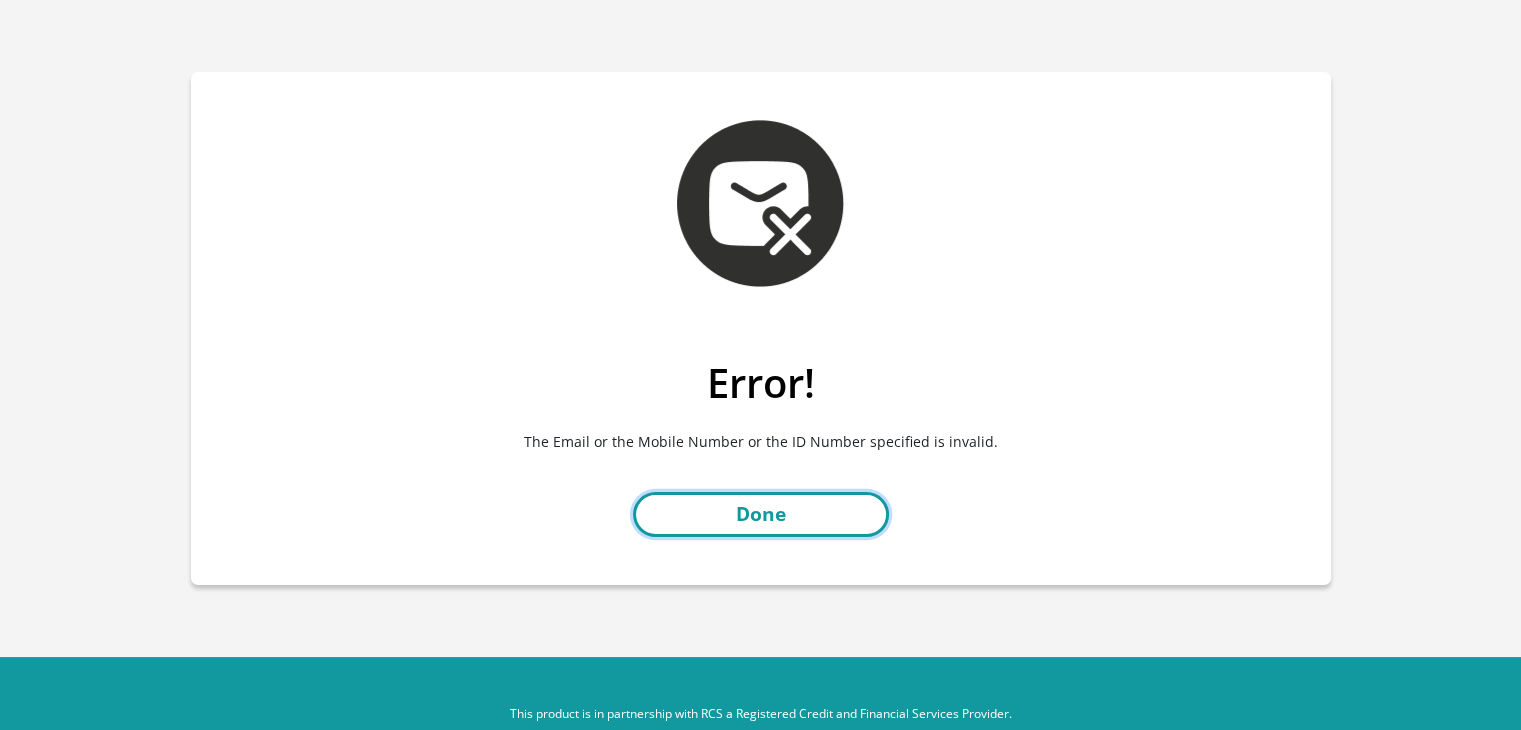 click on "Done" at bounding box center [761, 514] 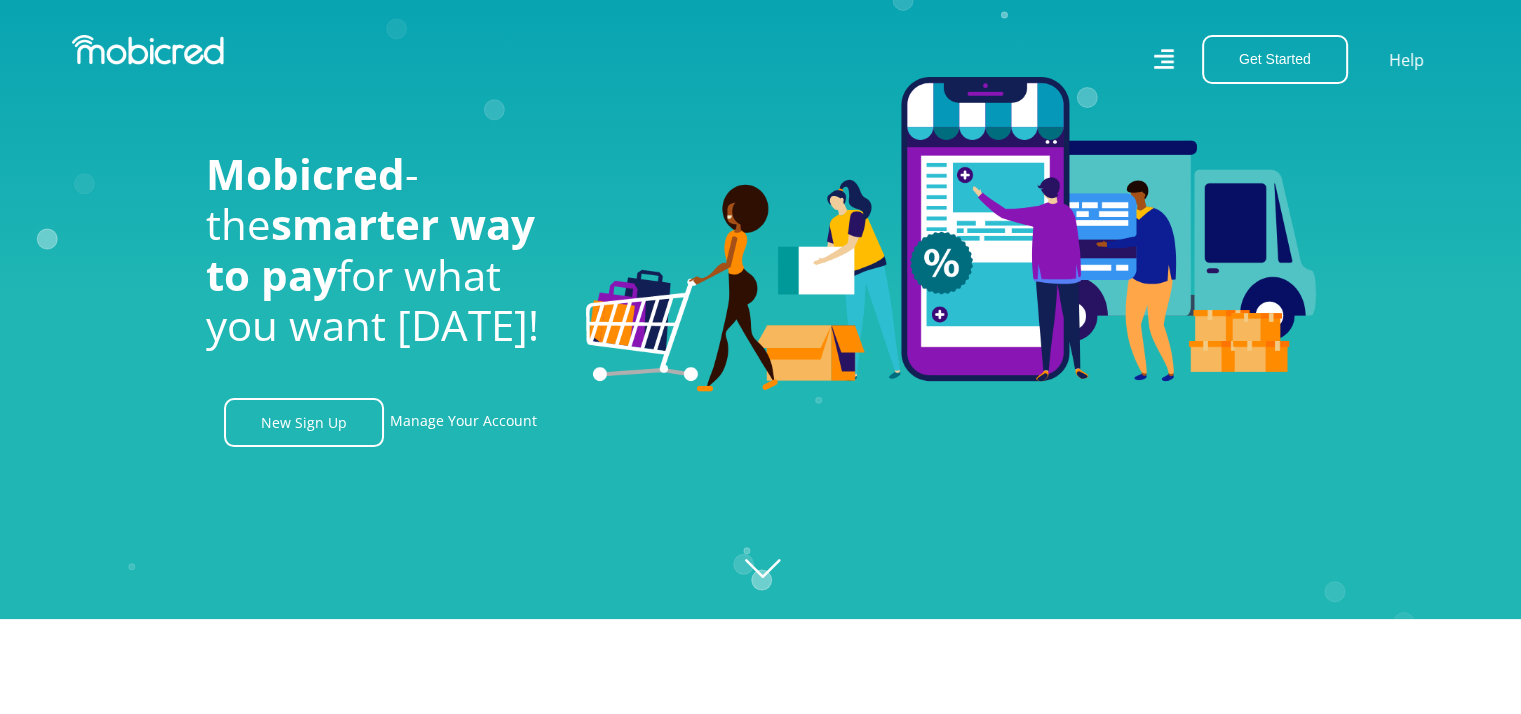 scroll, scrollTop: 92, scrollLeft: 0, axis: vertical 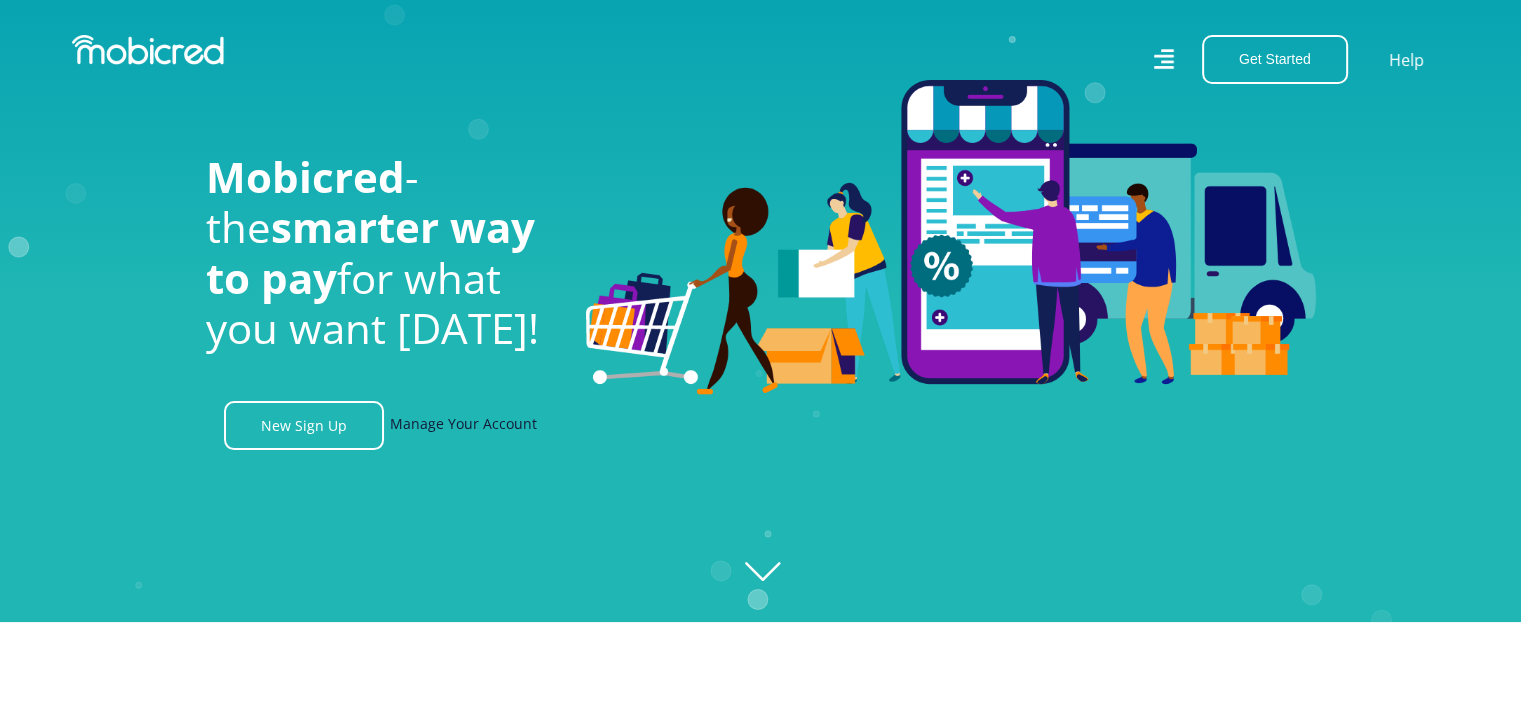 click on "Manage Your Account" at bounding box center (463, 425) 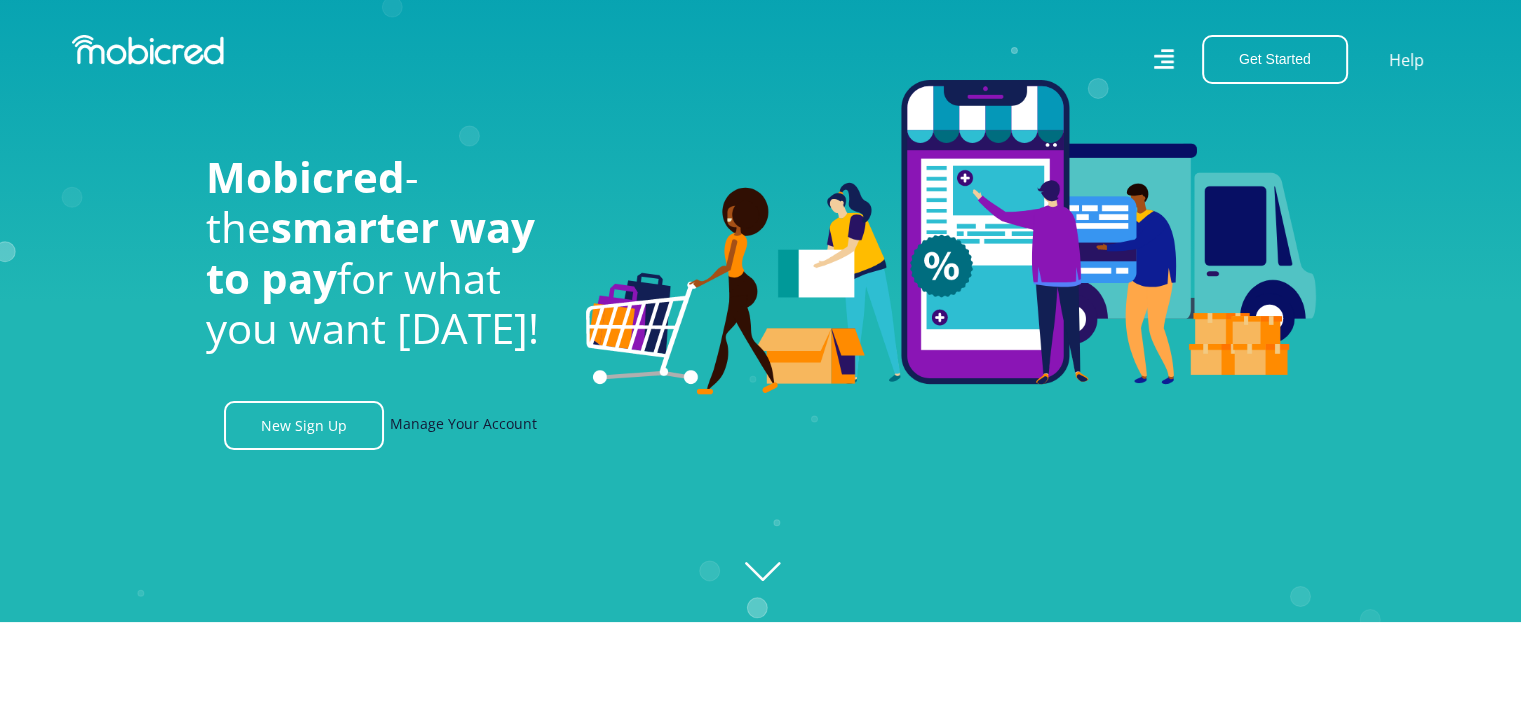 scroll, scrollTop: 0, scrollLeft: 1326, axis: horizontal 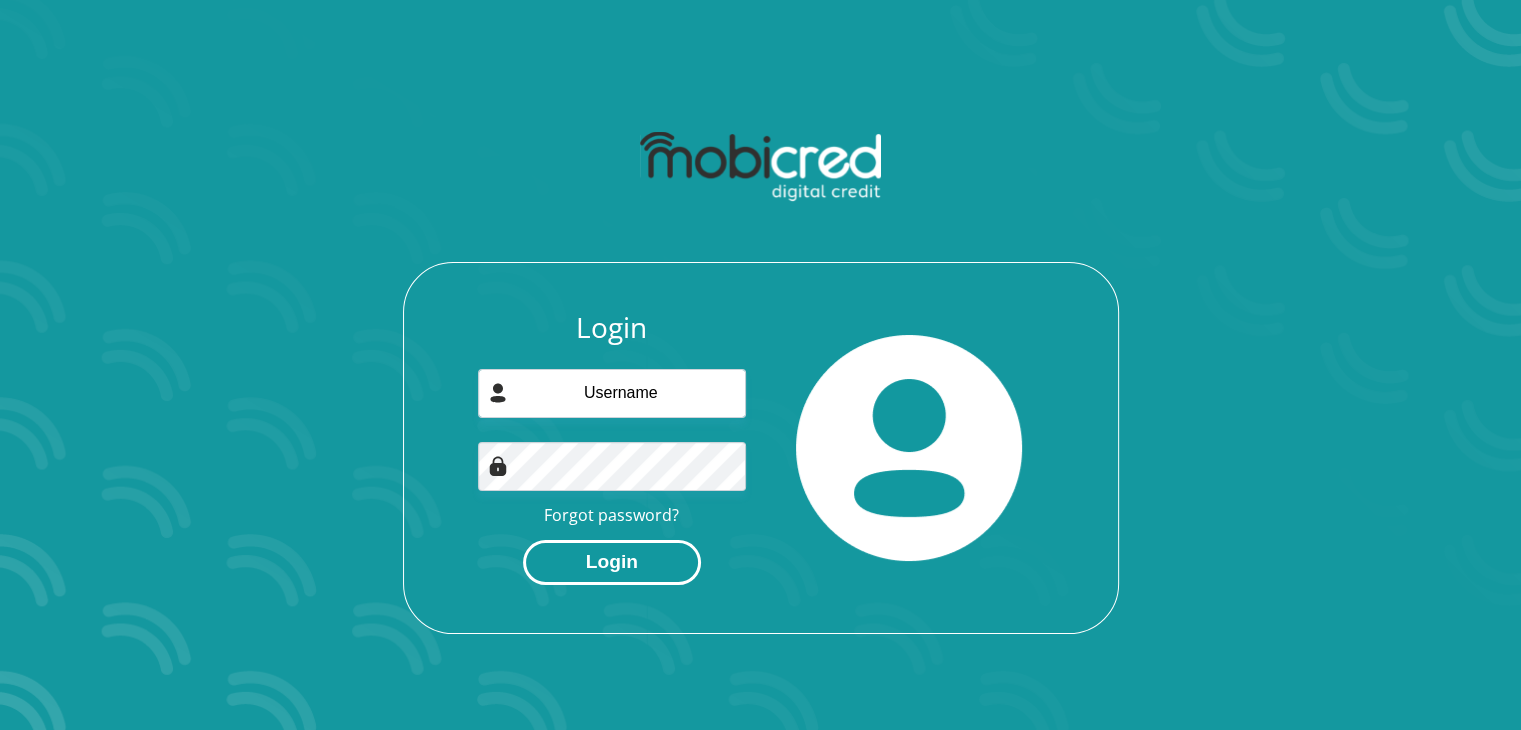 click on "Login" at bounding box center (612, 562) 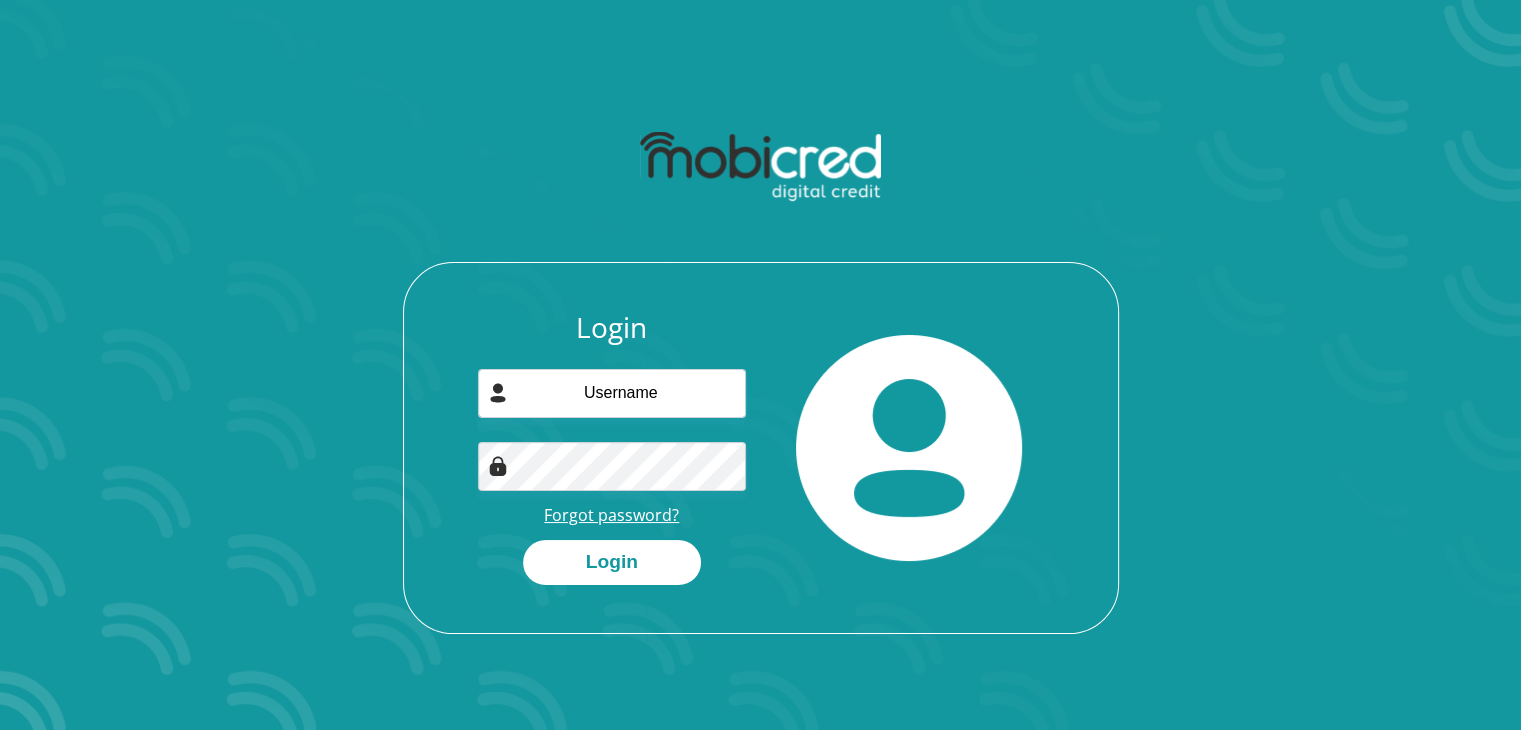 click on "Forgot password?" at bounding box center (611, 515) 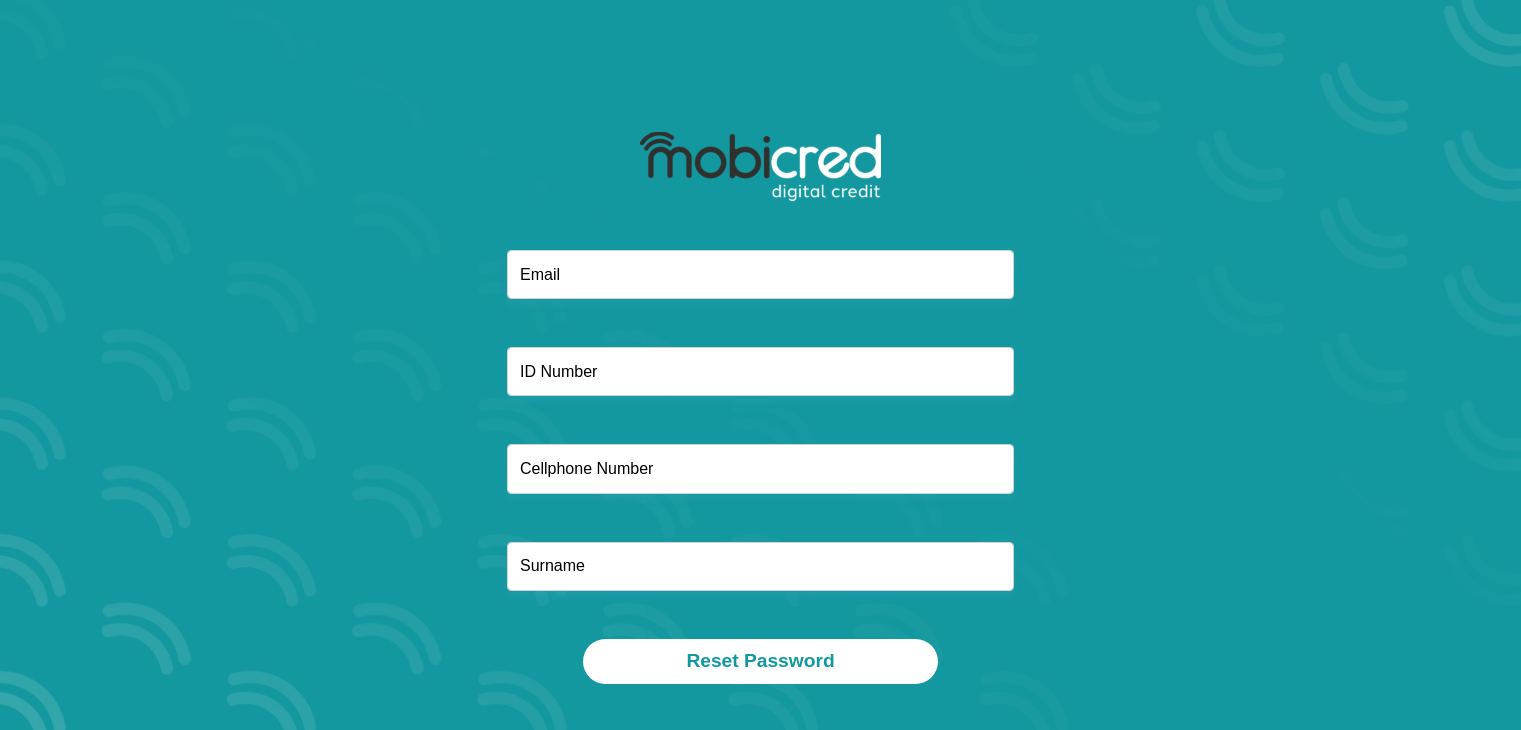 scroll, scrollTop: 0, scrollLeft: 0, axis: both 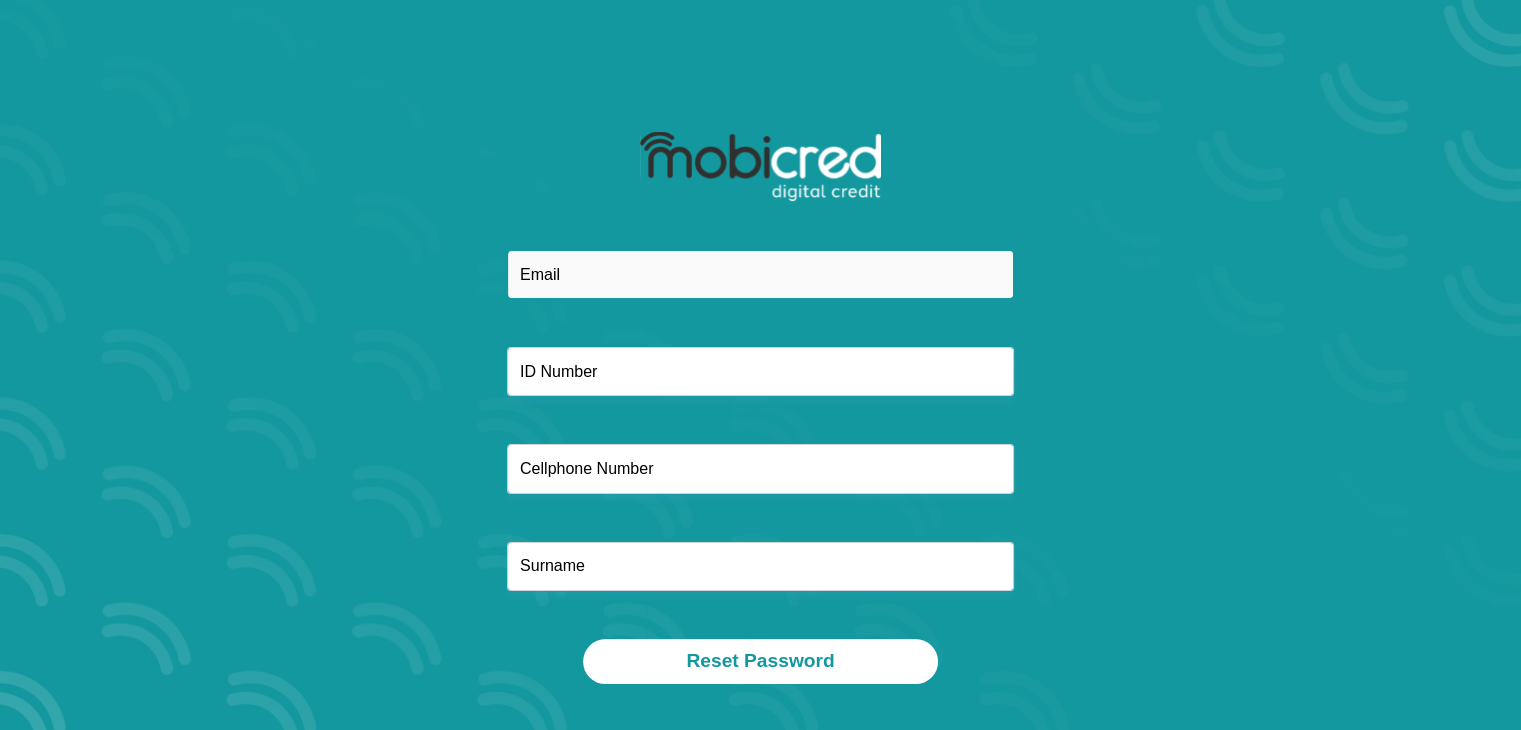 click at bounding box center [760, 274] 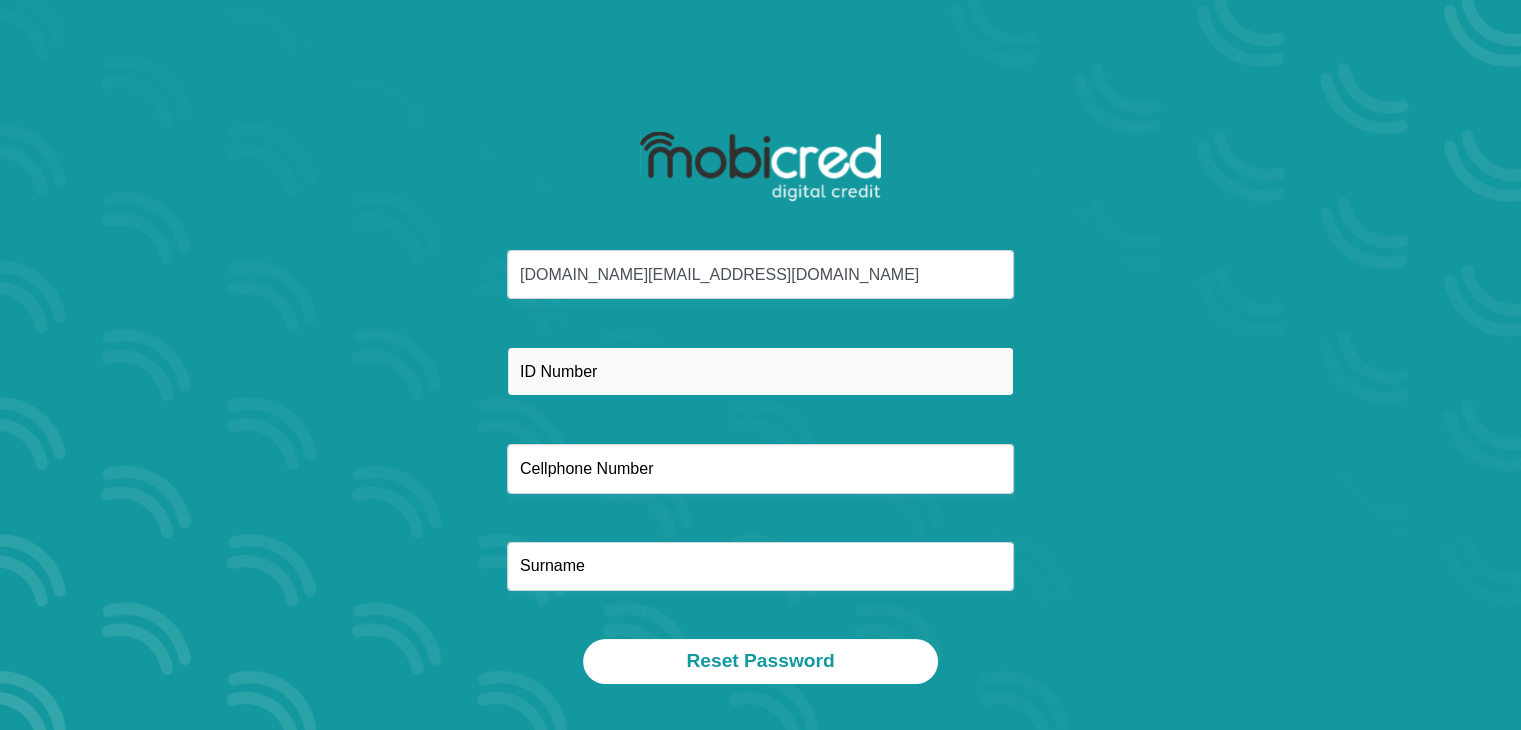 click at bounding box center [760, 371] 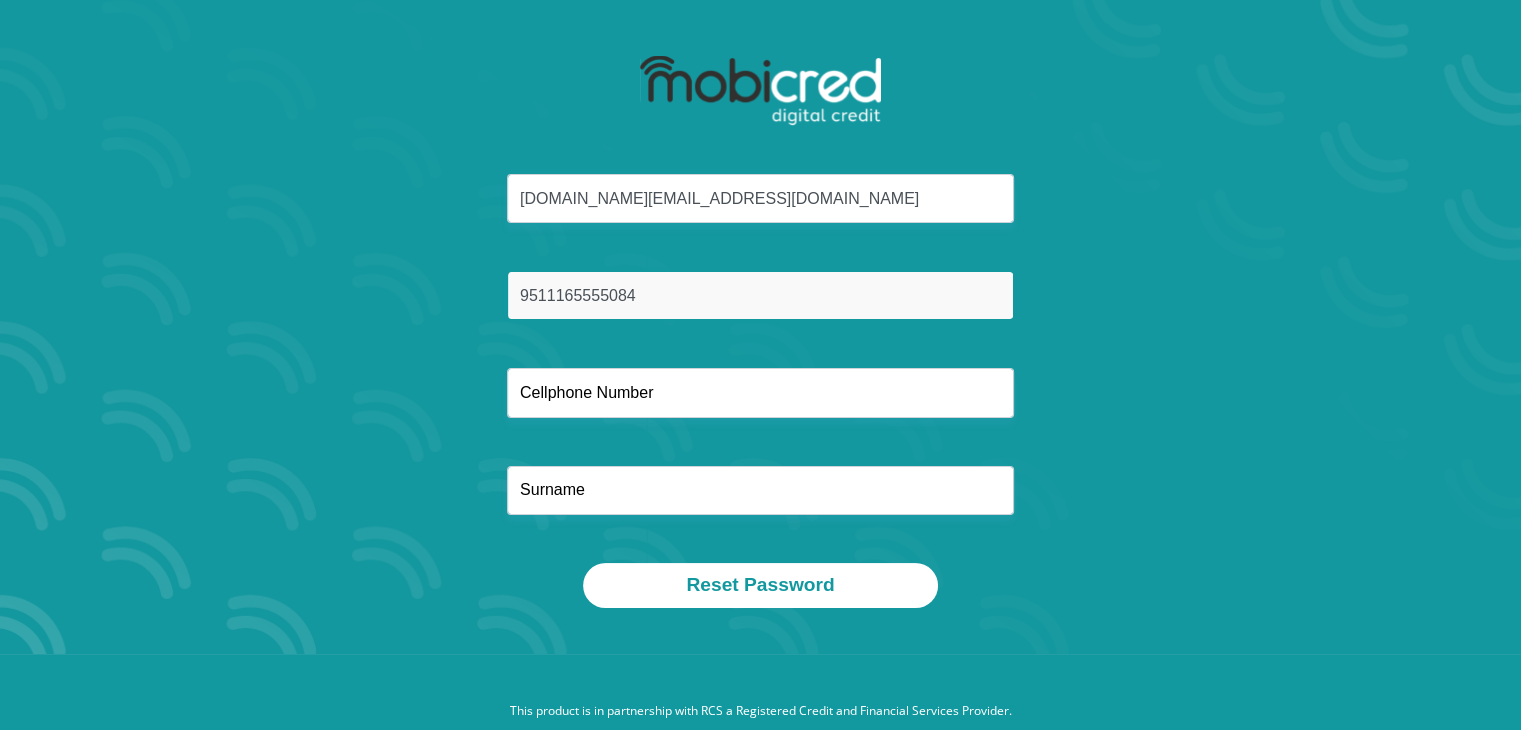 scroll, scrollTop: 79, scrollLeft: 0, axis: vertical 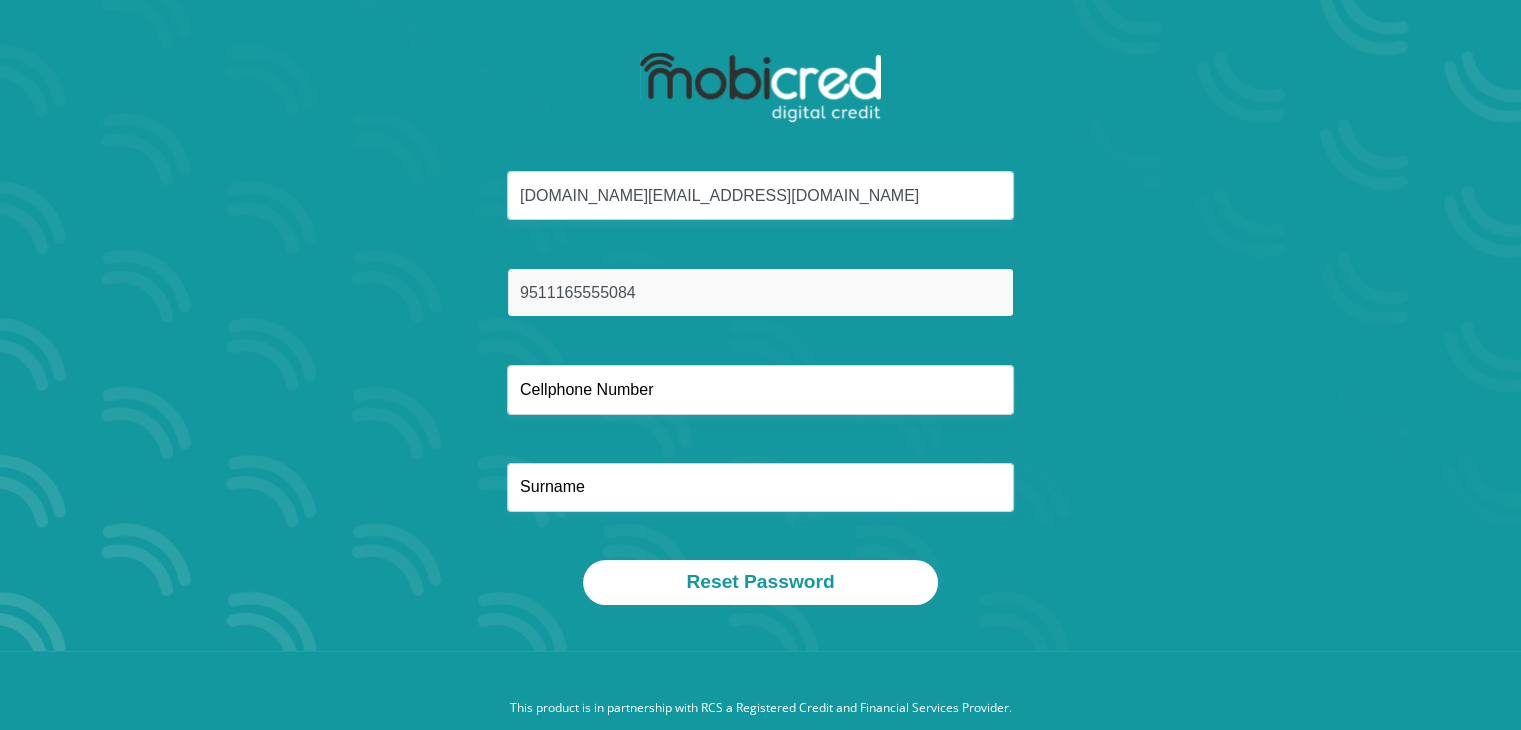 type on "9511165555084" 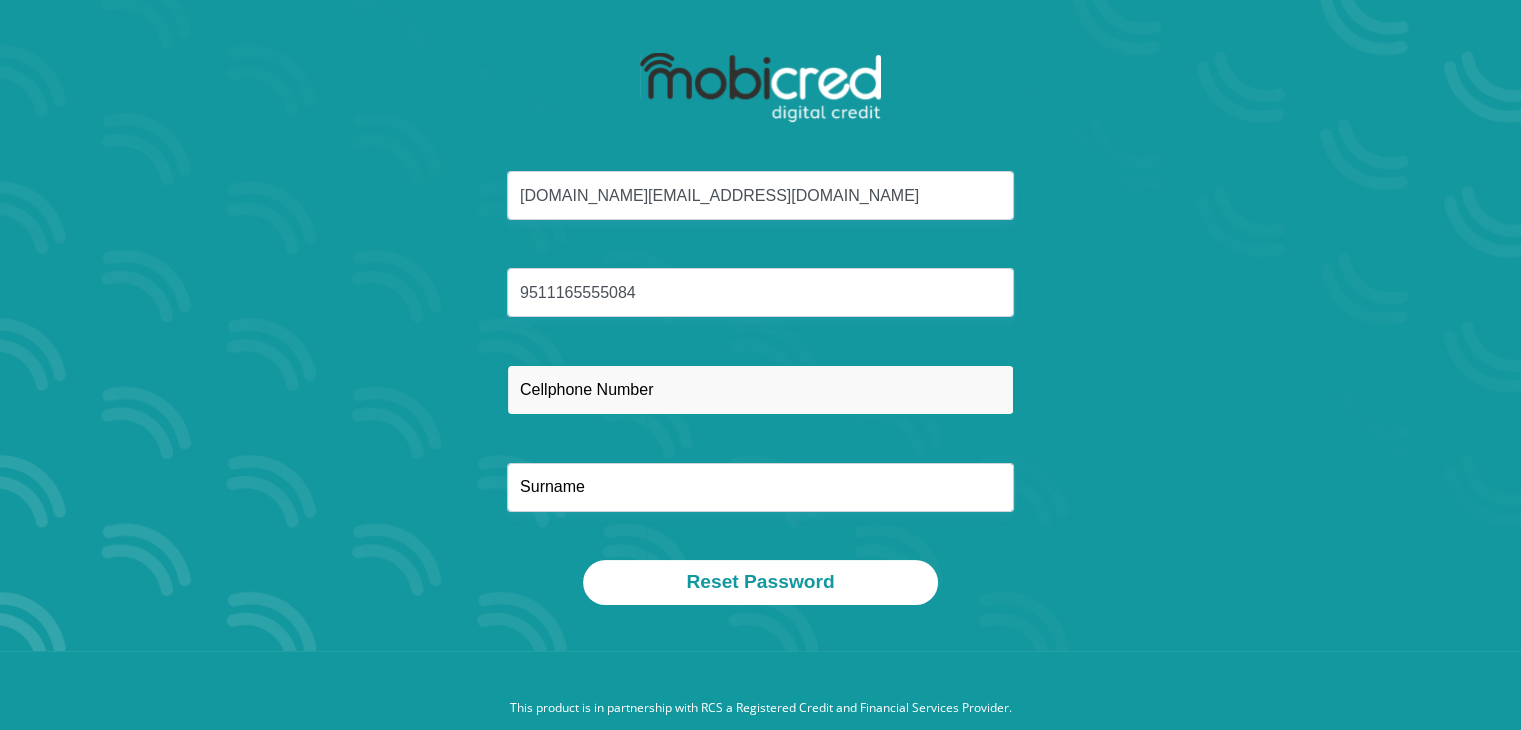 click at bounding box center [760, 389] 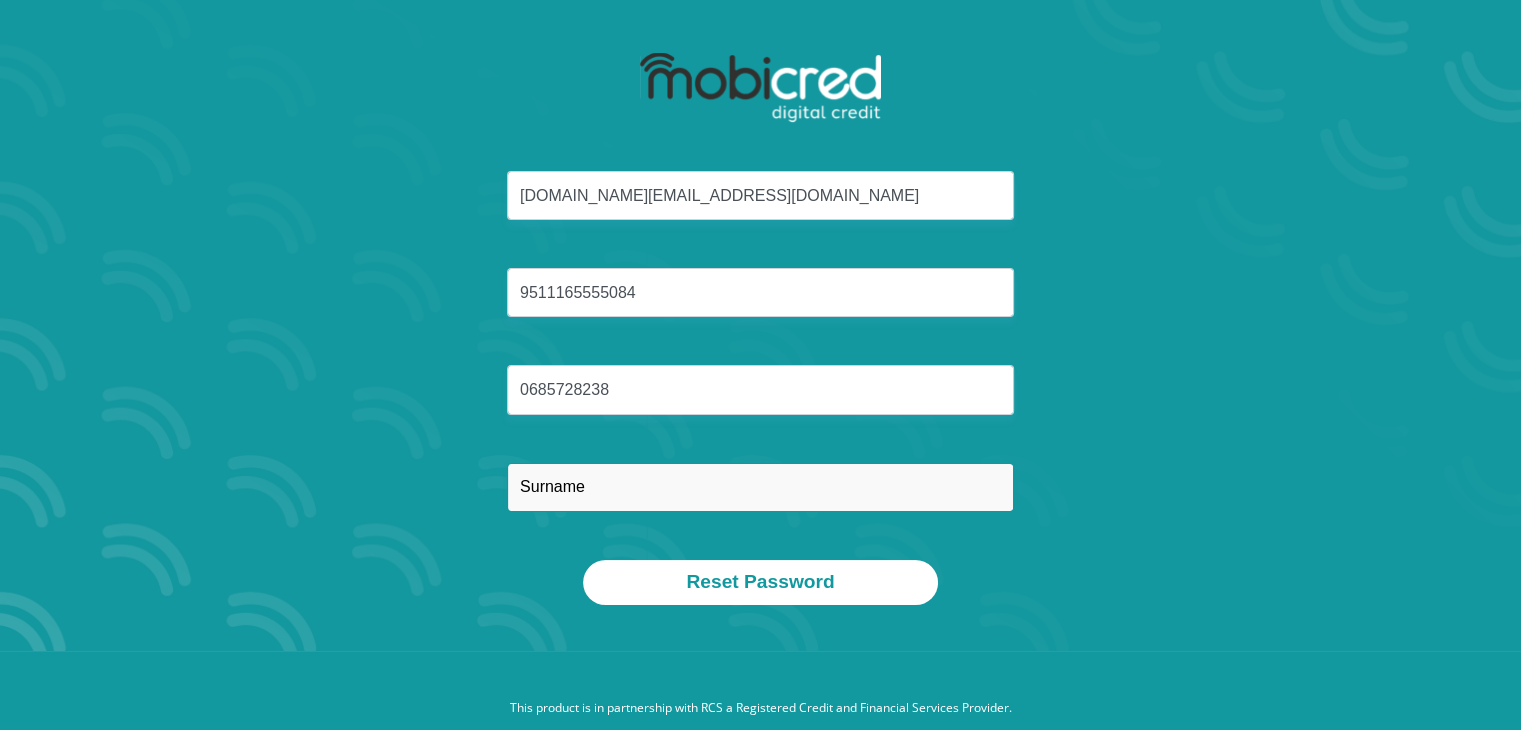 click at bounding box center [760, 487] 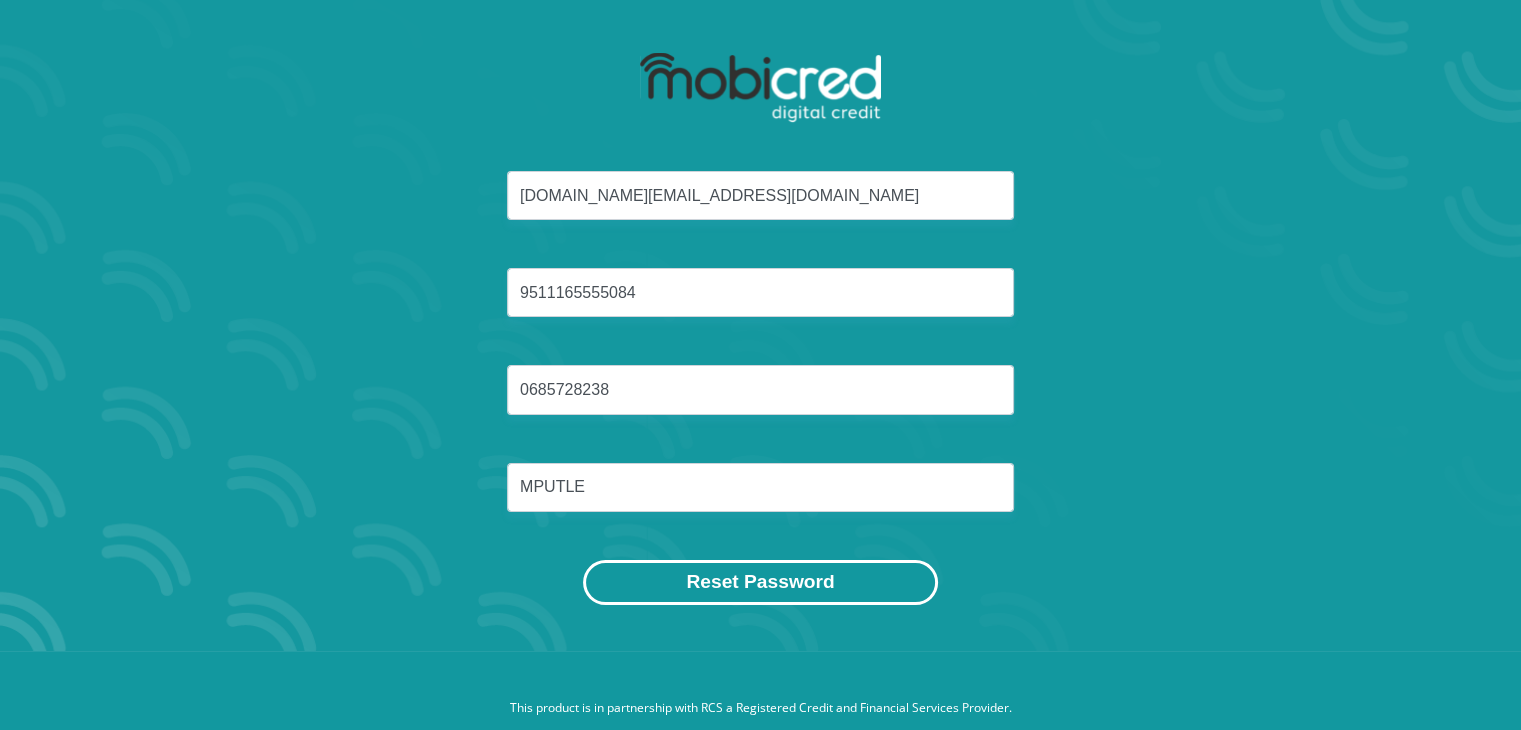 click on "Reset Password" at bounding box center (760, 582) 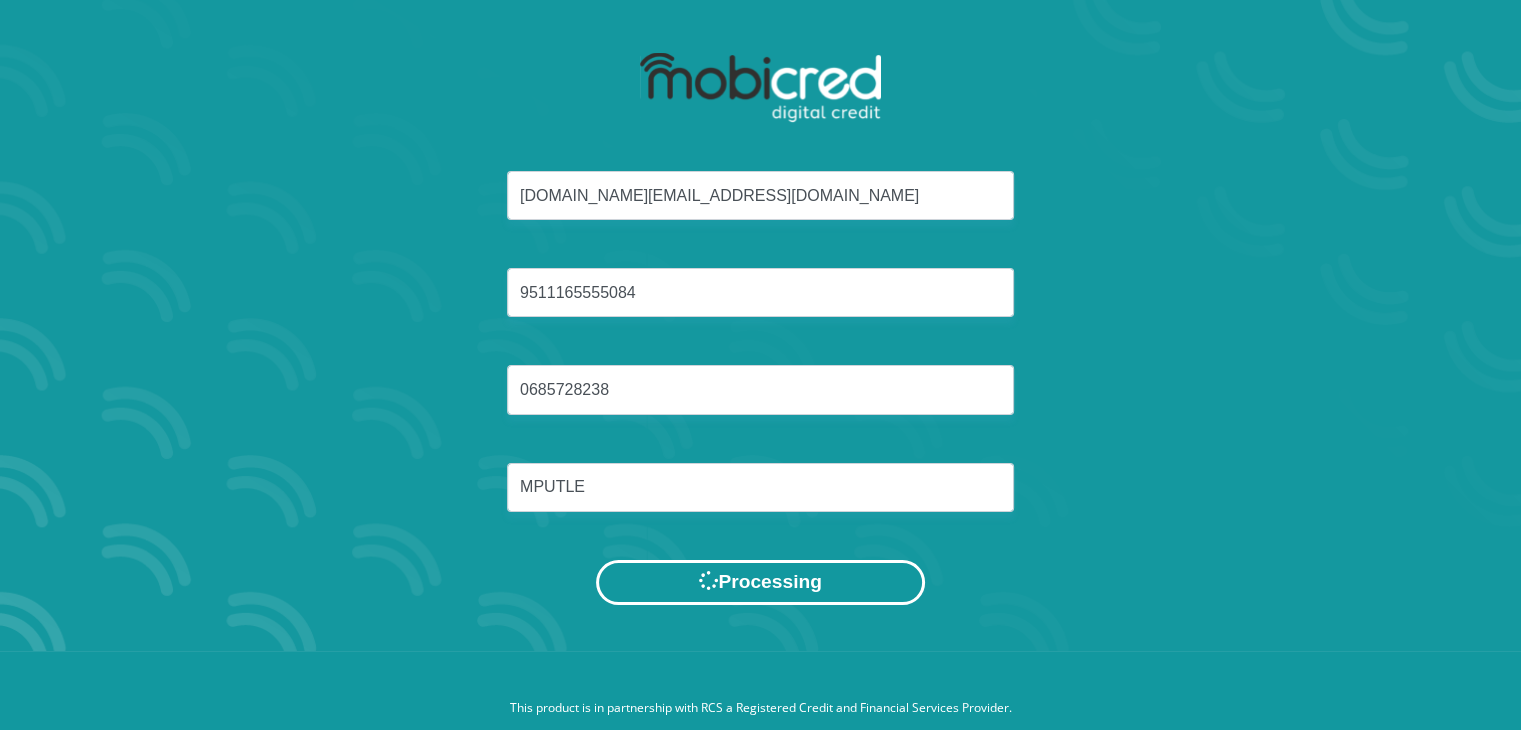 scroll, scrollTop: 0, scrollLeft: 0, axis: both 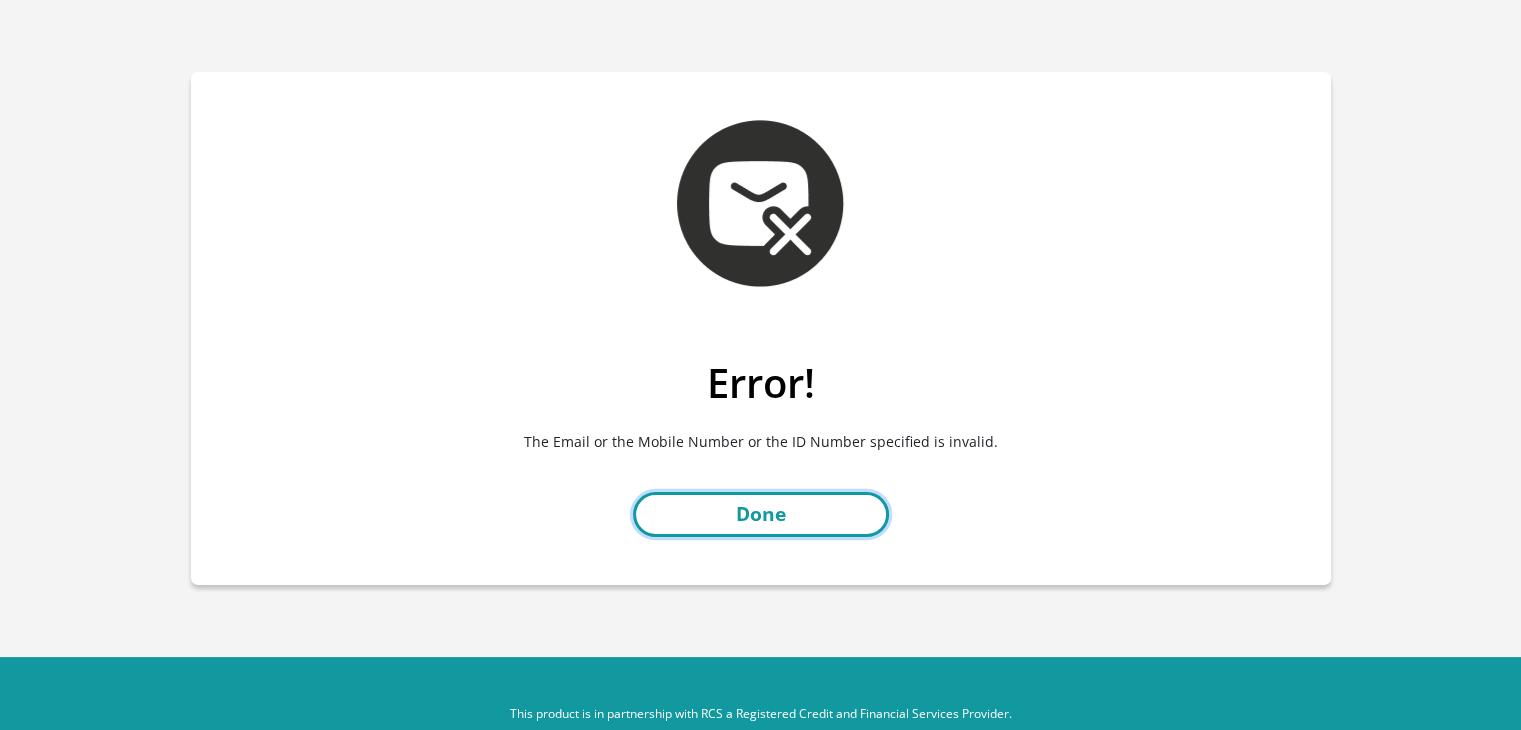 click on "Done" at bounding box center (761, 514) 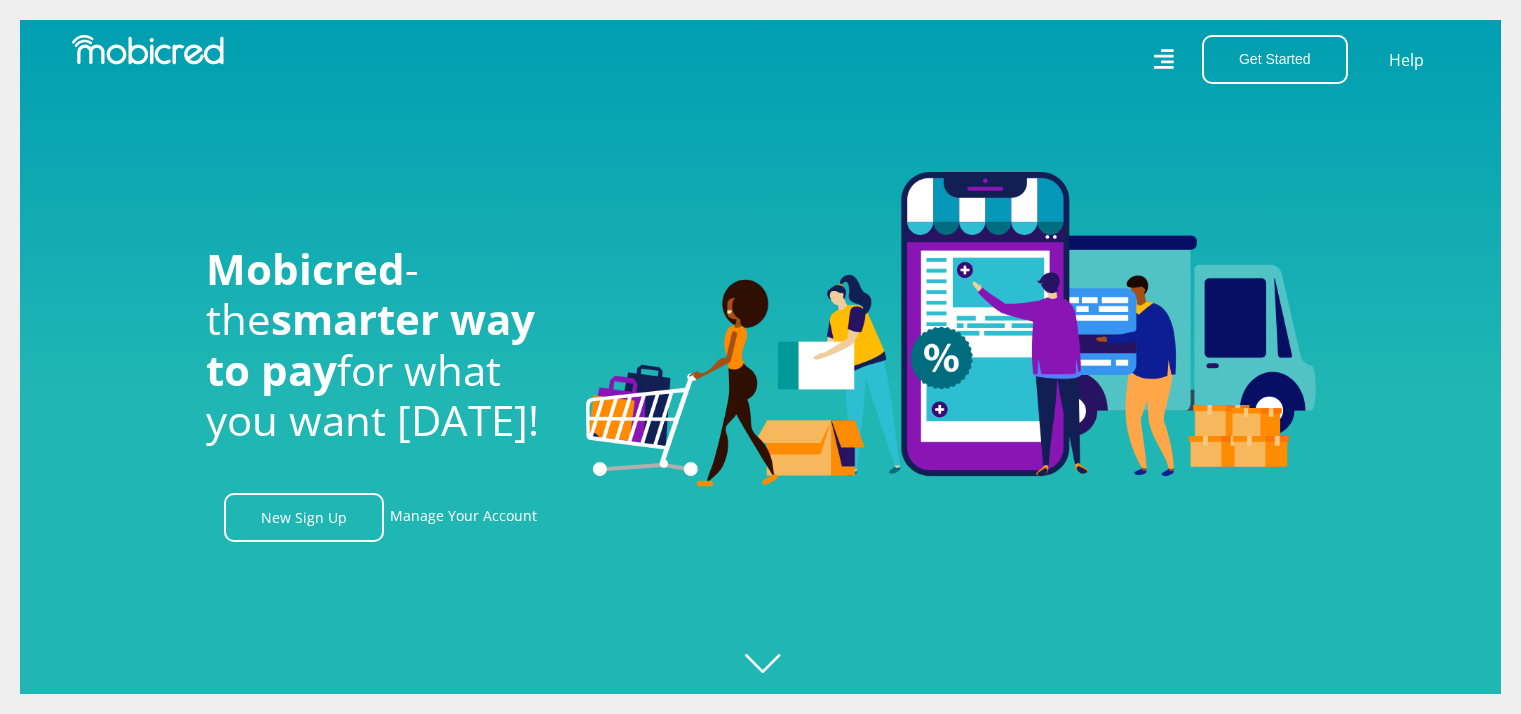 scroll, scrollTop: 0, scrollLeft: 0, axis: both 